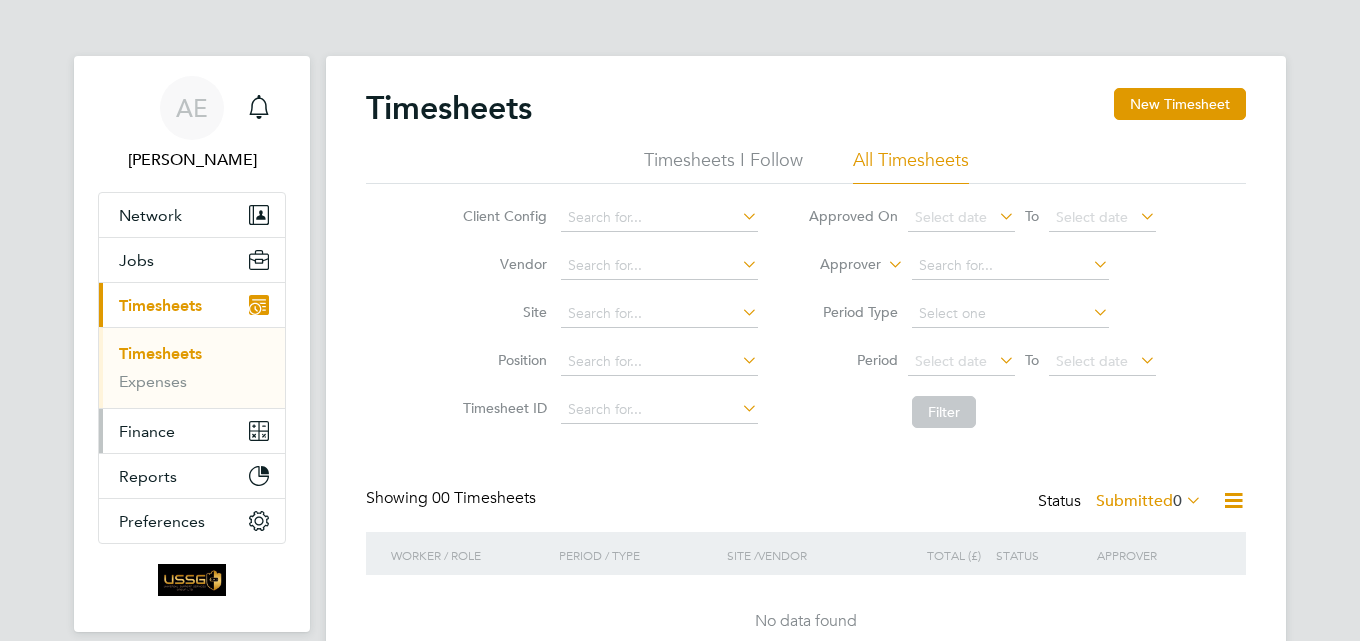 scroll, scrollTop: 0, scrollLeft: 0, axis: both 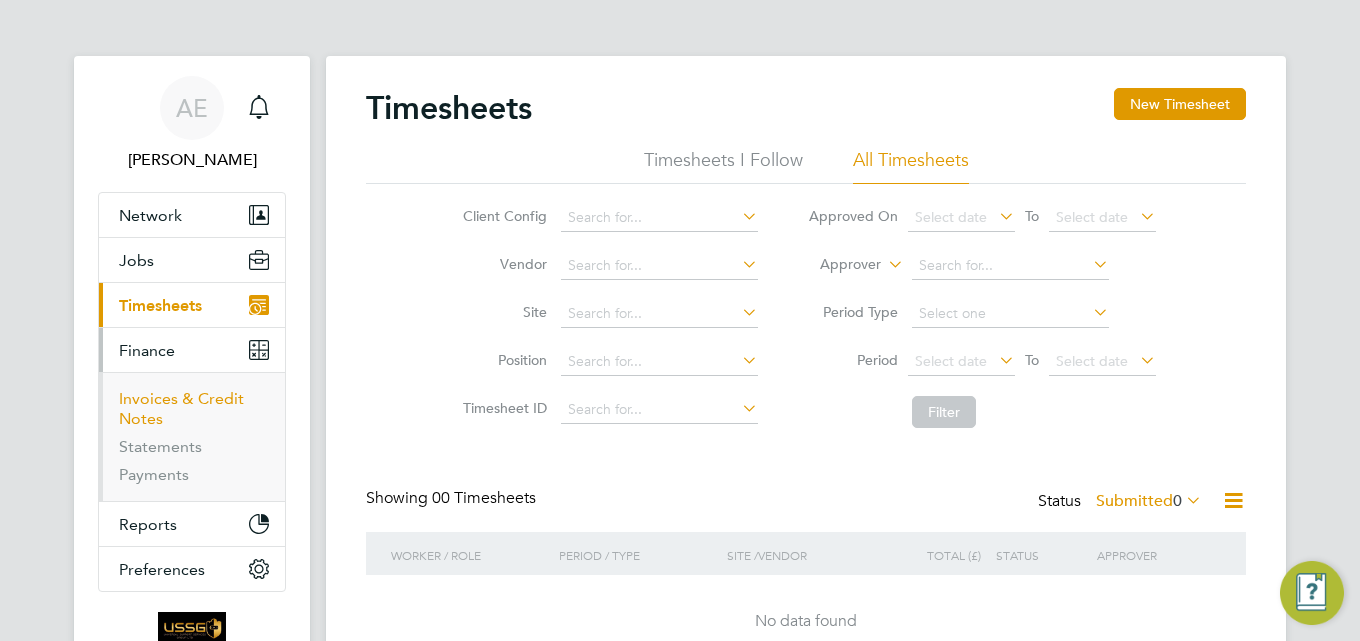 click on "Invoices & Credit Notes" at bounding box center [181, 408] 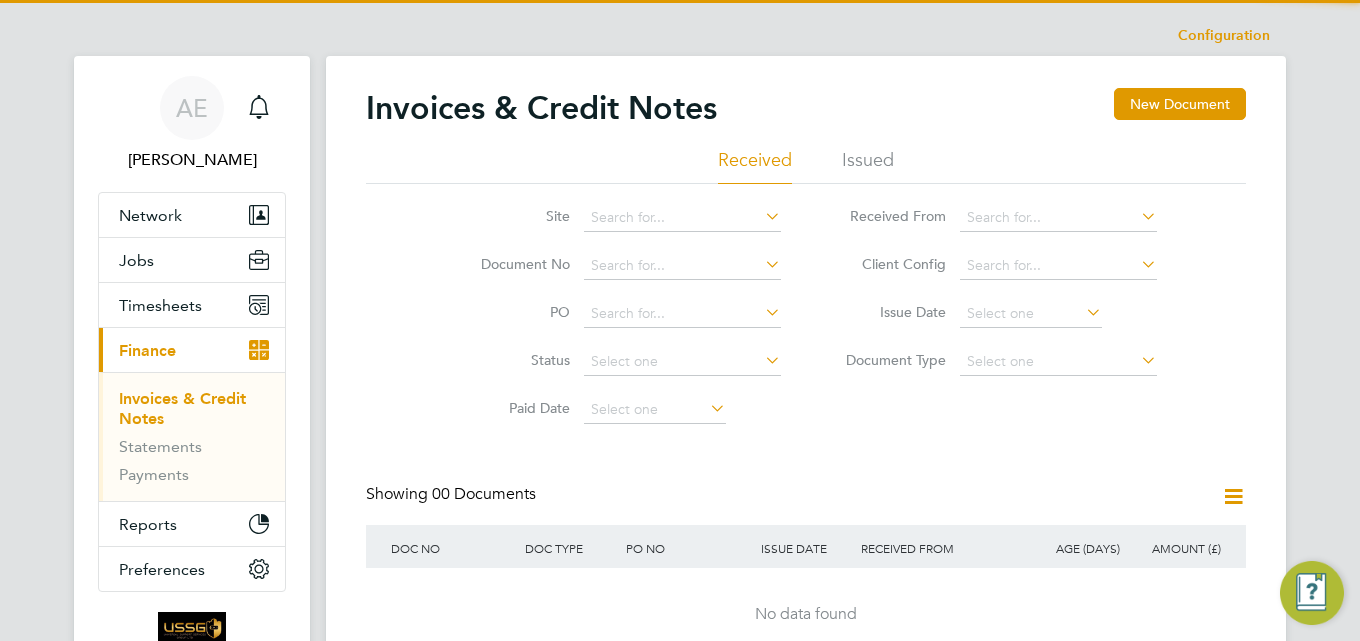 click on "Issued" 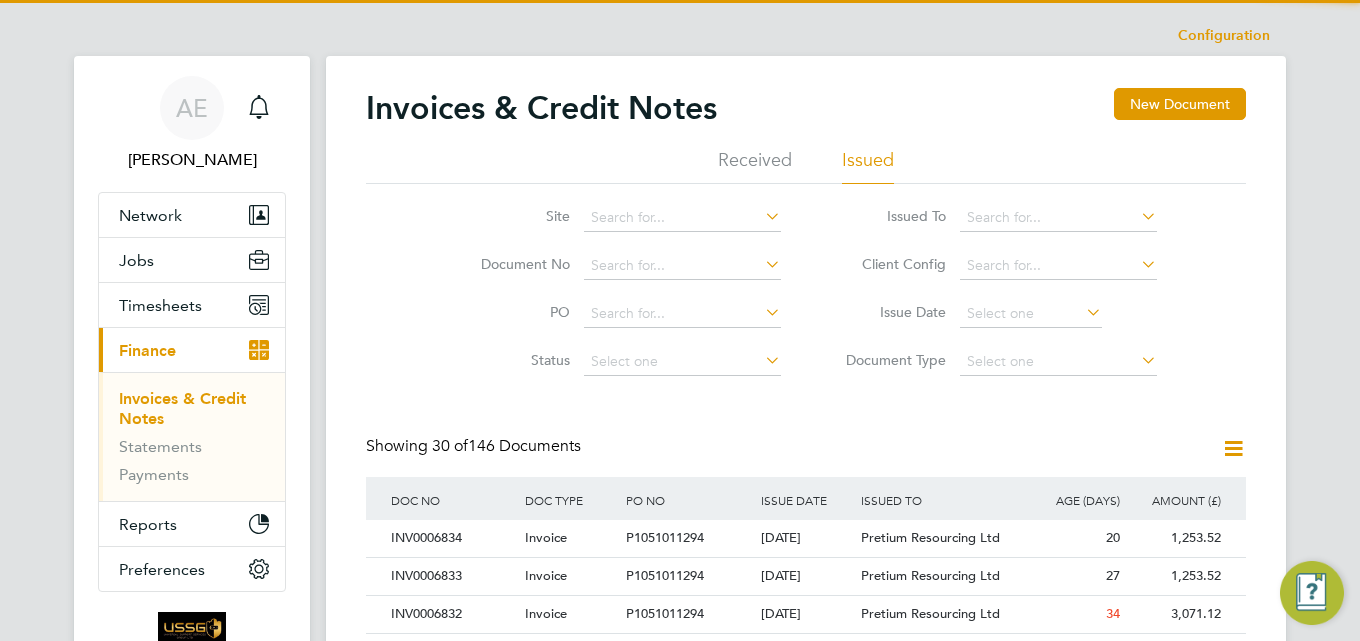 scroll, scrollTop: 10, scrollLeft: 10, axis: both 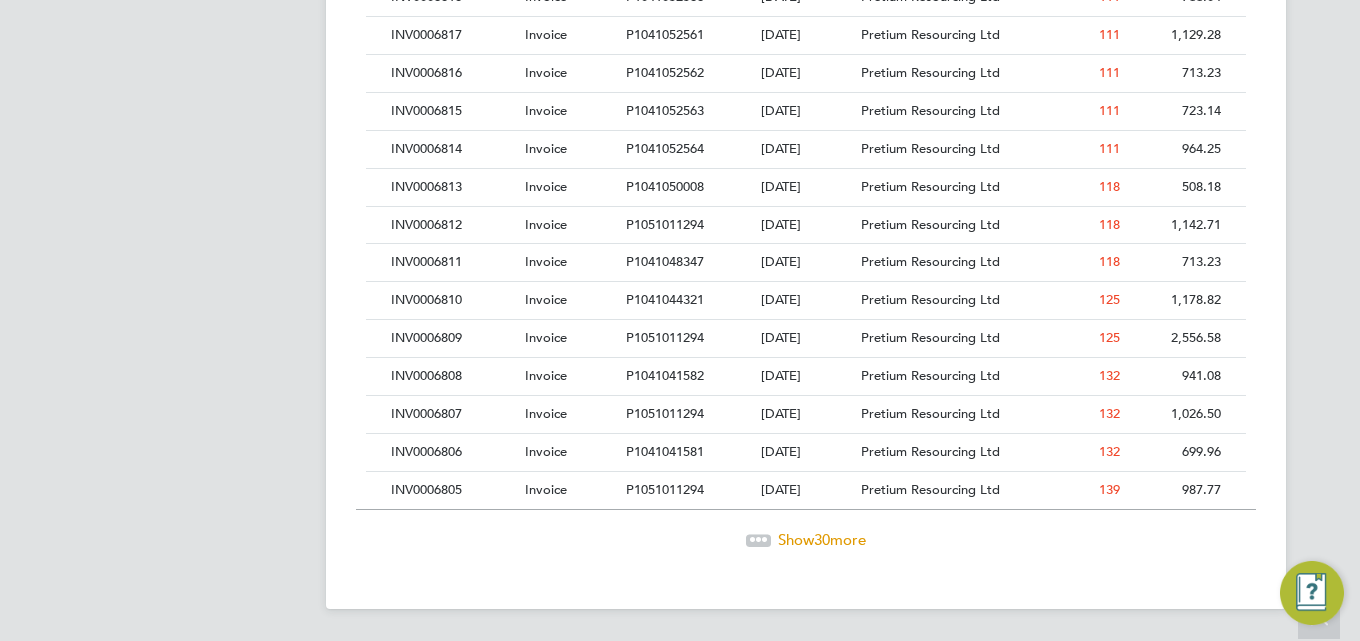 click on "Show  30  more" 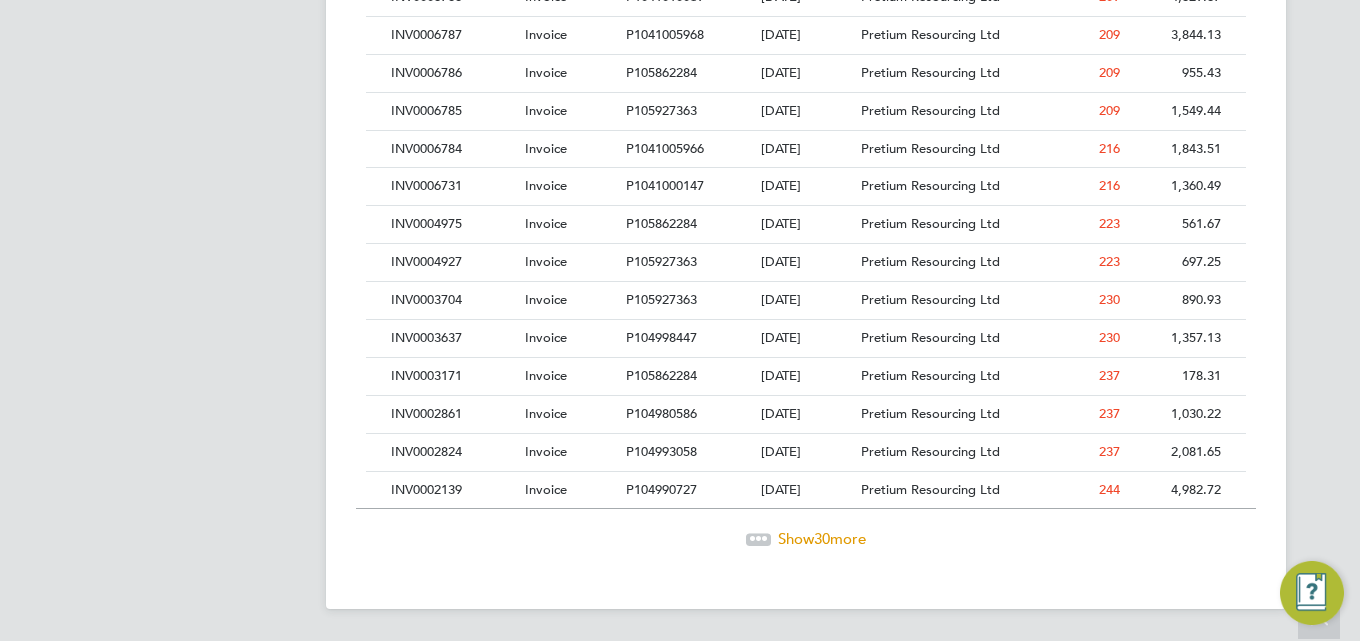 click on "Show  30  more" 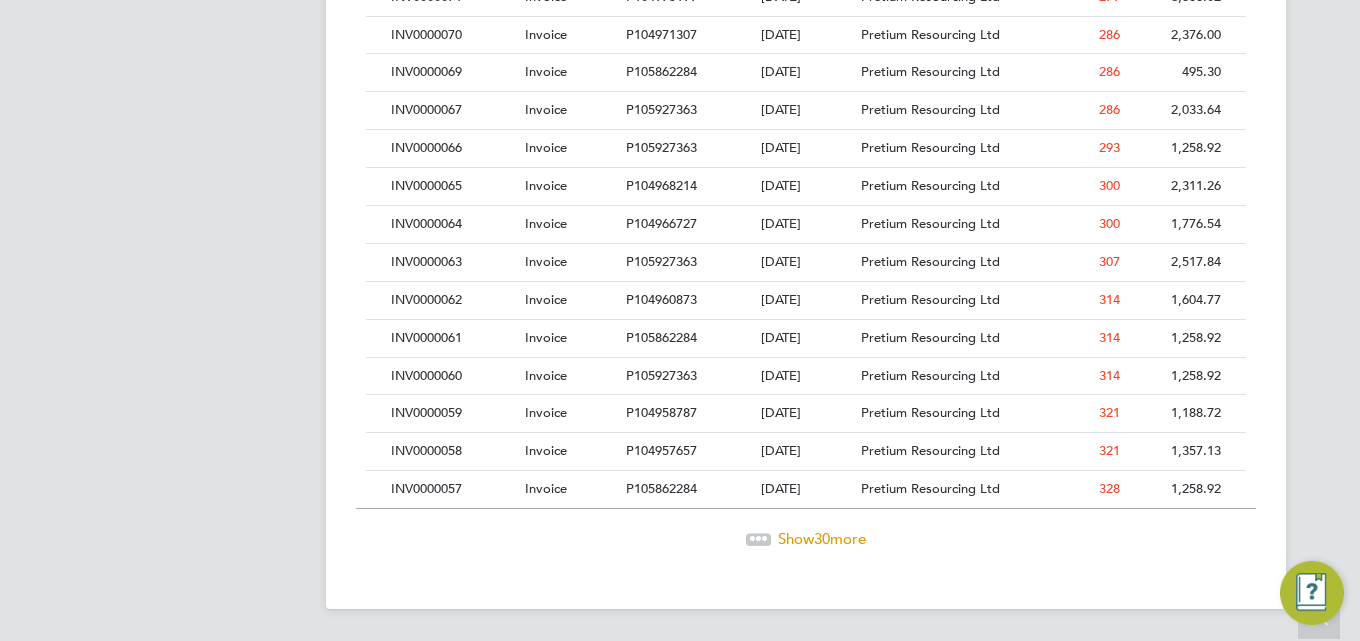 click on "Show  30  more" 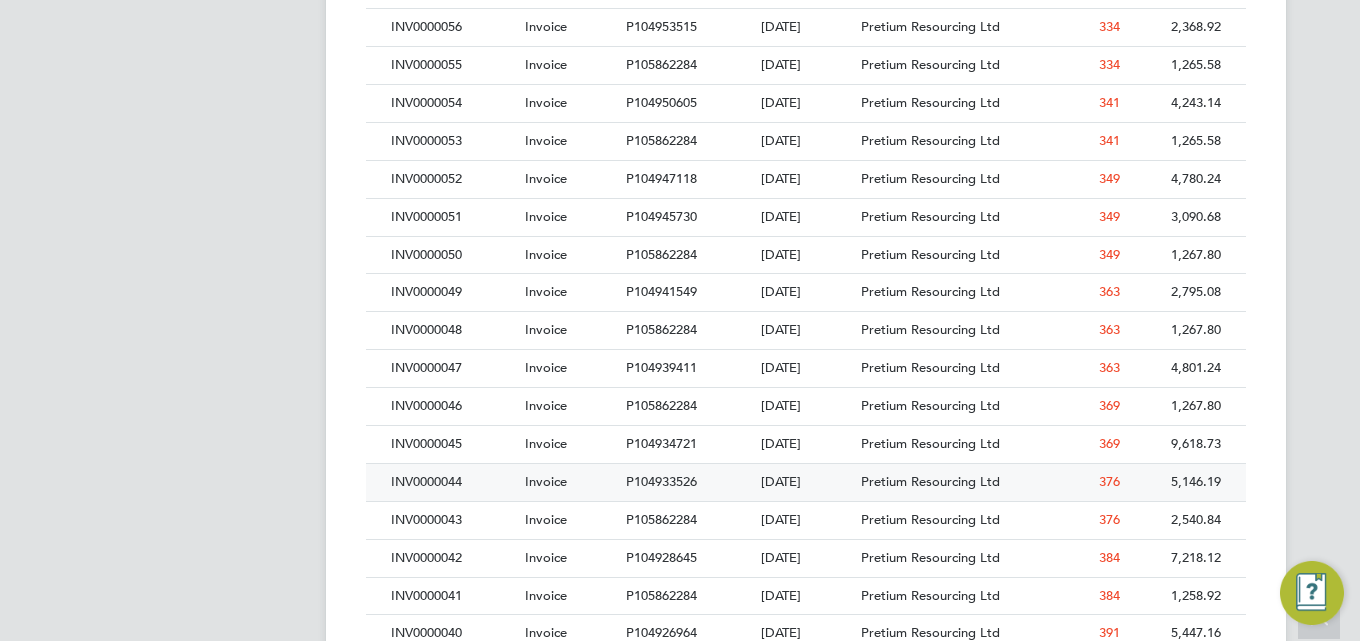 click on "INV0000044" 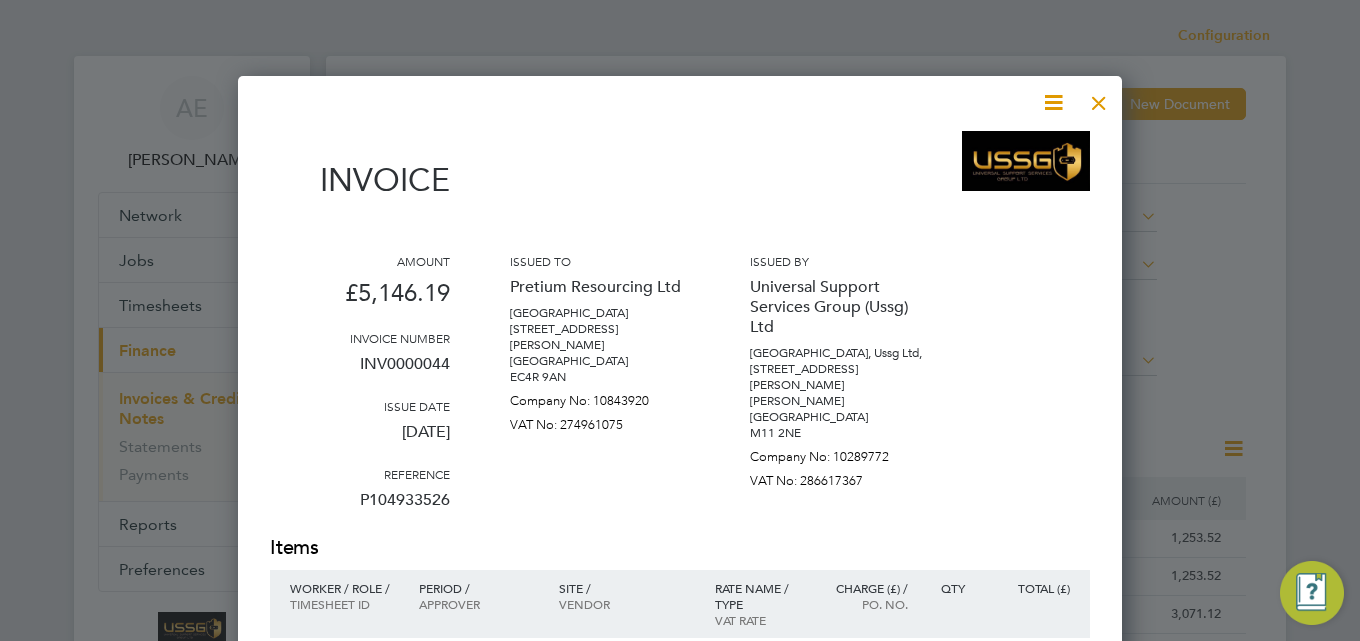 click at bounding box center [1099, 98] 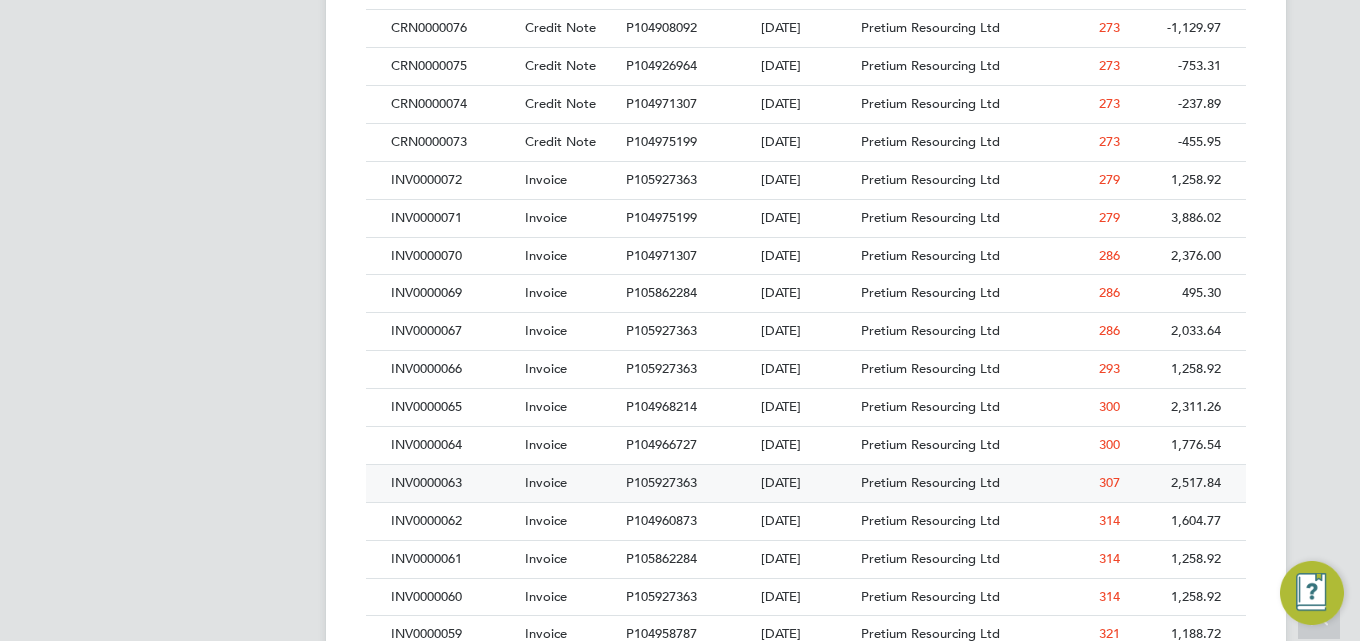 click on "INV0000063" 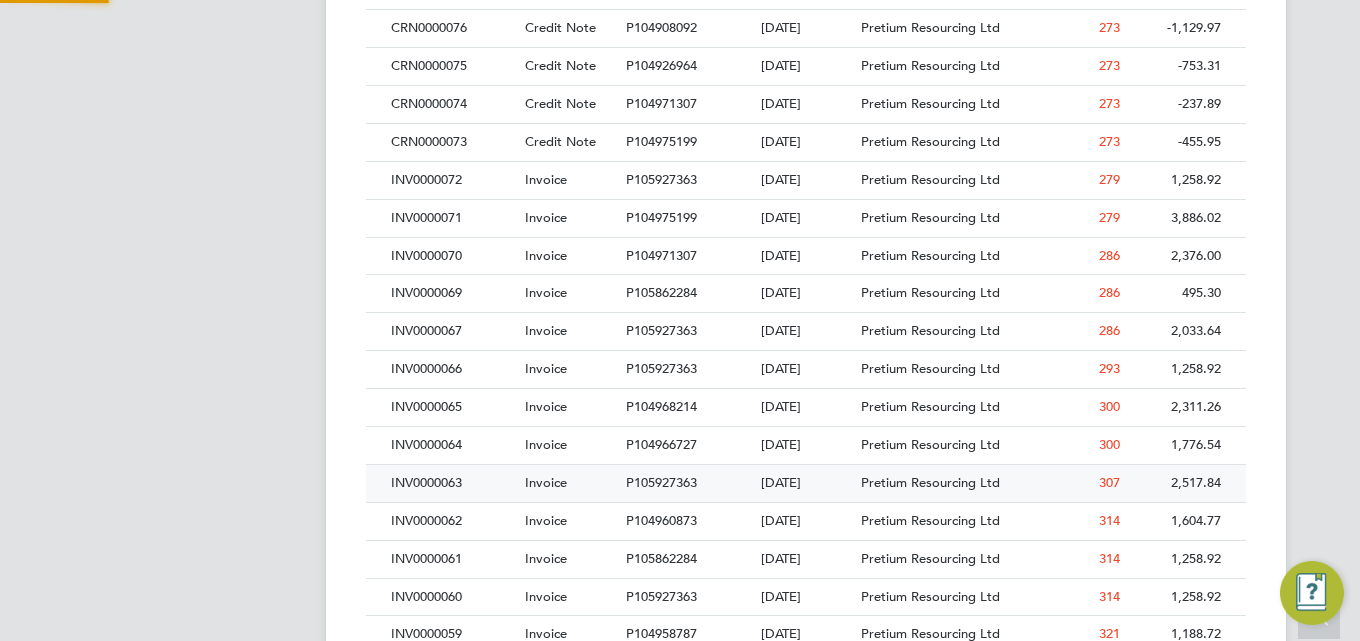 scroll, scrollTop: 0, scrollLeft: 0, axis: both 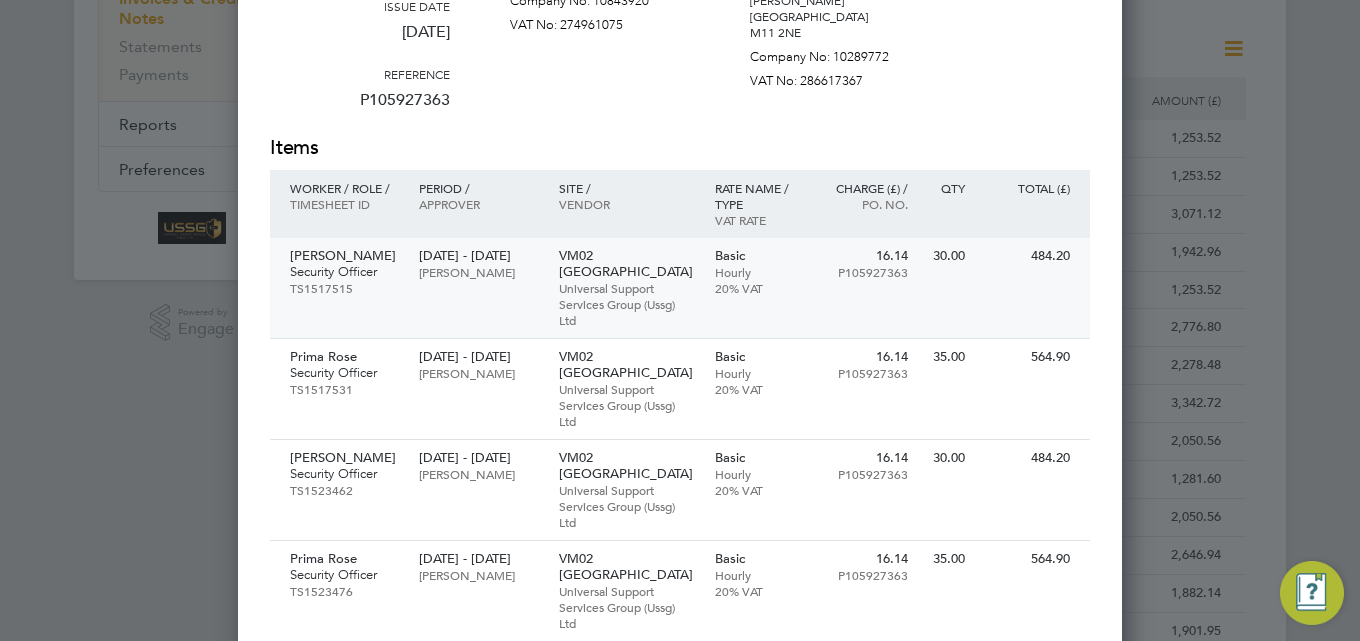 click on "Ben  Robinson" at bounding box center (478, 272) 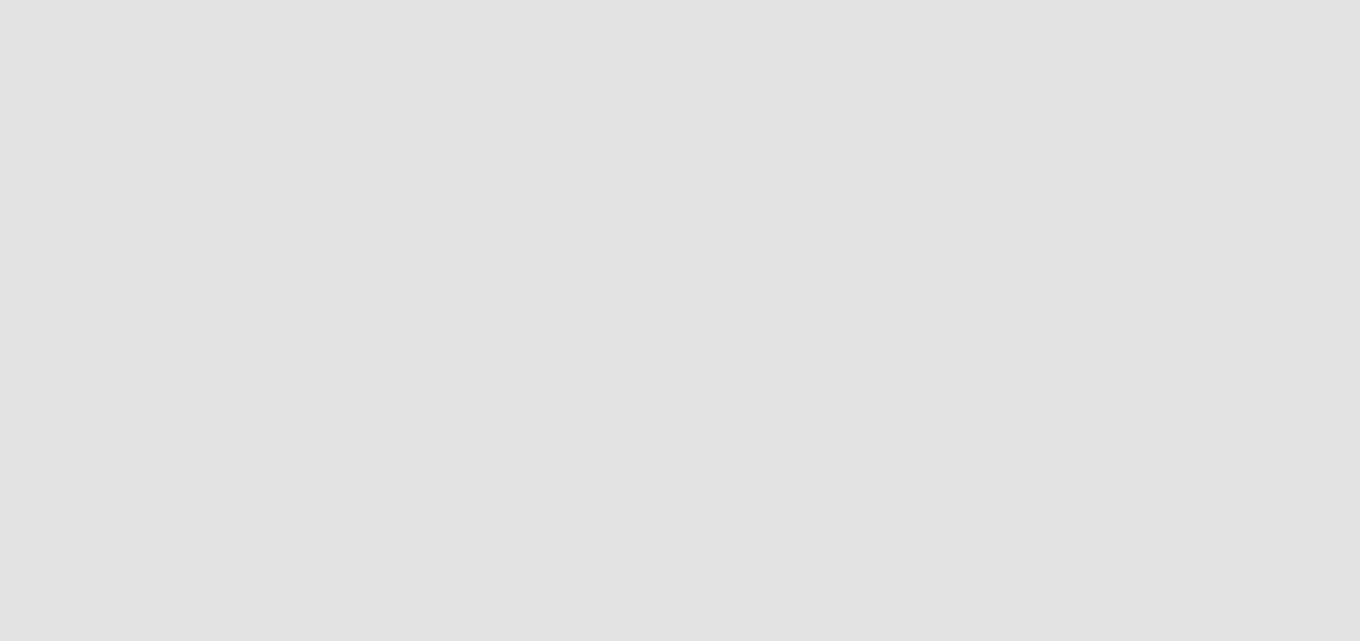 scroll, scrollTop: 0, scrollLeft: 0, axis: both 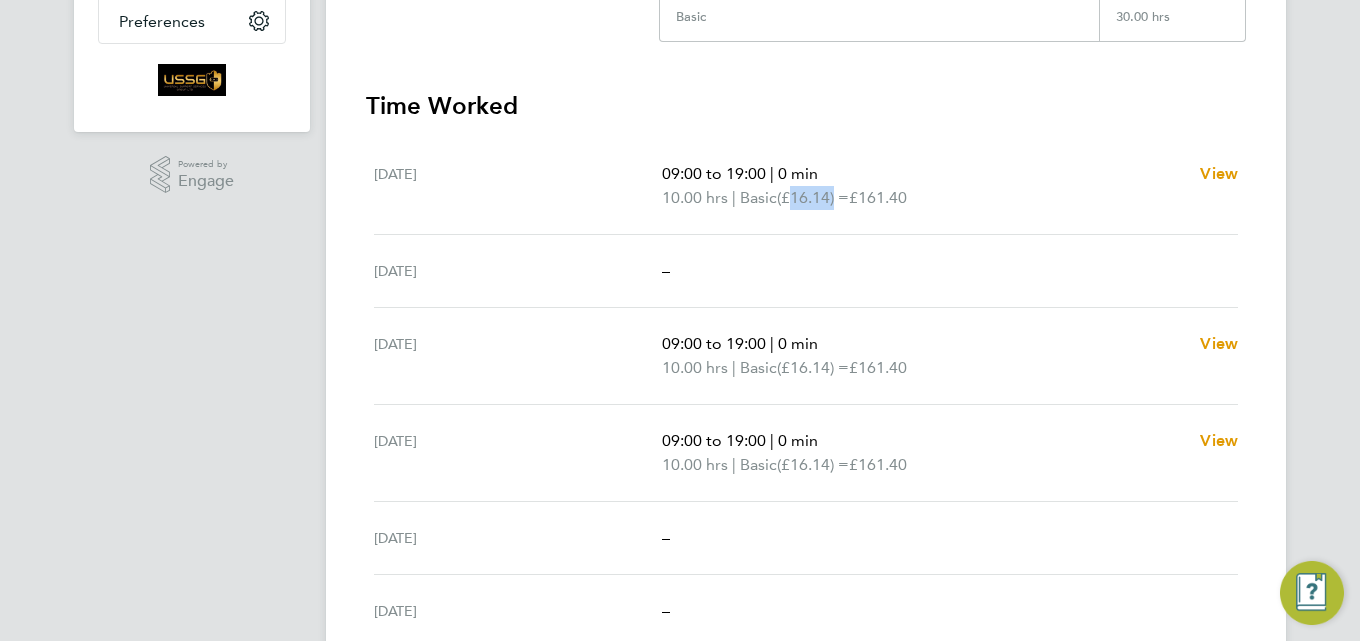 drag, startPoint x: 841, startPoint y: 199, endPoint x: 794, endPoint y: 203, distance: 47.169907 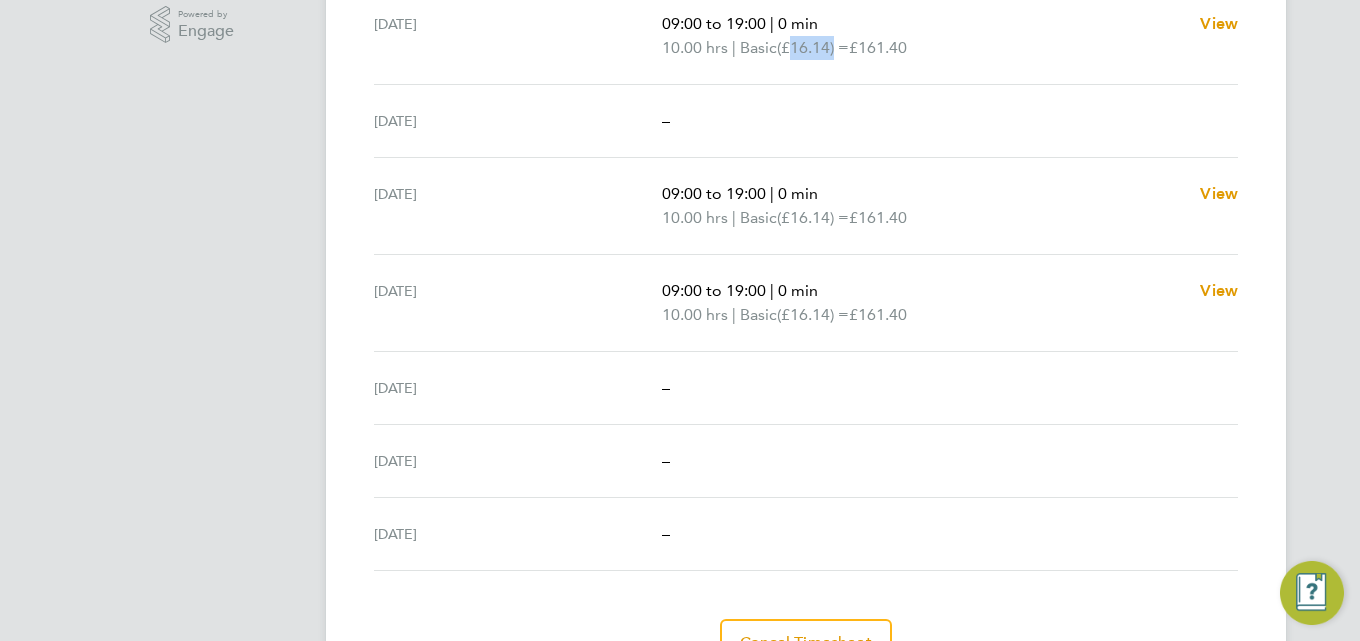 scroll, scrollTop: 600, scrollLeft: 0, axis: vertical 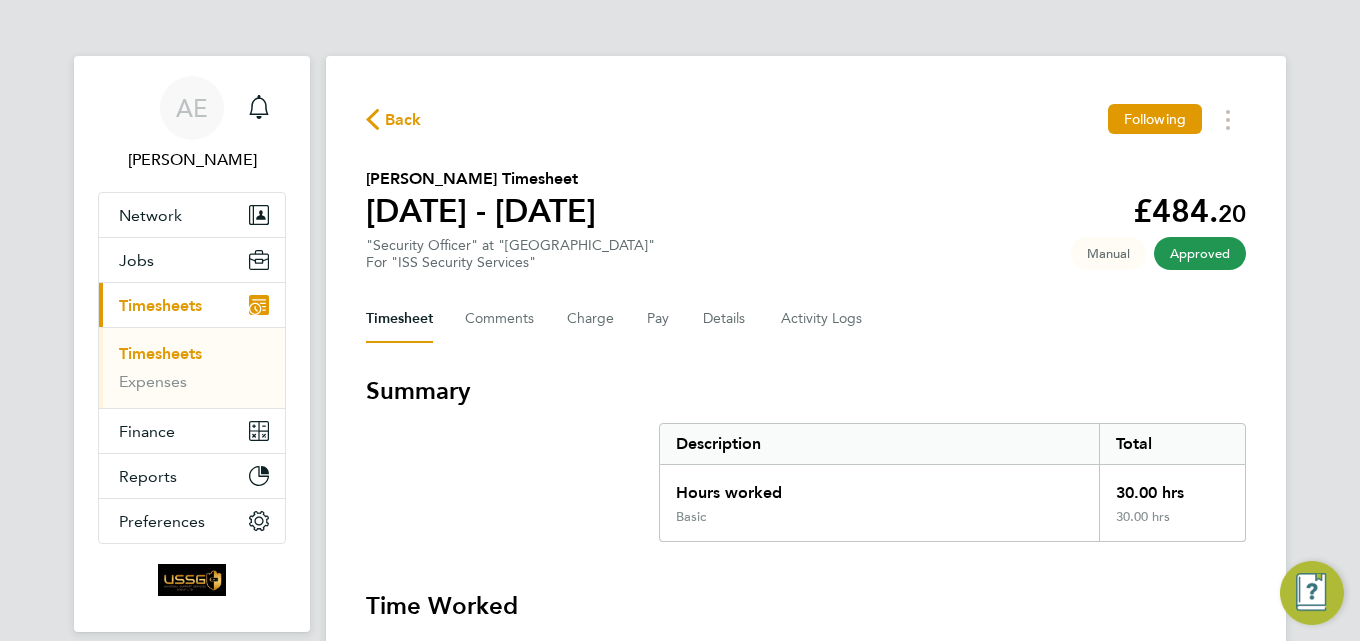 click 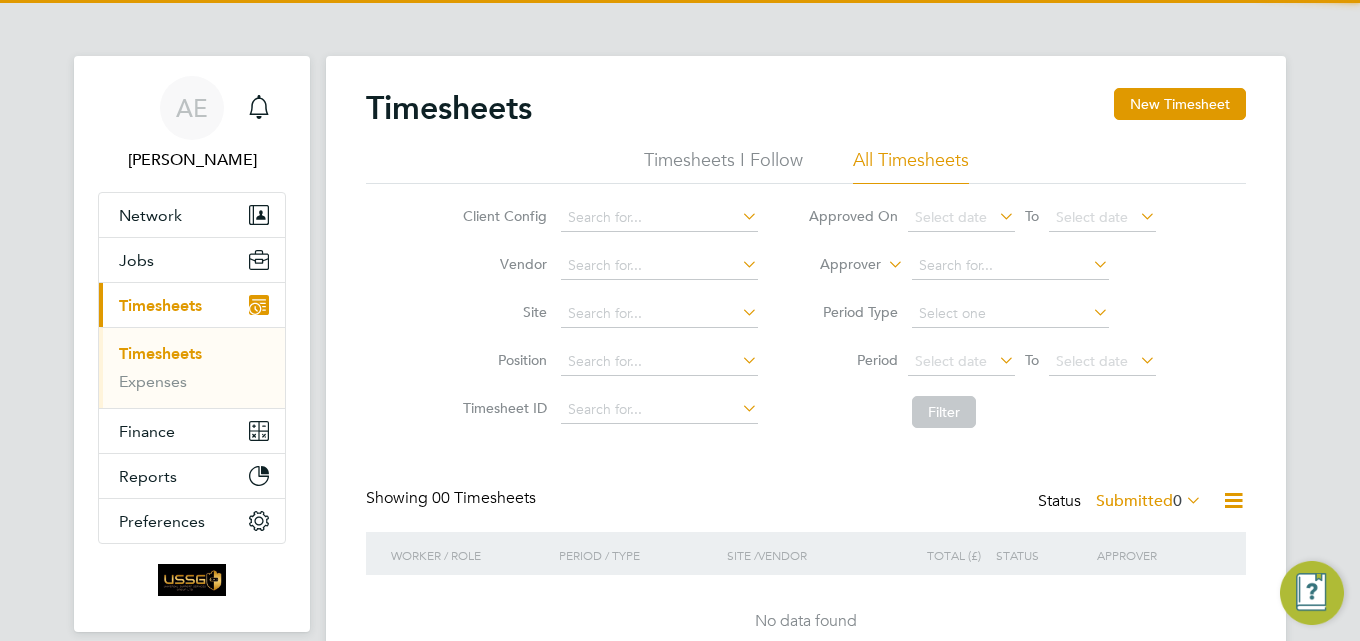 scroll, scrollTop: 100, scrollLeft: 0, axis: vertical 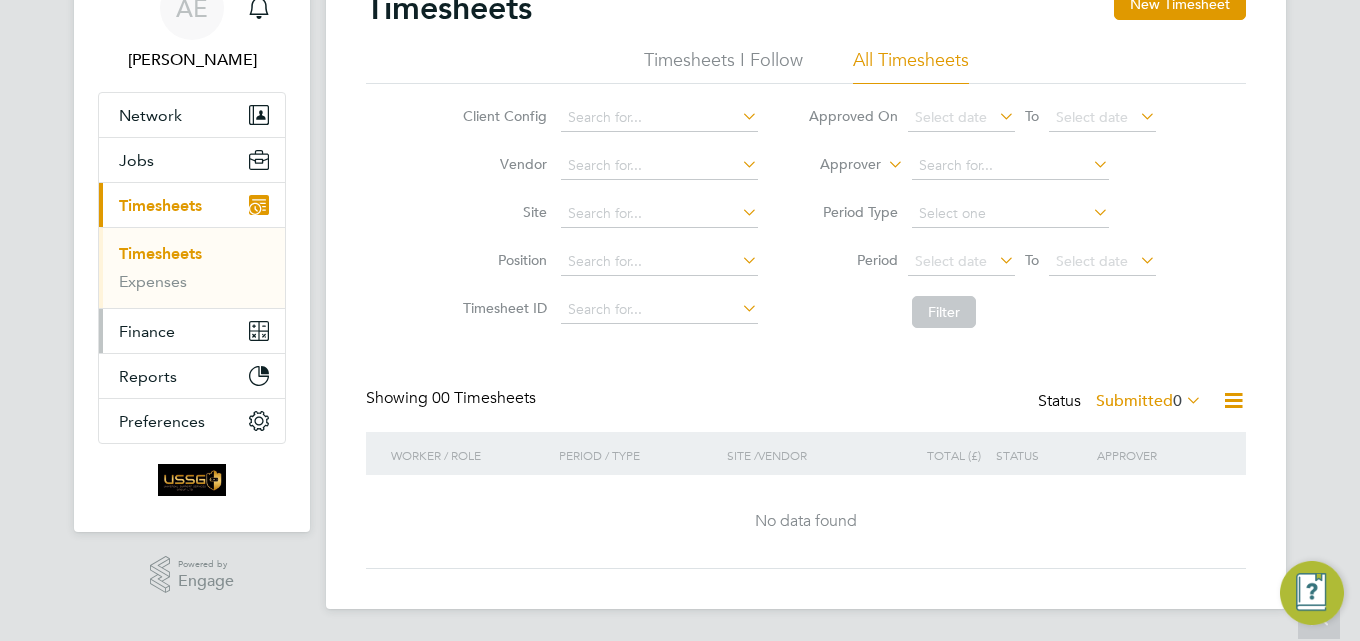 click on "Finance" at bounding box center (147, 331) 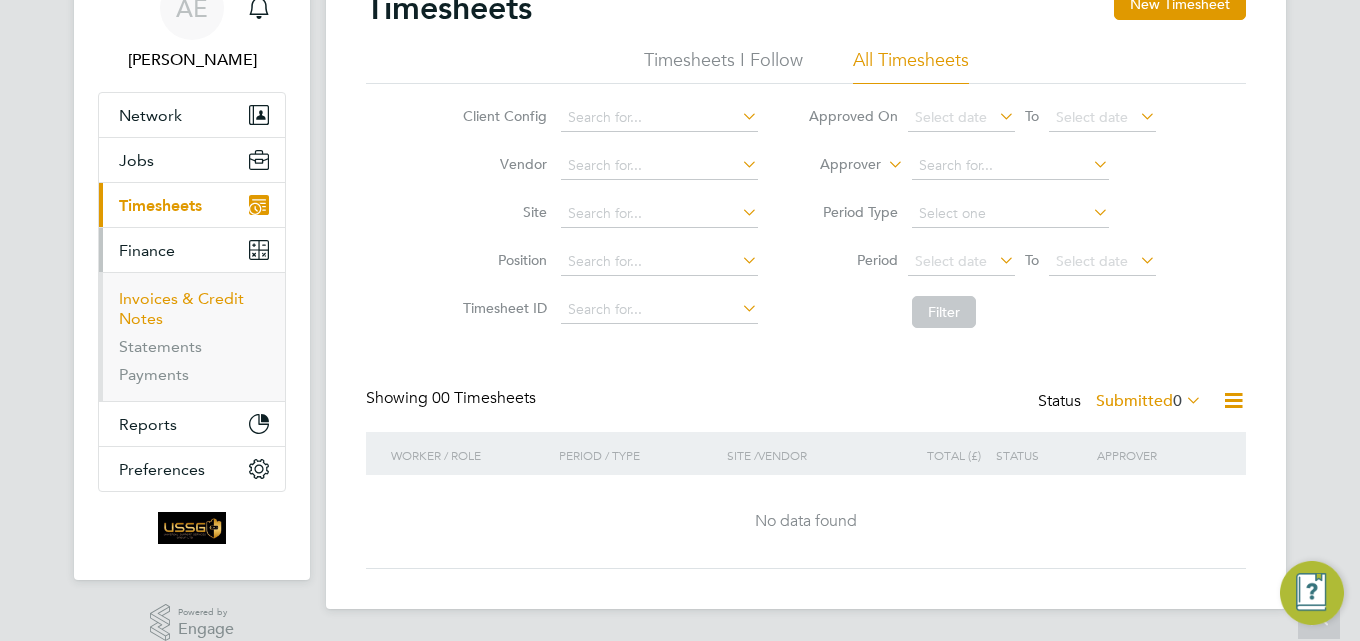 click on "Invoices & Credit Notes" at bounding box center (181, 308) 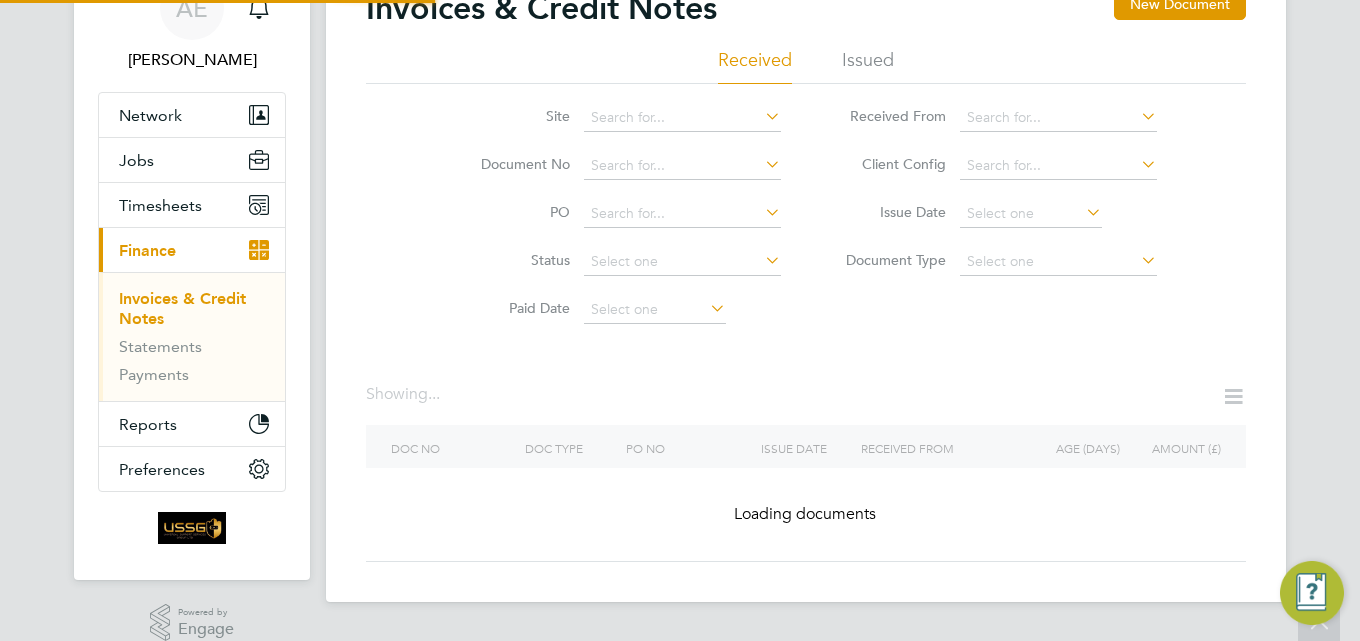 scroll, scrollTop: 0, scrollLeft: 0, axis: both 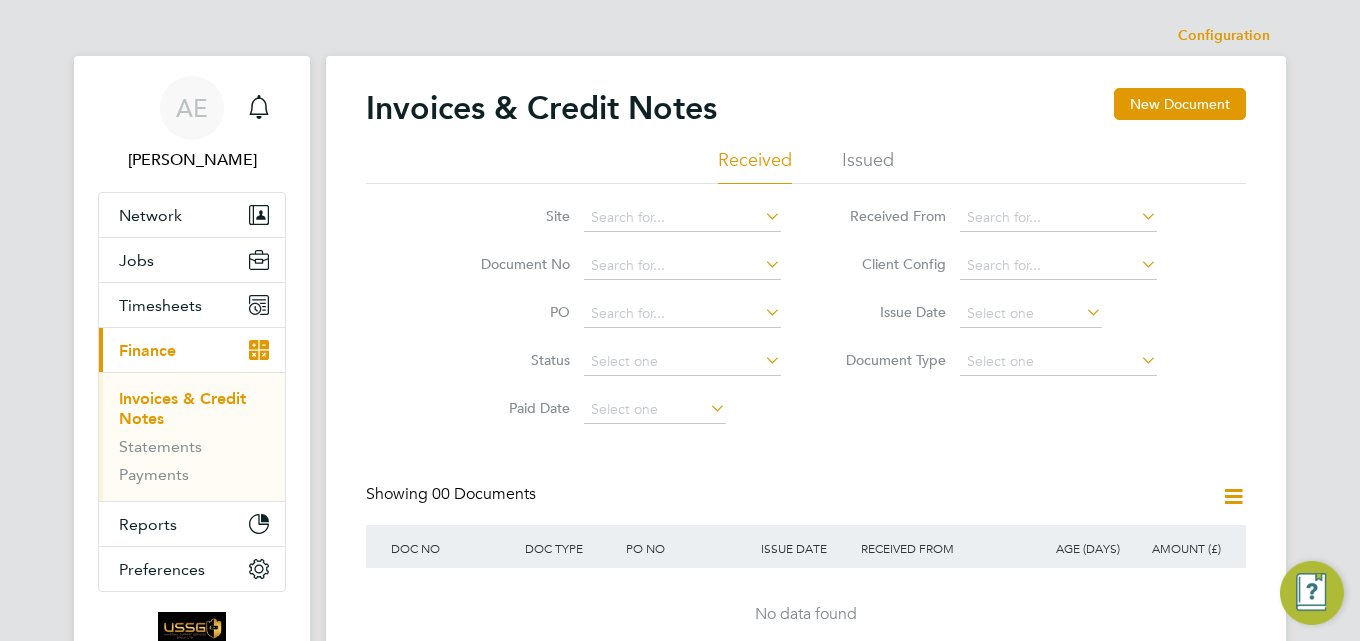 click on "Issued" 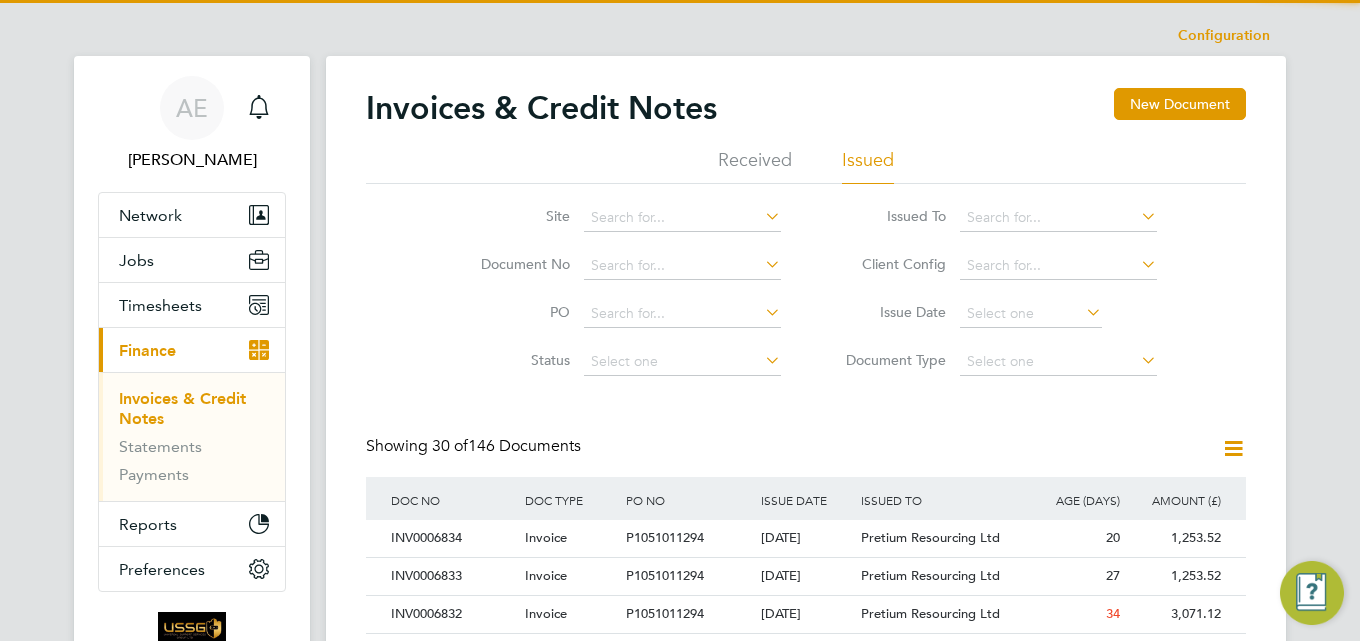 scroll, scrollTop: 10, scrollLeft: 10, axis: both 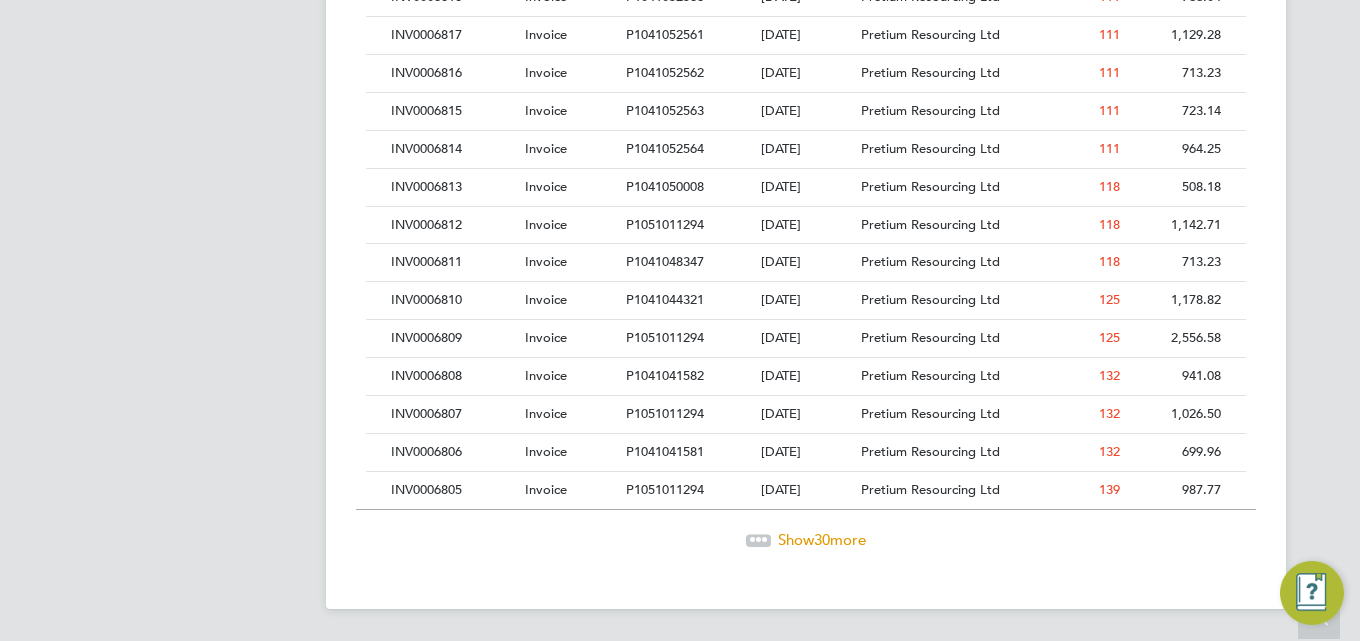 click on "Show  30  more" 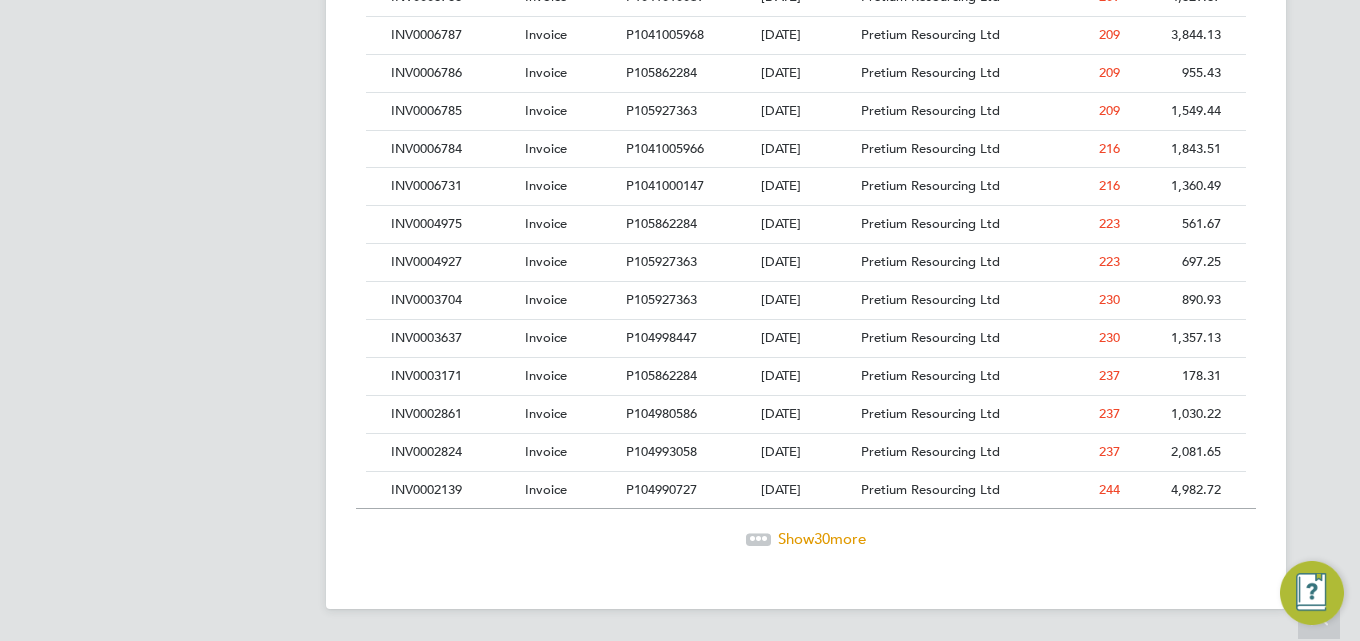 click on "30" 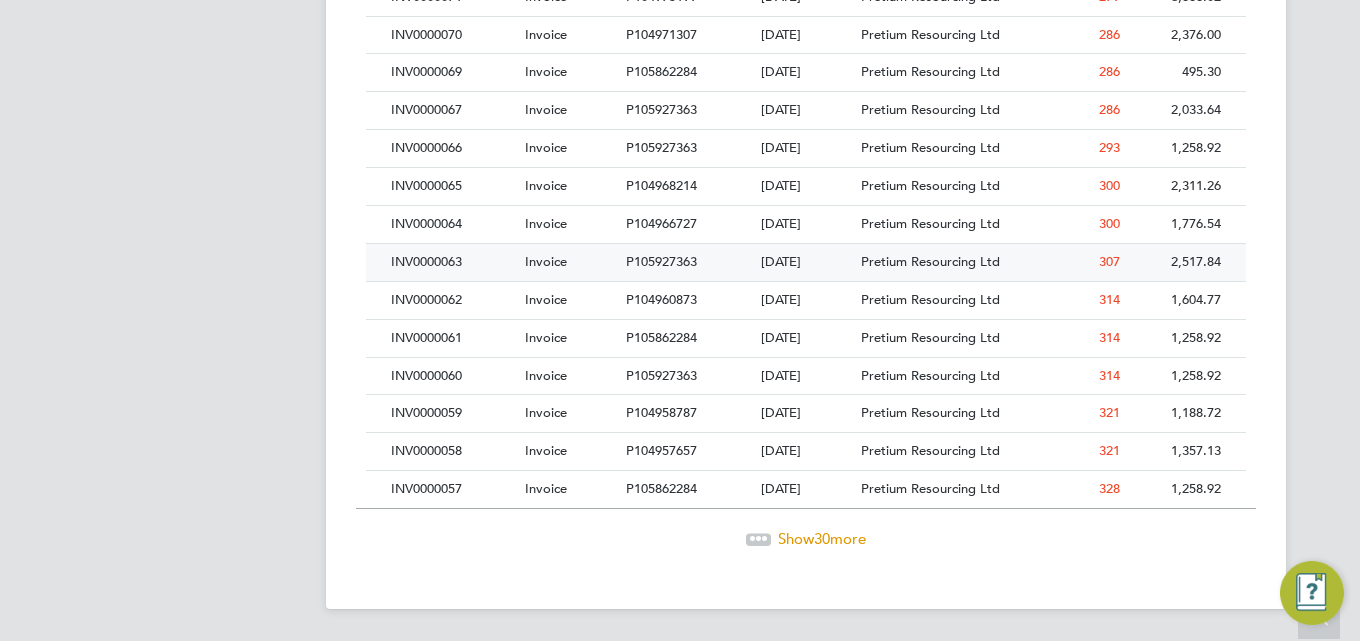 click on "INV0000063" 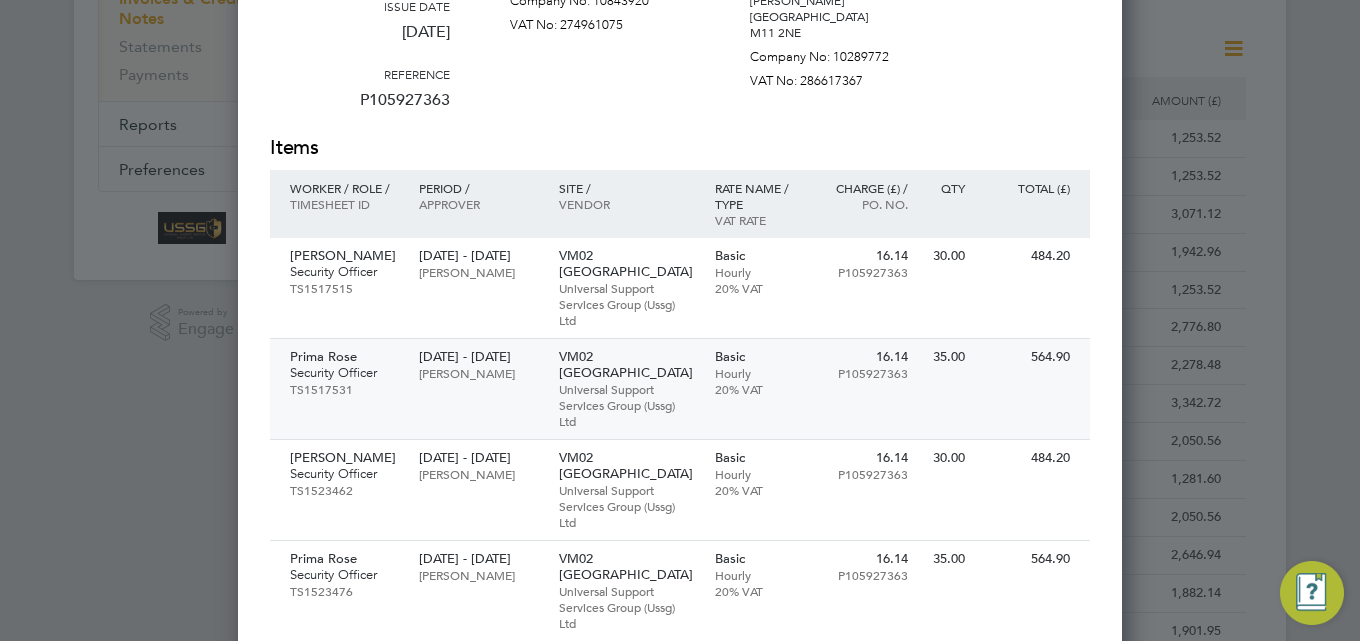 click on "VM02 MANCHESTER - MARKET STREET" at bounding box center (627, 365) 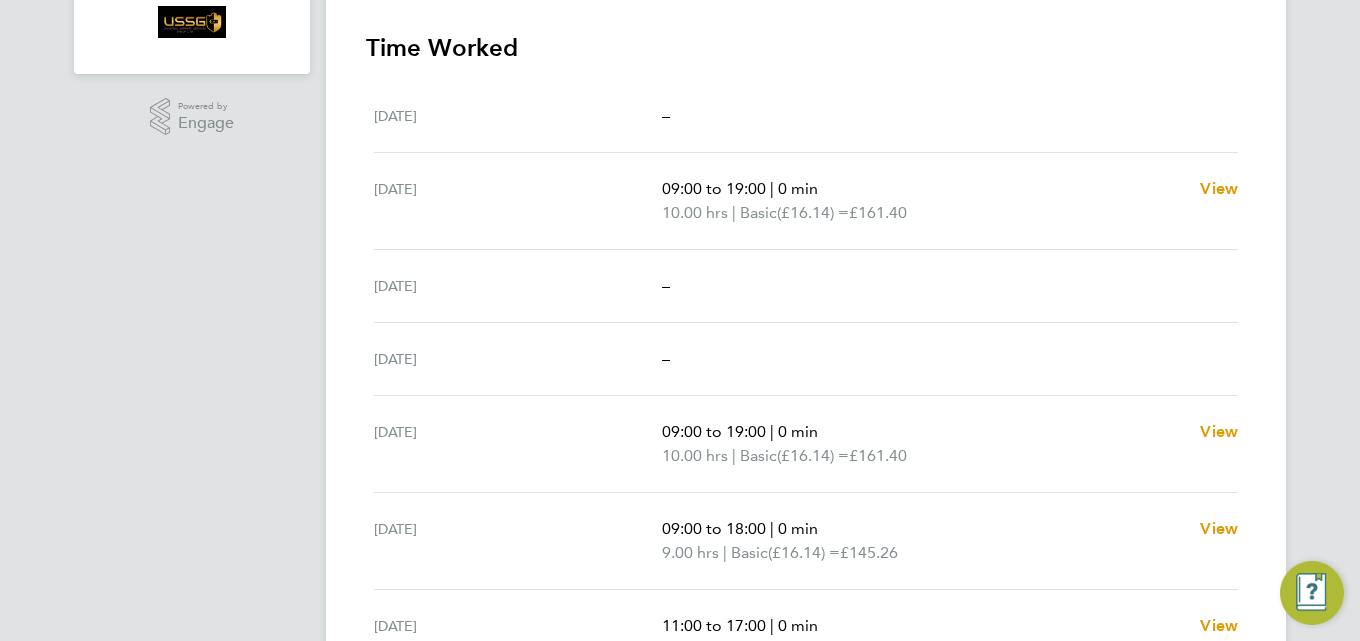 scroll, scrollTop: 600, scrollLeft: 0, axis: vertical 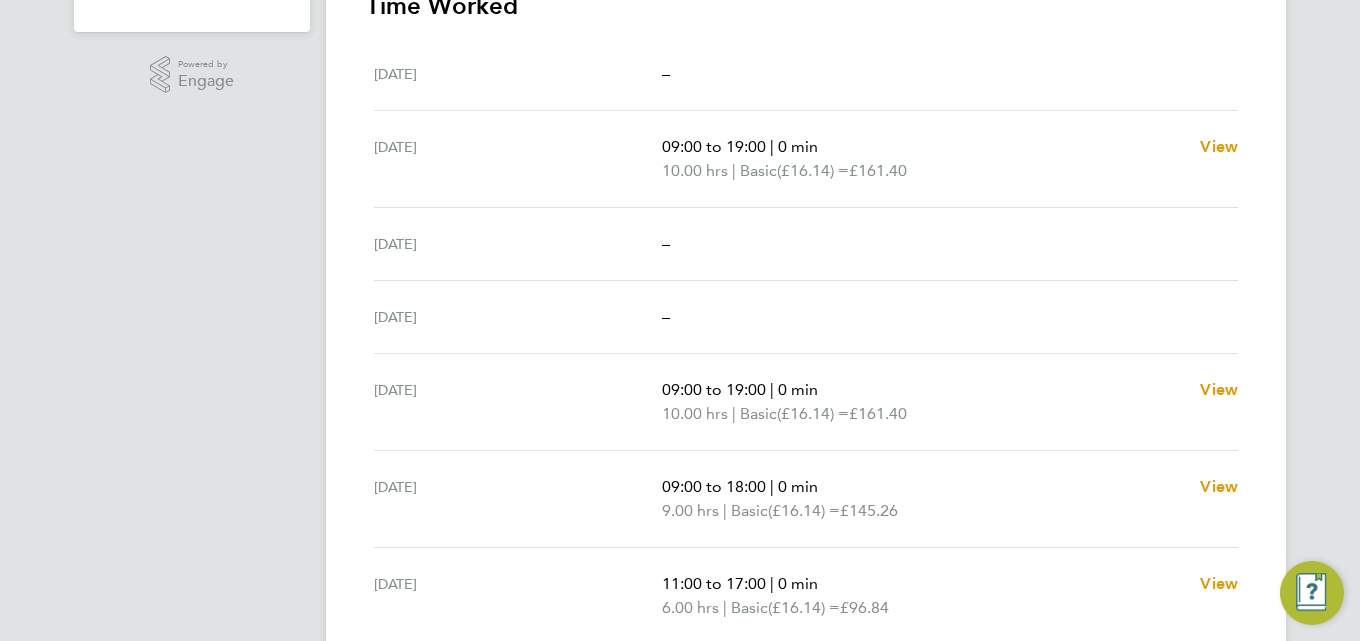 type 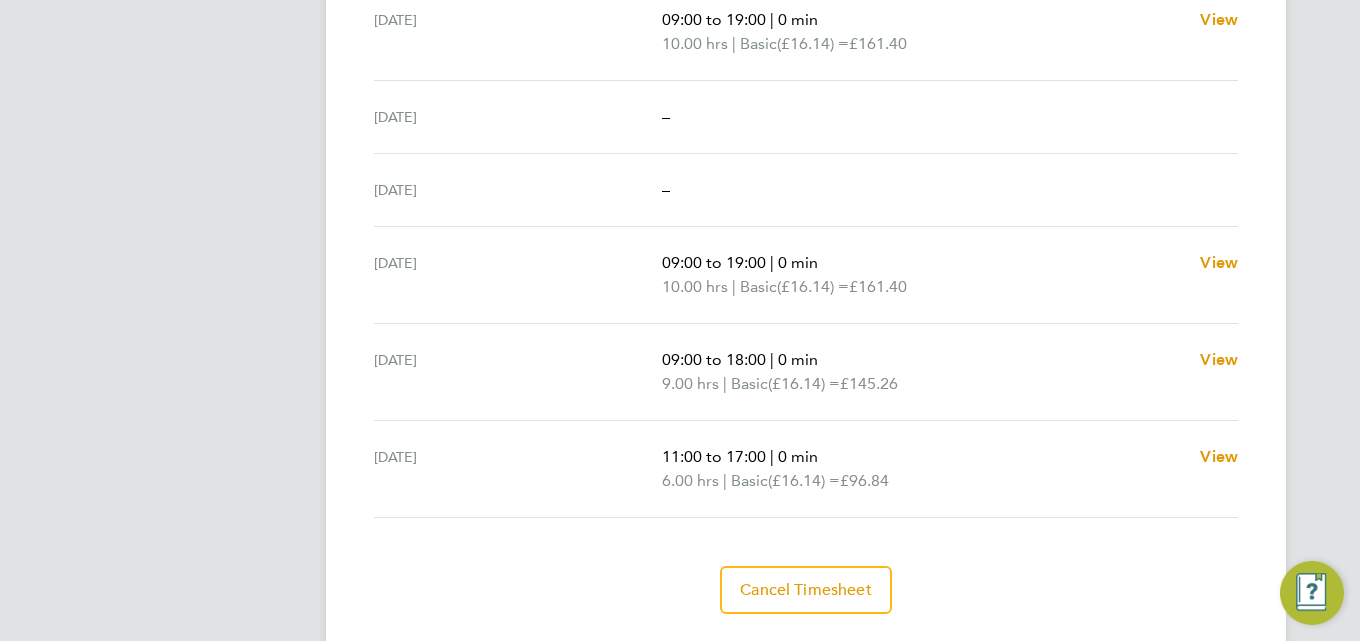scroll, scrollTop: 680, scrollLeft: 0, axis: vertical 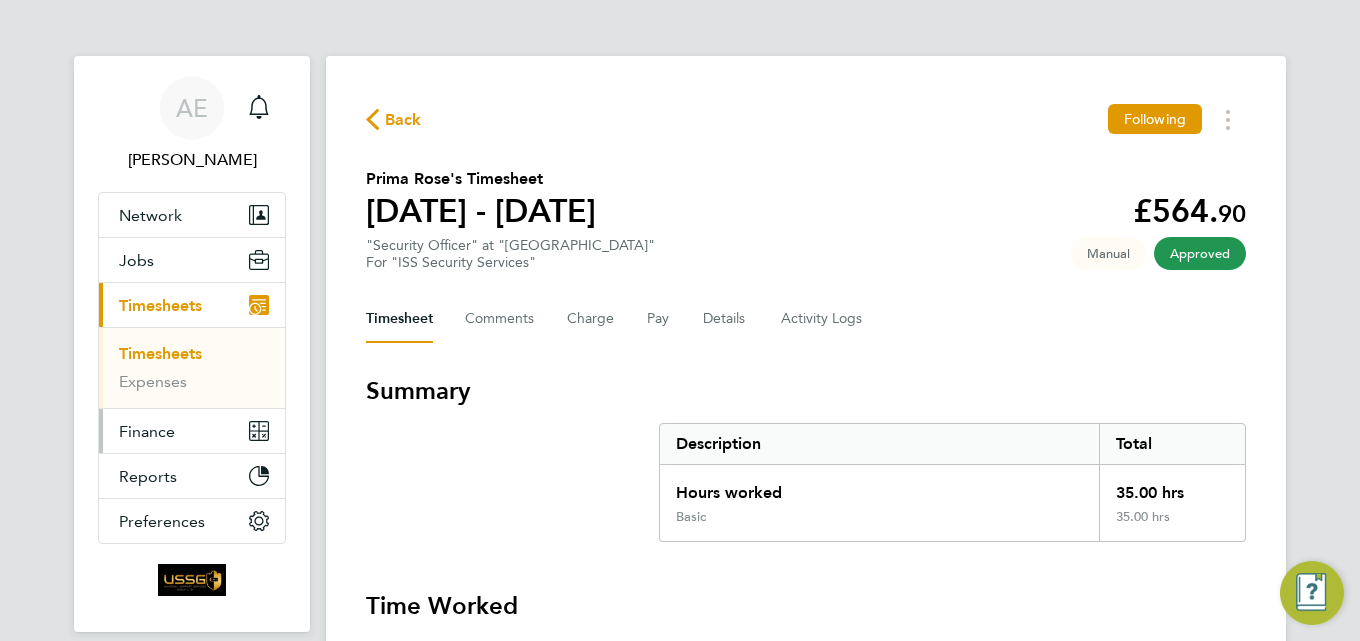 click on "Finance" at bounding box center (147, 431) 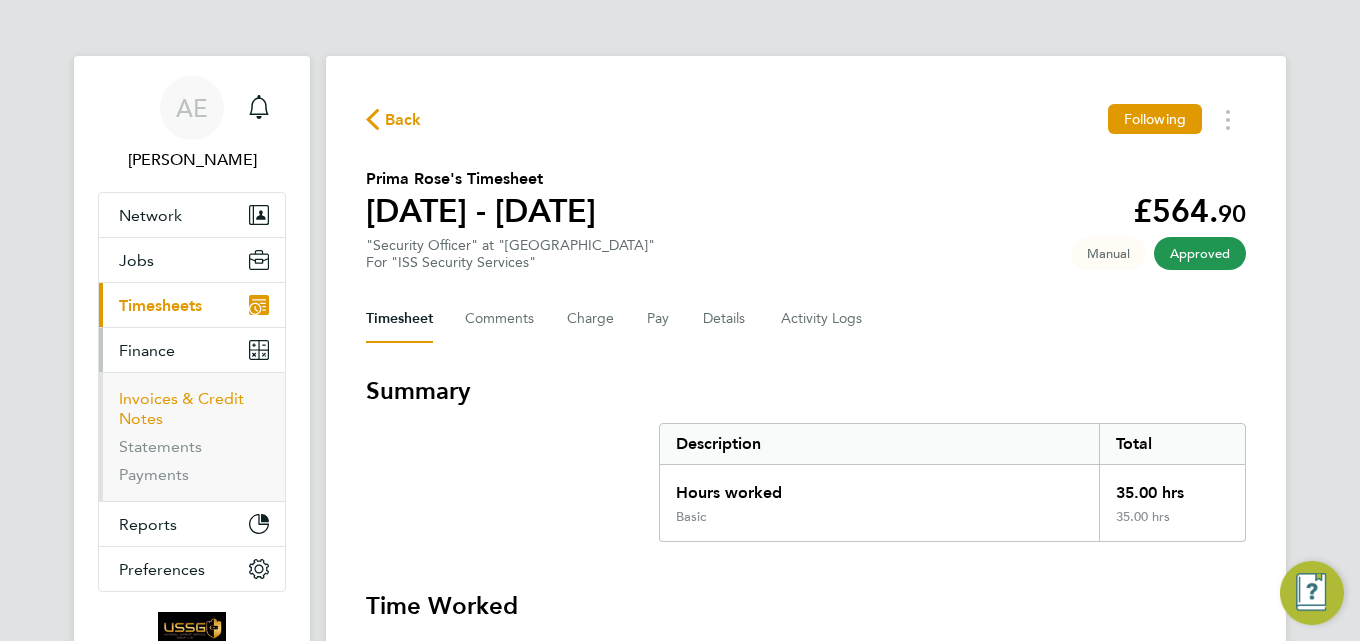 click on "Invoices & Credit Notes" at bounding box center (181, 408) 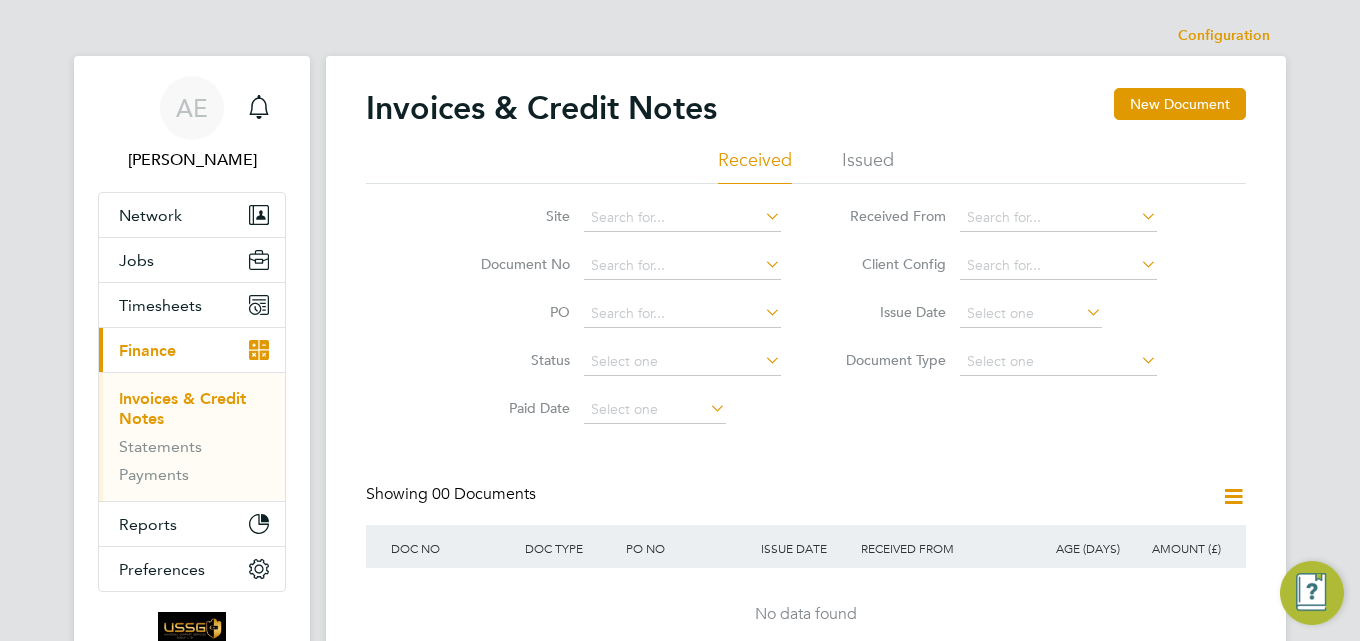 click on "Issued" 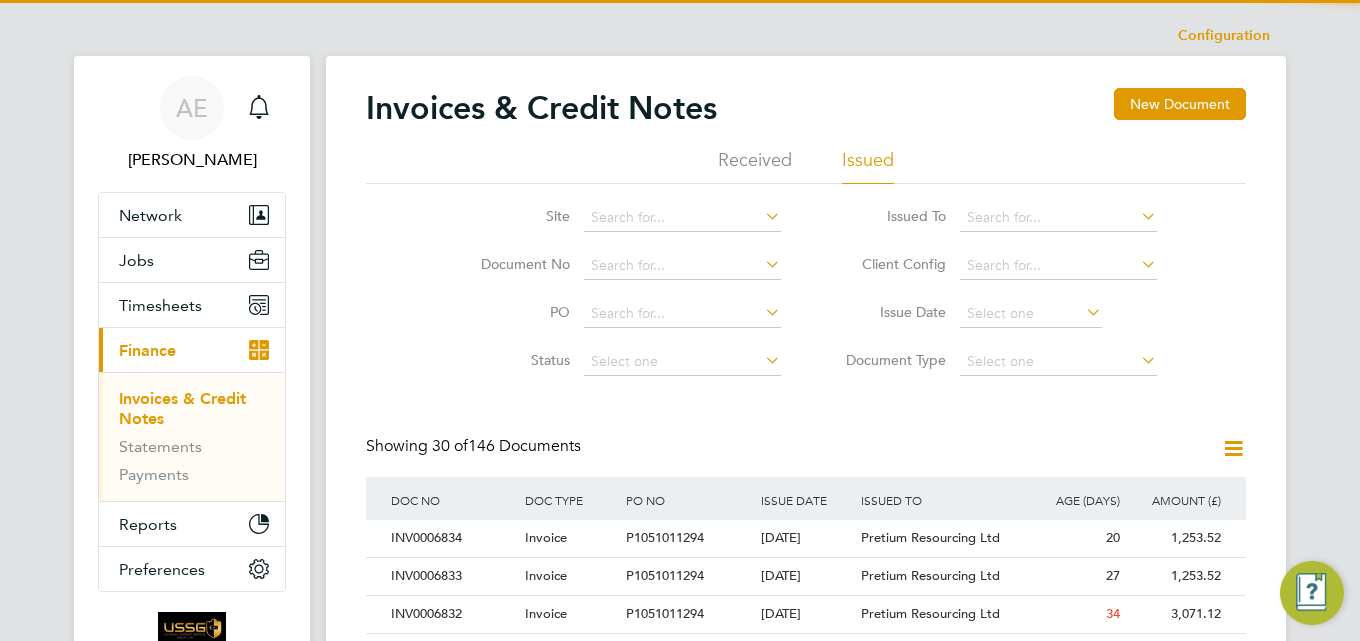 scroll, scrollTop: 10, scrollLeft: 10, axis: both 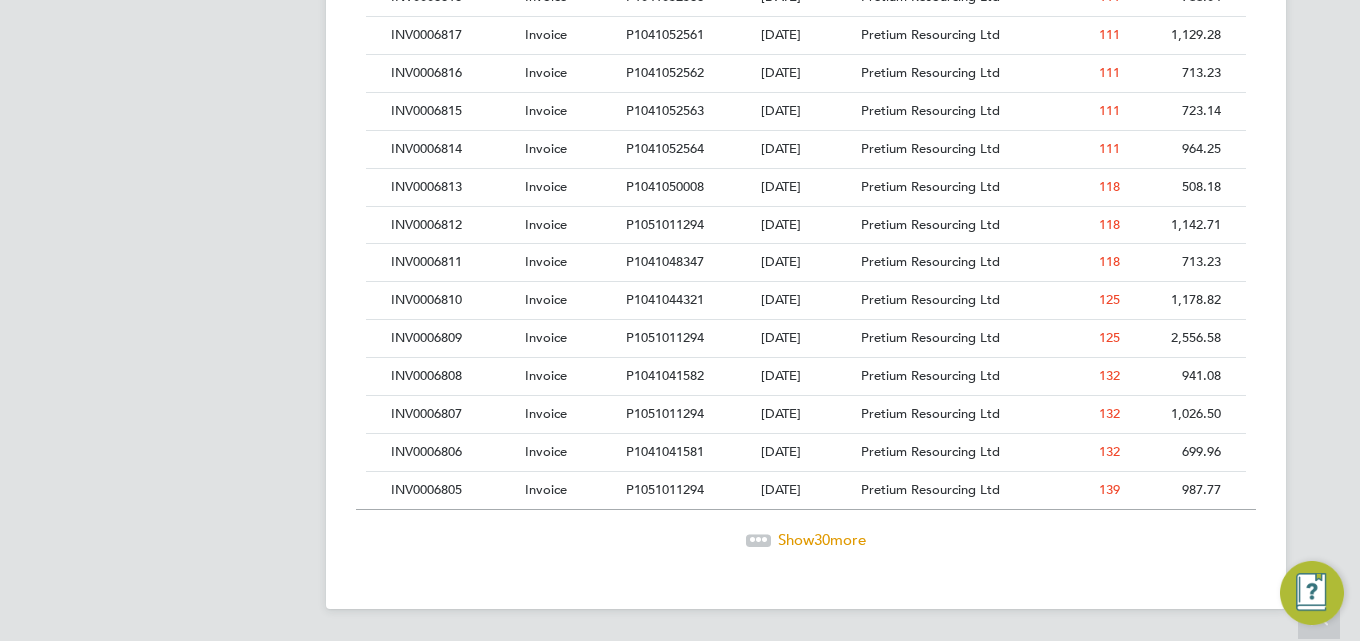 click on "30" 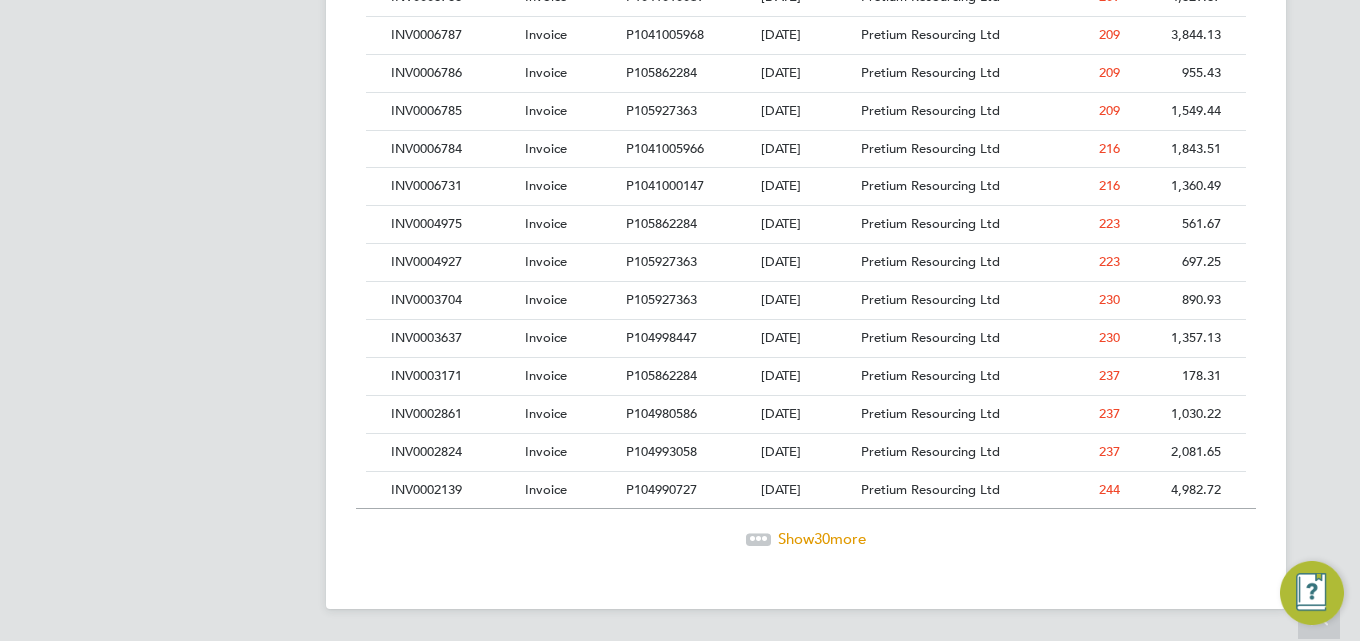 click on "Show  30  more" 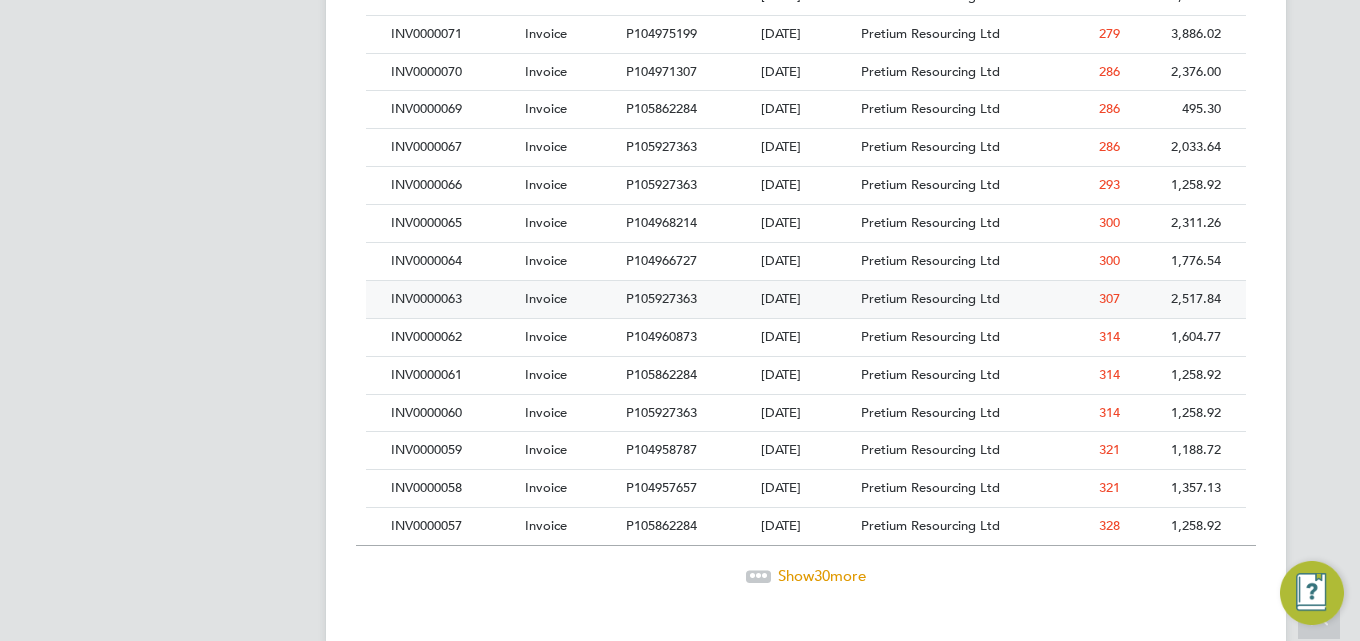 click on "INV0000063" 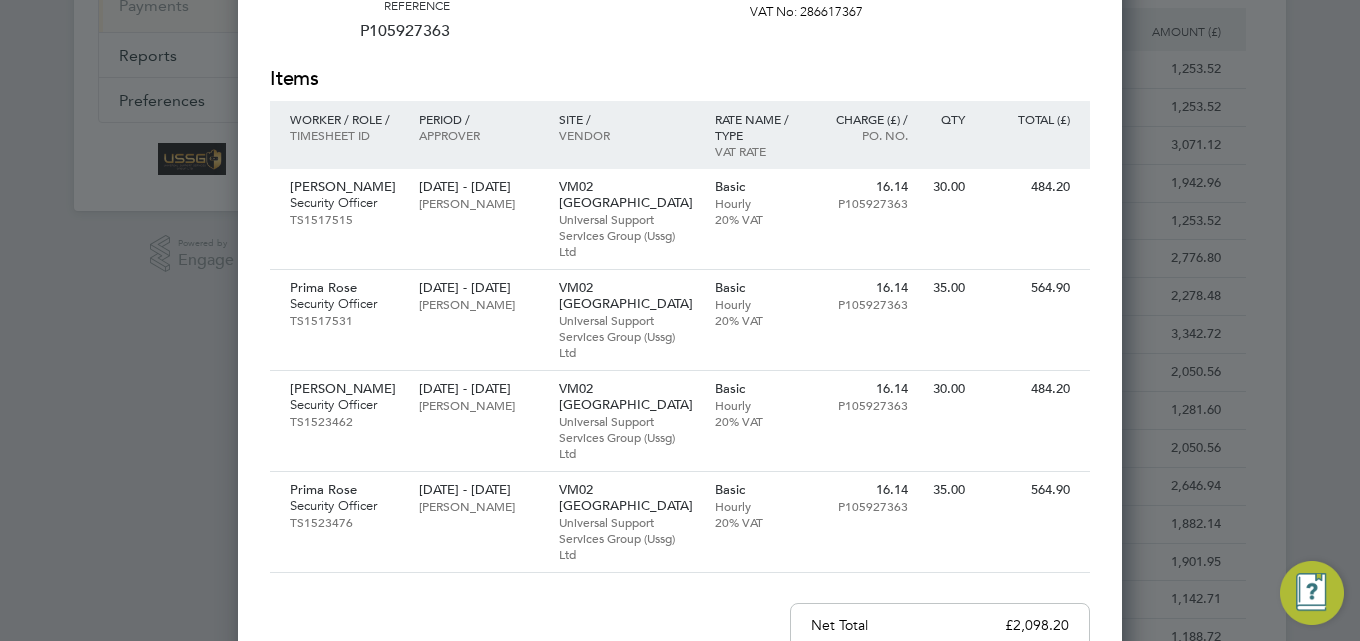 scroll, scrollTop: 500, scrollLeft: 0, axis: vertical 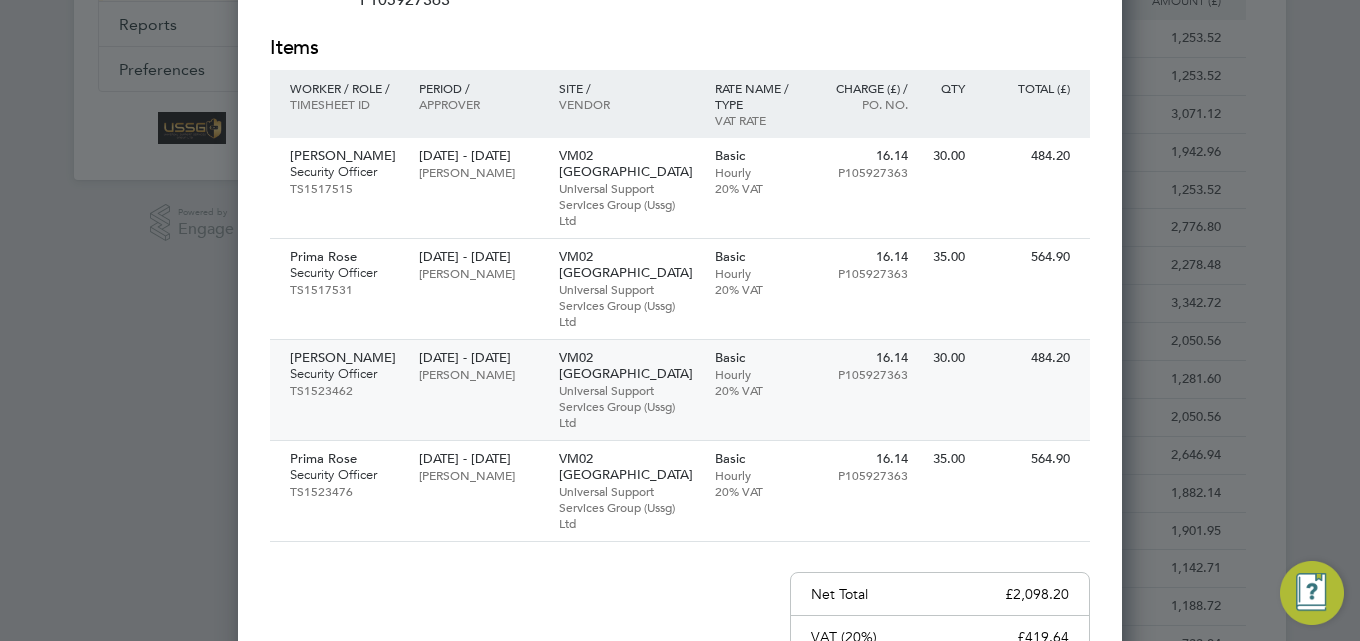 click on "02 Sep - 04 Sep 2024
Ben  Robinson" at bounding box center (478, 366) 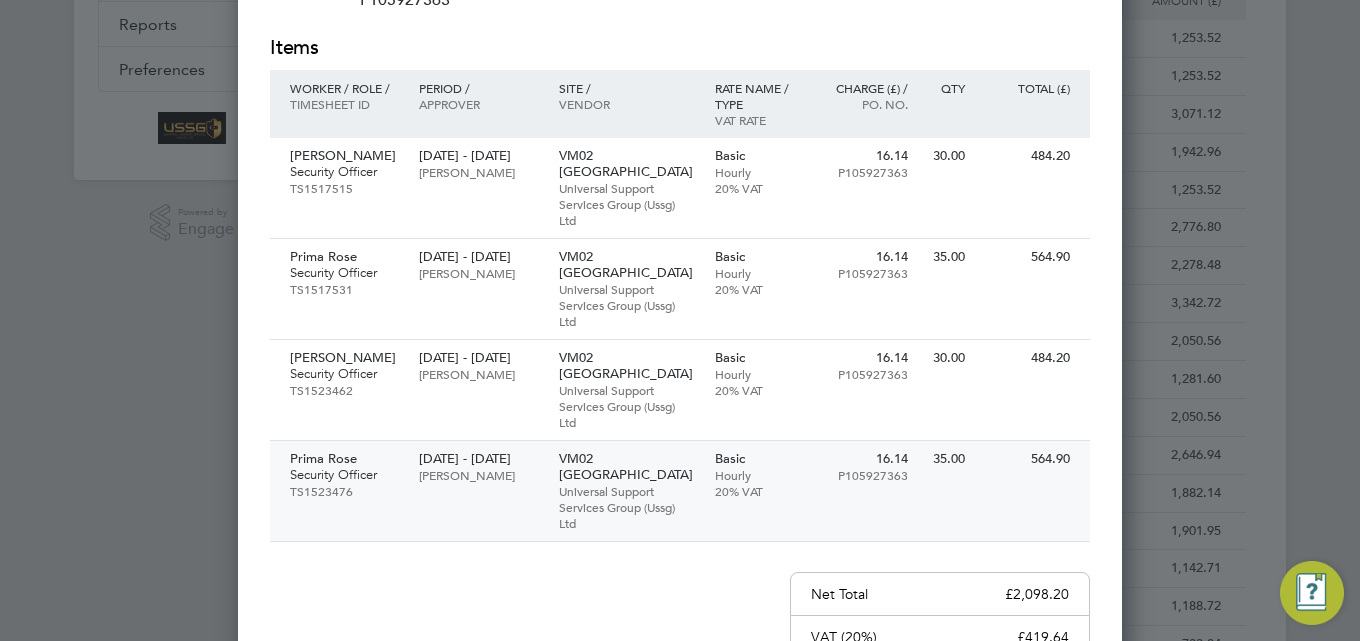 click on "05 Sep - 08 Sep 2024" at bounding box center (478, 459) 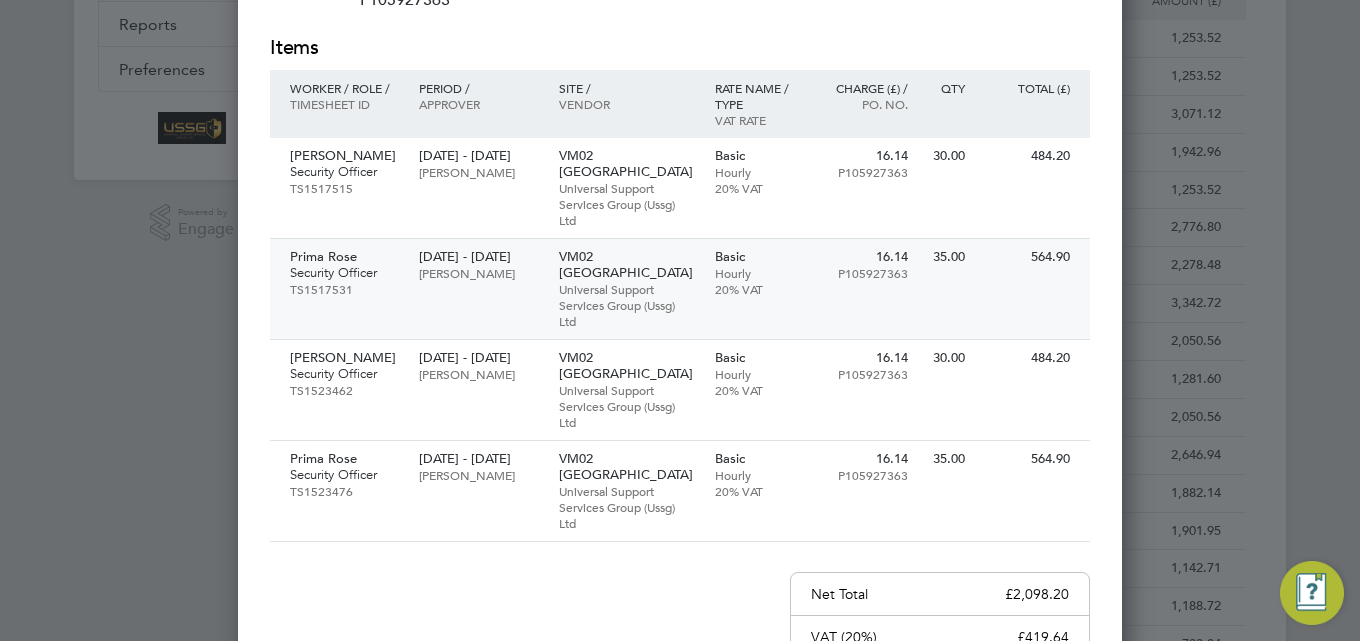 scroll, scrollTop: 400, scrollLeft: 0, axis: vertical 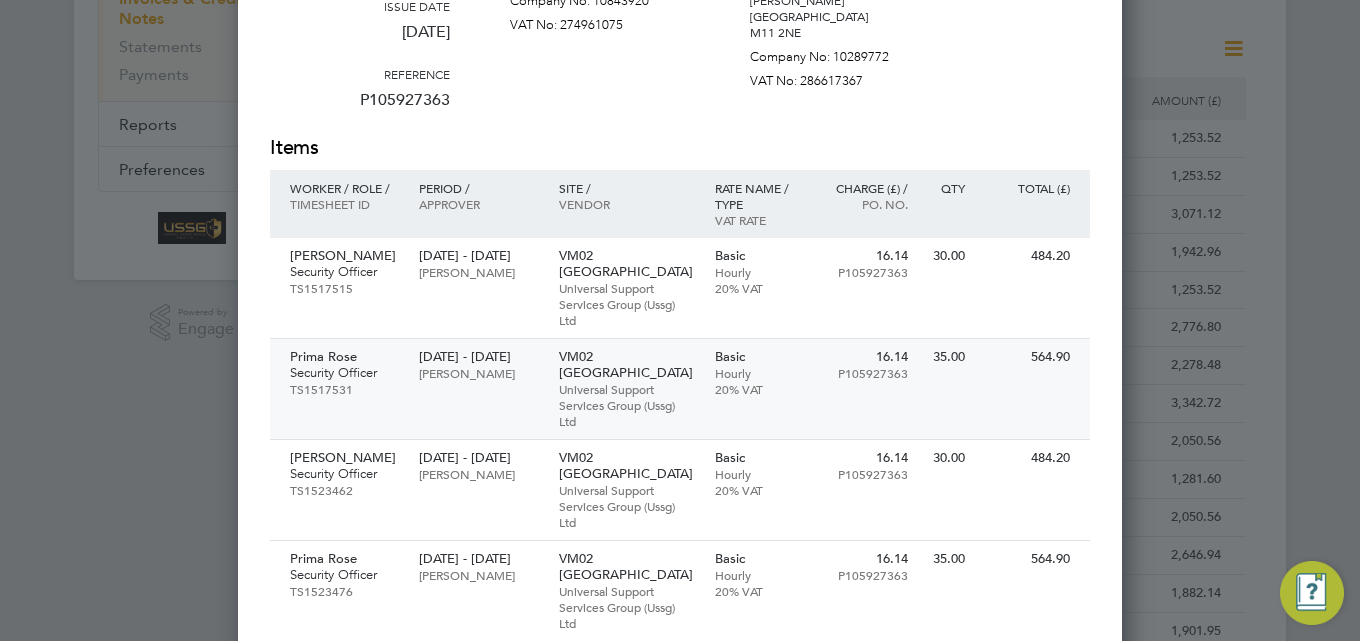 click on "Universal Support Services Group (Ussg) Ltd" at bounding box center (627, 405) 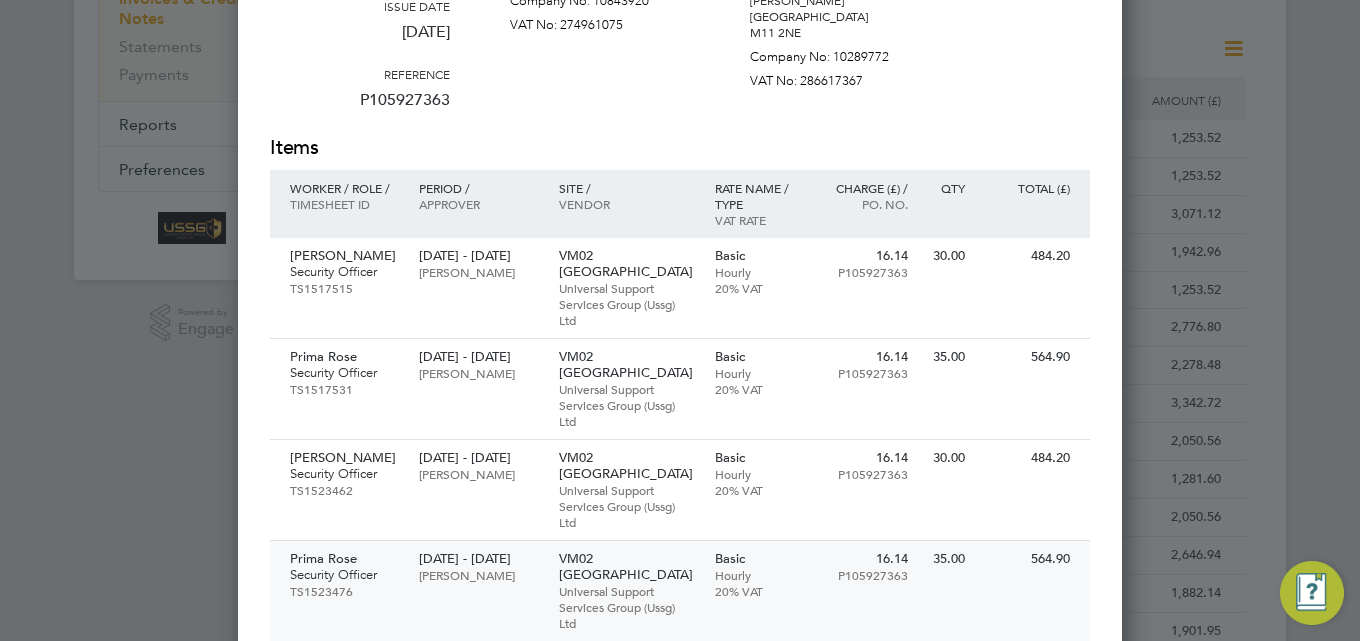 click on "05 Sep - 08 Sep 2024" at bounding box center [478, 559] 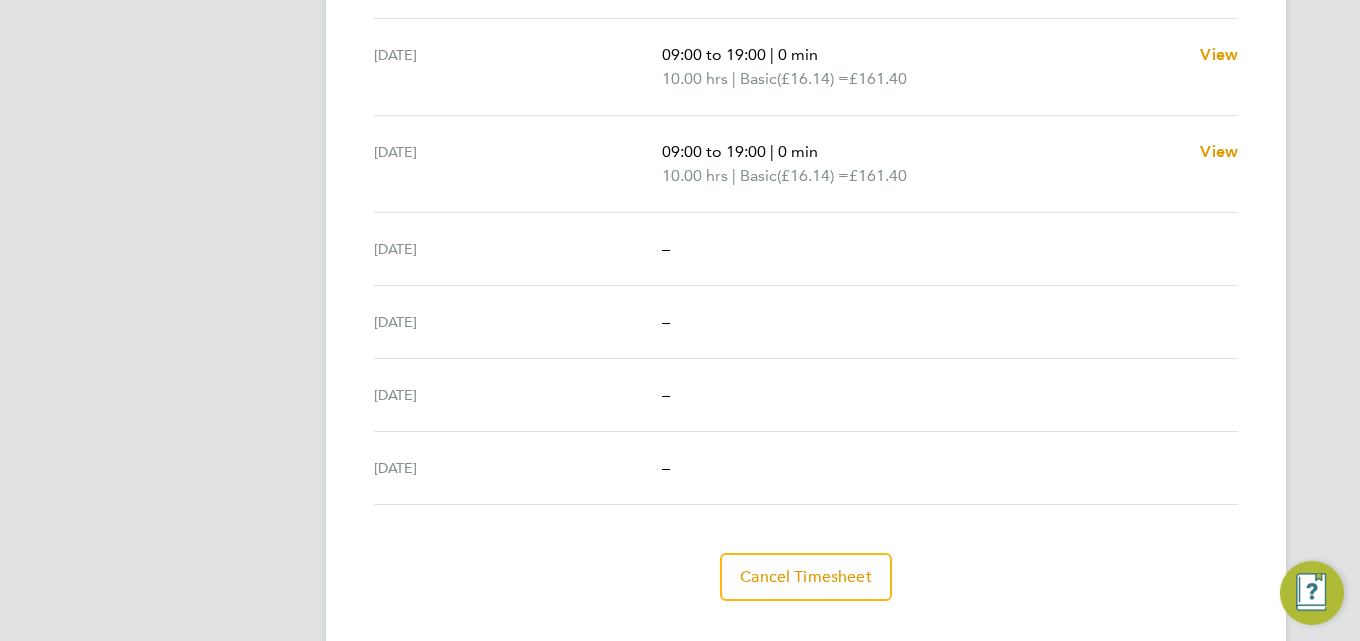scroll, scrollTop: 756, scrollLeft: 0, axis: vertical 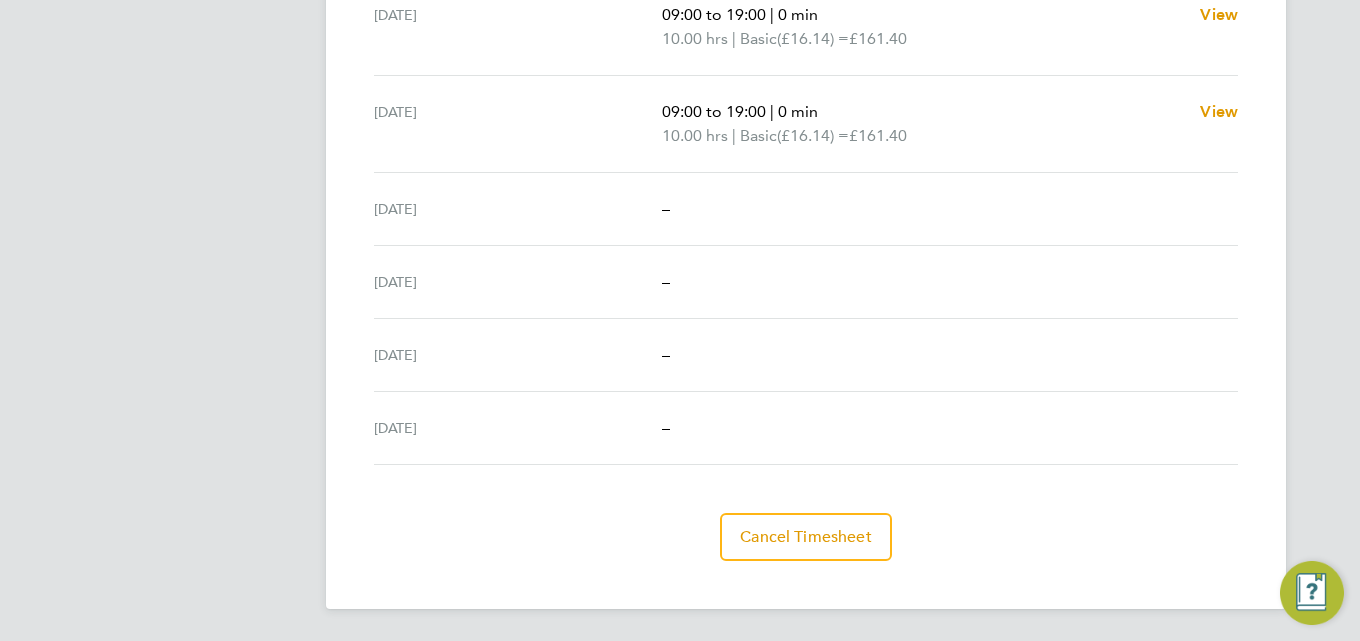 type 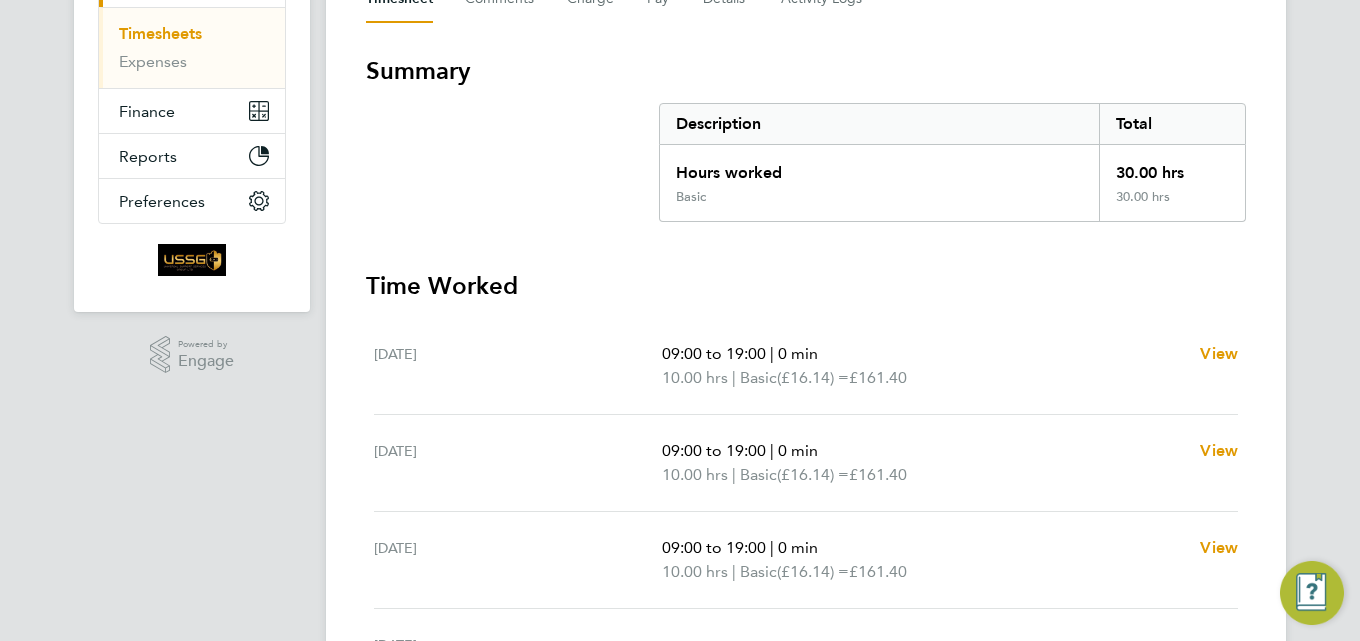 scroll, scrollTop: 356, scrollLeft: 0, axis: vertical 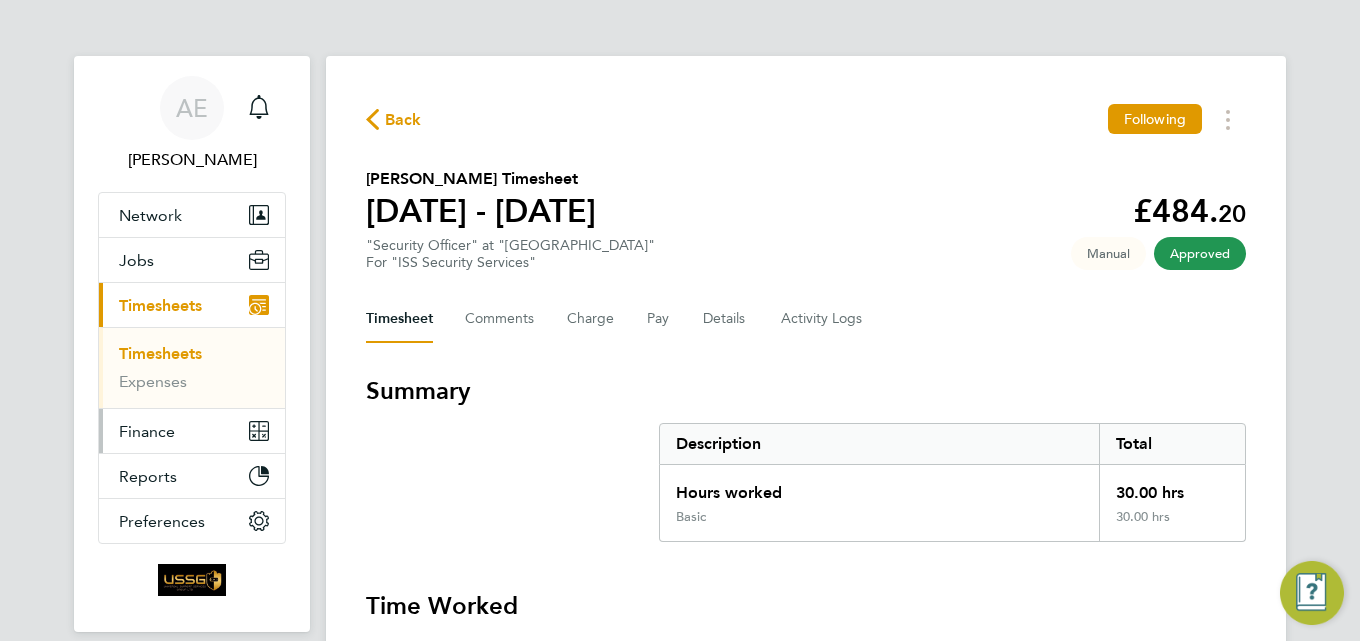 click on "Finance" at bounding box center [147, 431] 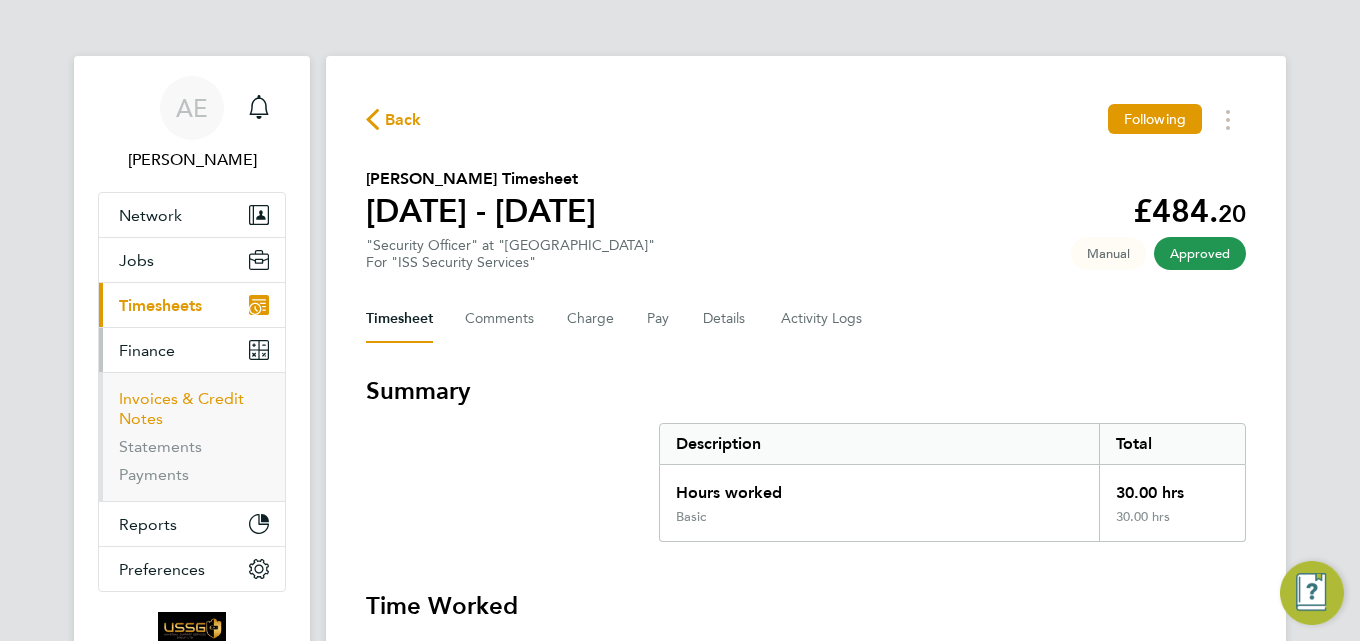 click on "Invoices & Credit Notes" at bounding box center [181, 408] 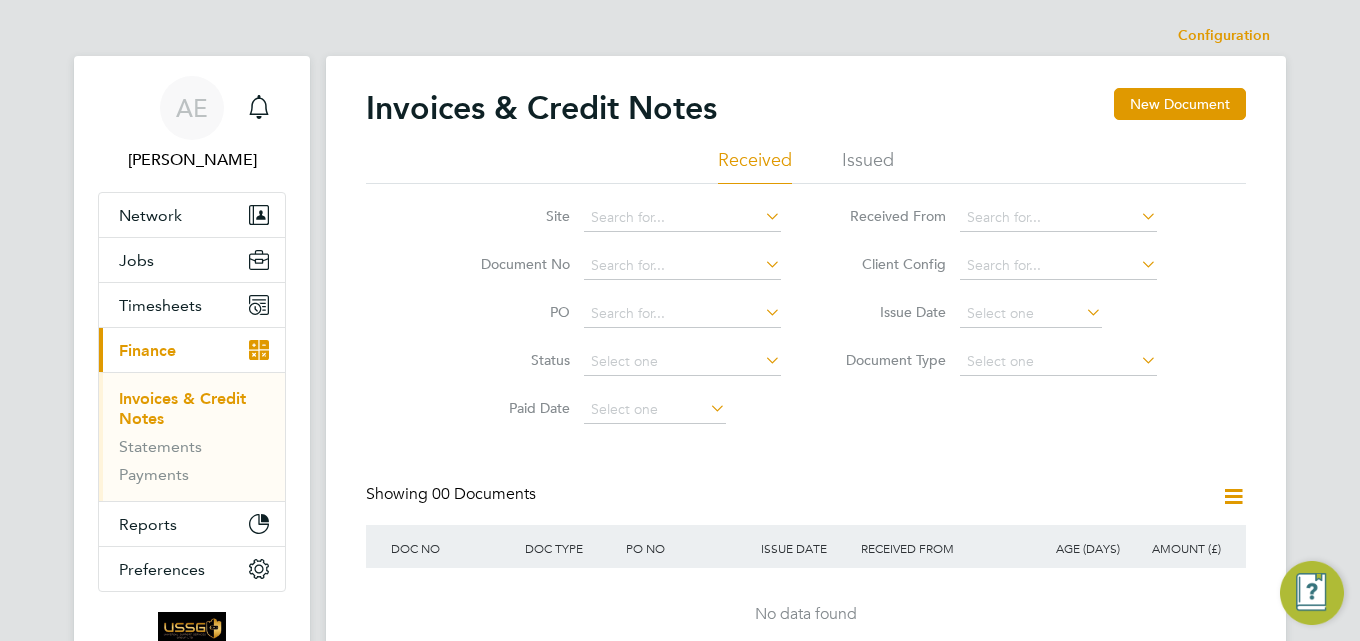 click on "Issued" 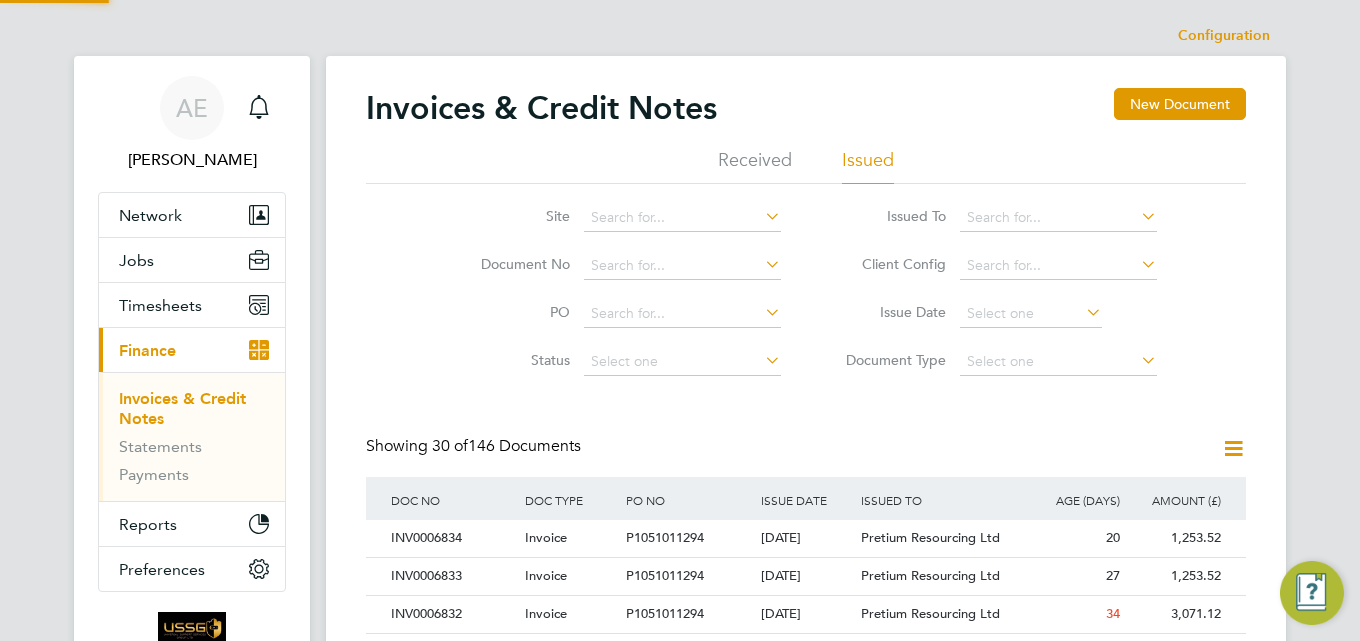 scroll, scrollTop: 125, scrollLeft: 0, axis: vertical 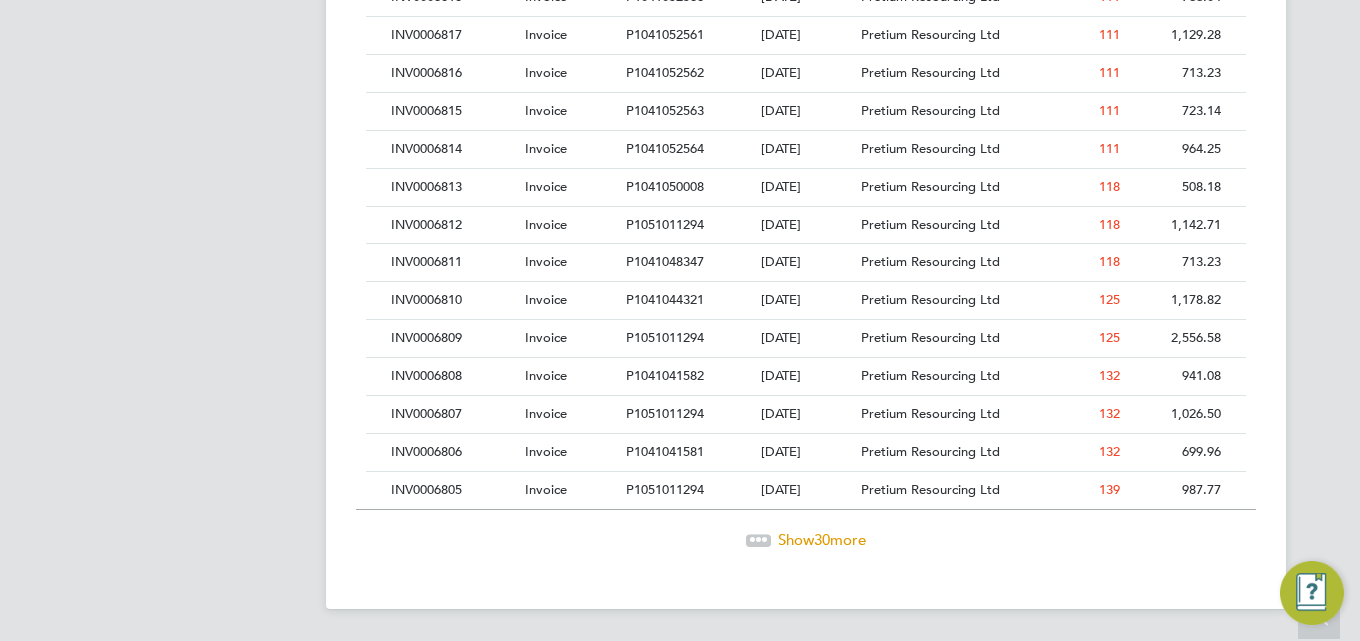 click on "Show  30  more" 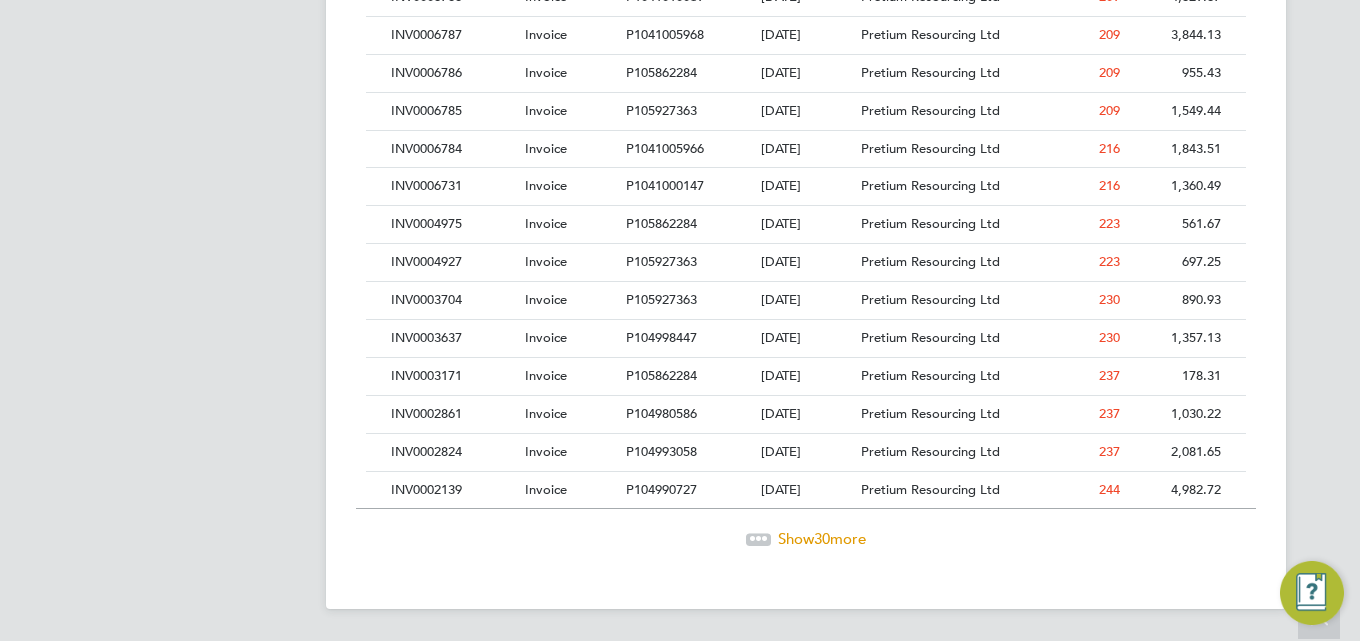 click on "Show  30  more" 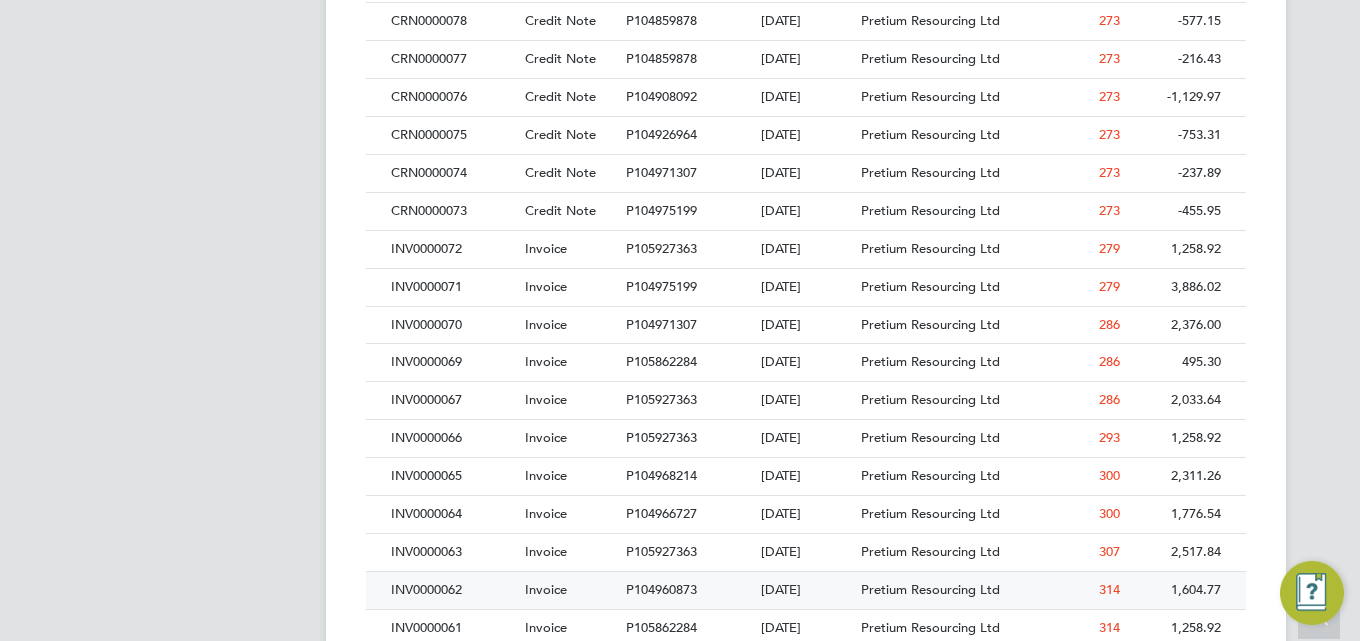 click on "INV0000062" 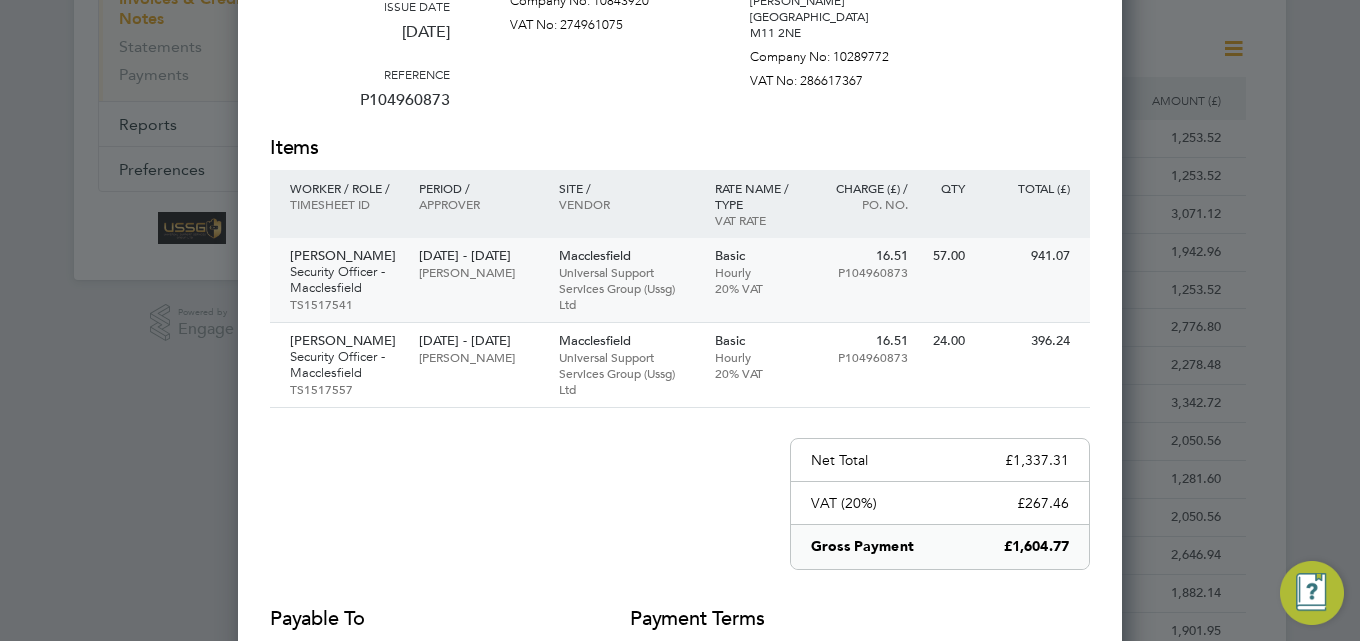 click on "[DATE] - [DATE]
[PERSON_NAME]" at bounding box center (478, 264) 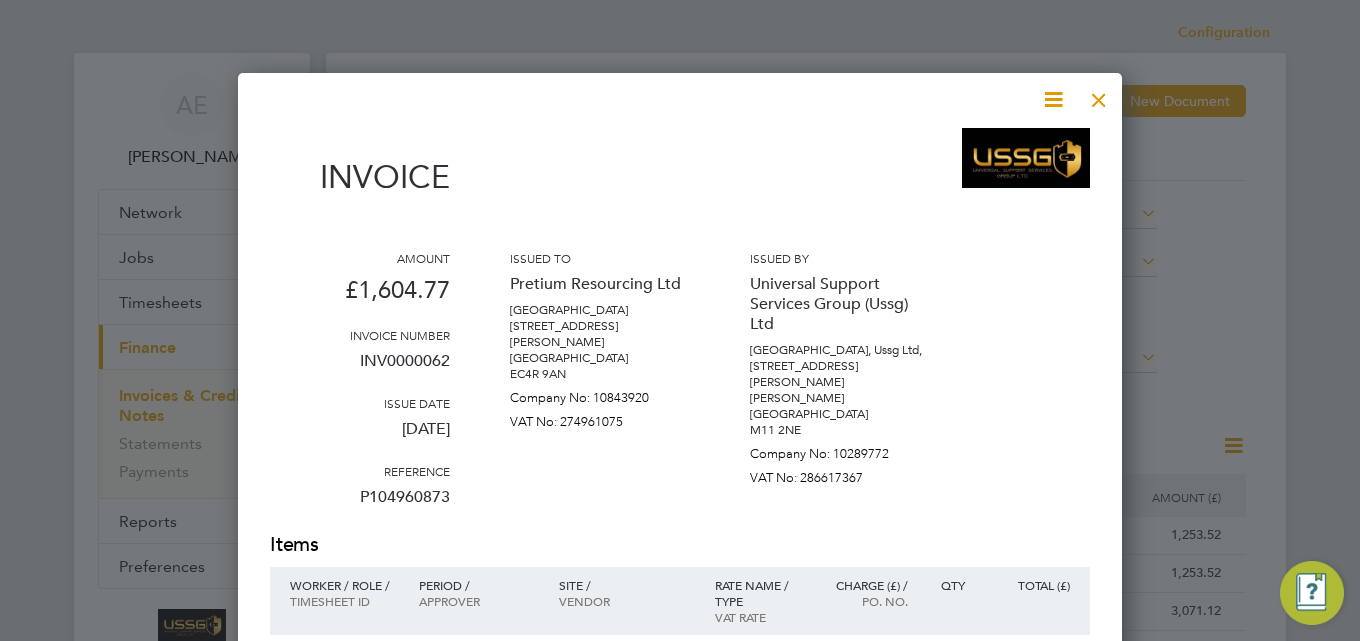 scroll, scrollTop: 0, scrollLeft: 0, axis: both 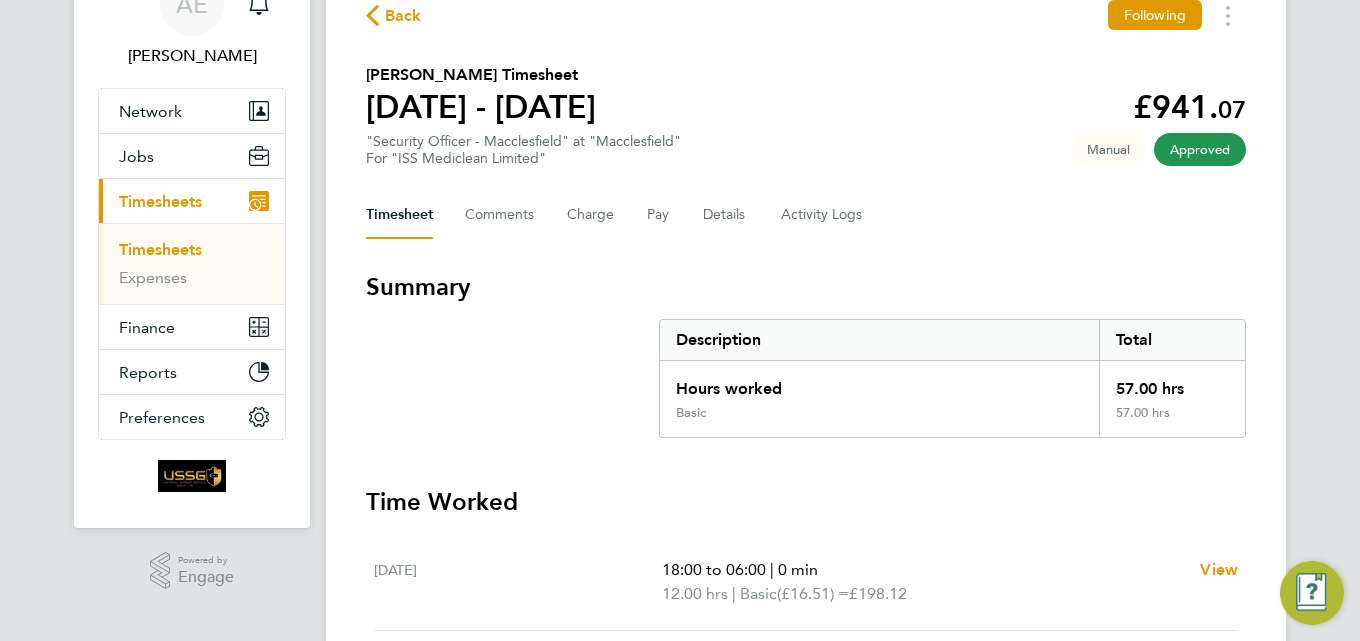 type 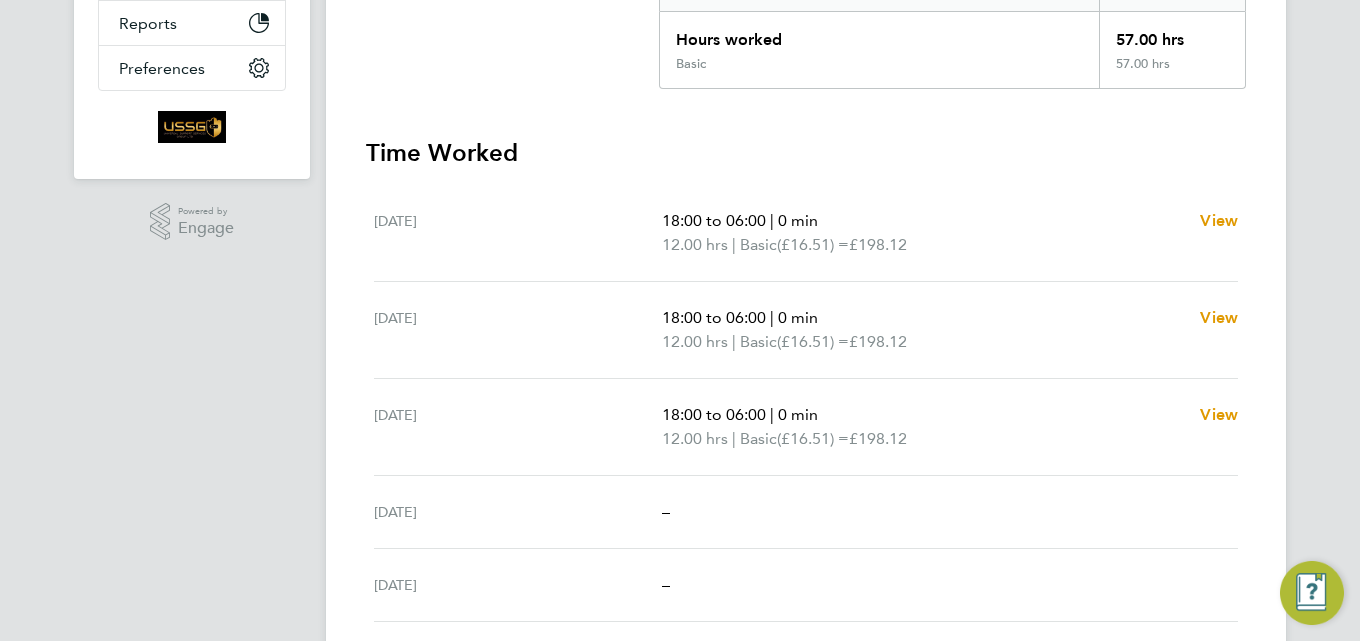 scroll, scrollTop: 404, scrollLeft: 0, axis: vertical 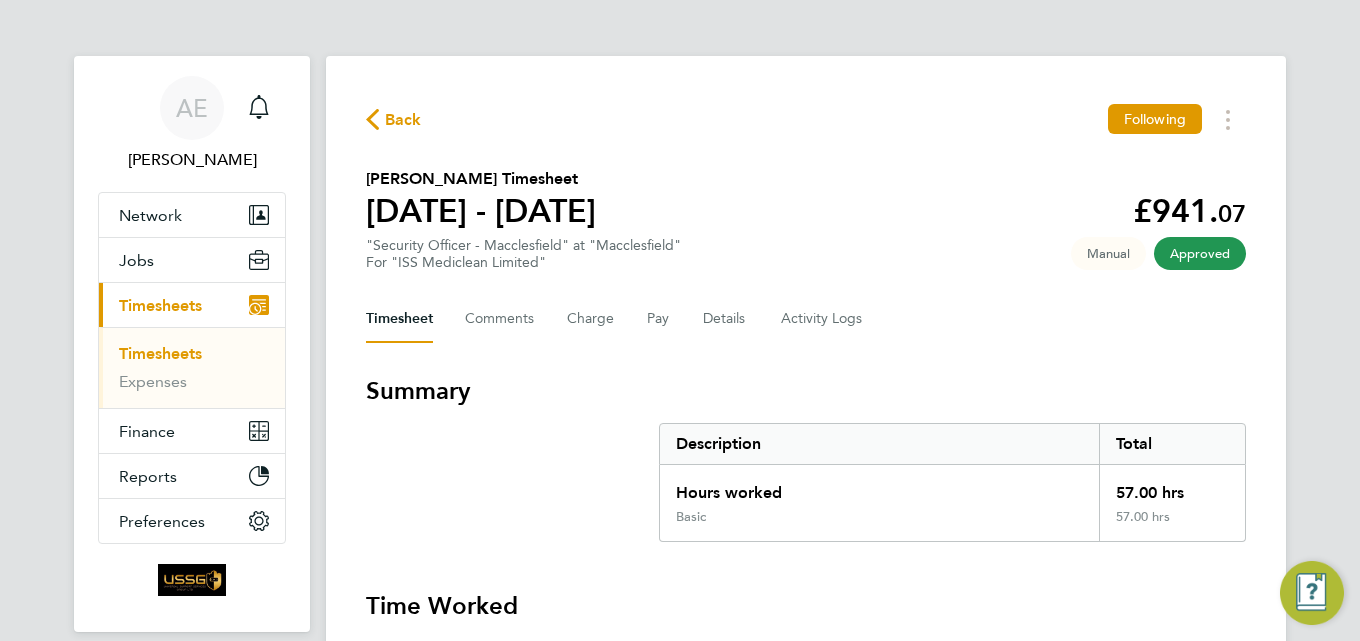 click 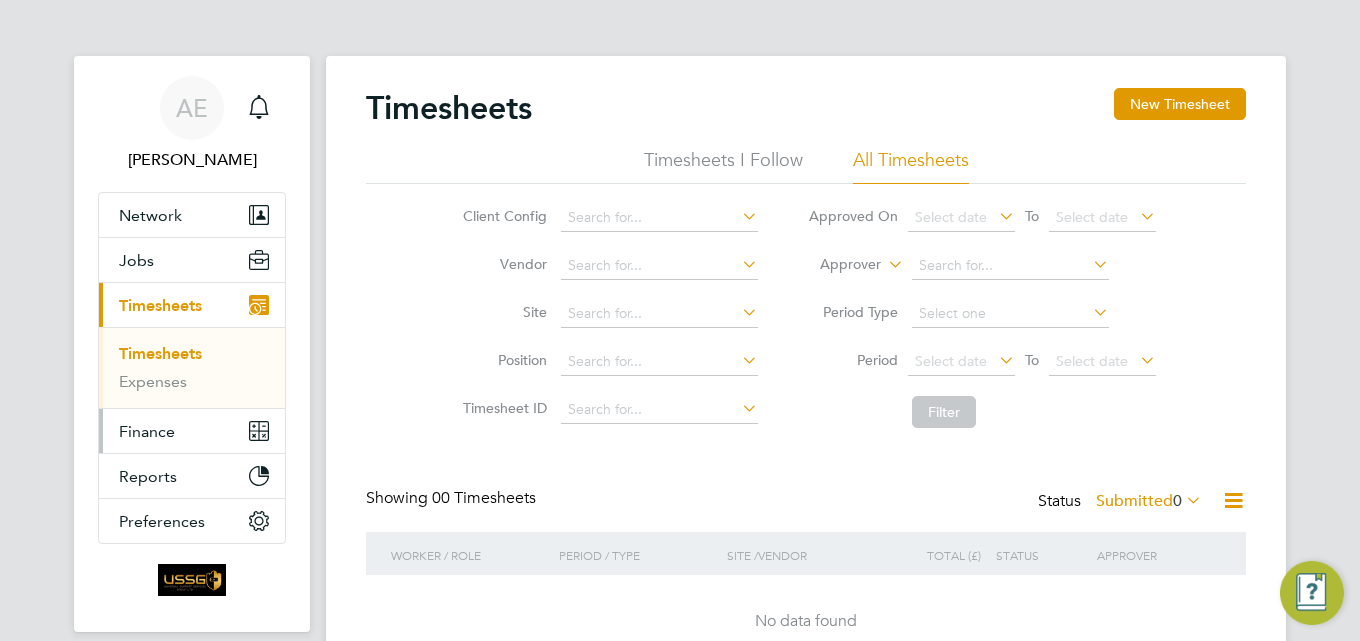 click on "Finance" at bounding box center [147, 431] 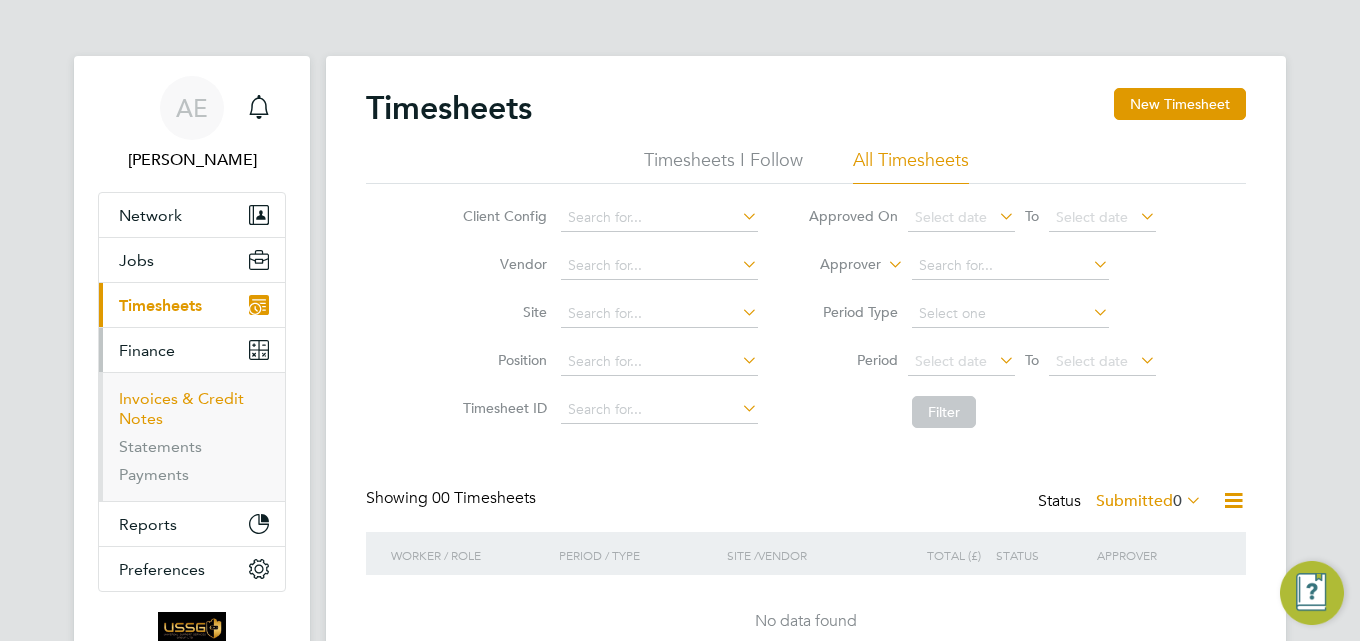 click on "Invoices & Credit Notes" at bounding box center (181, 408) 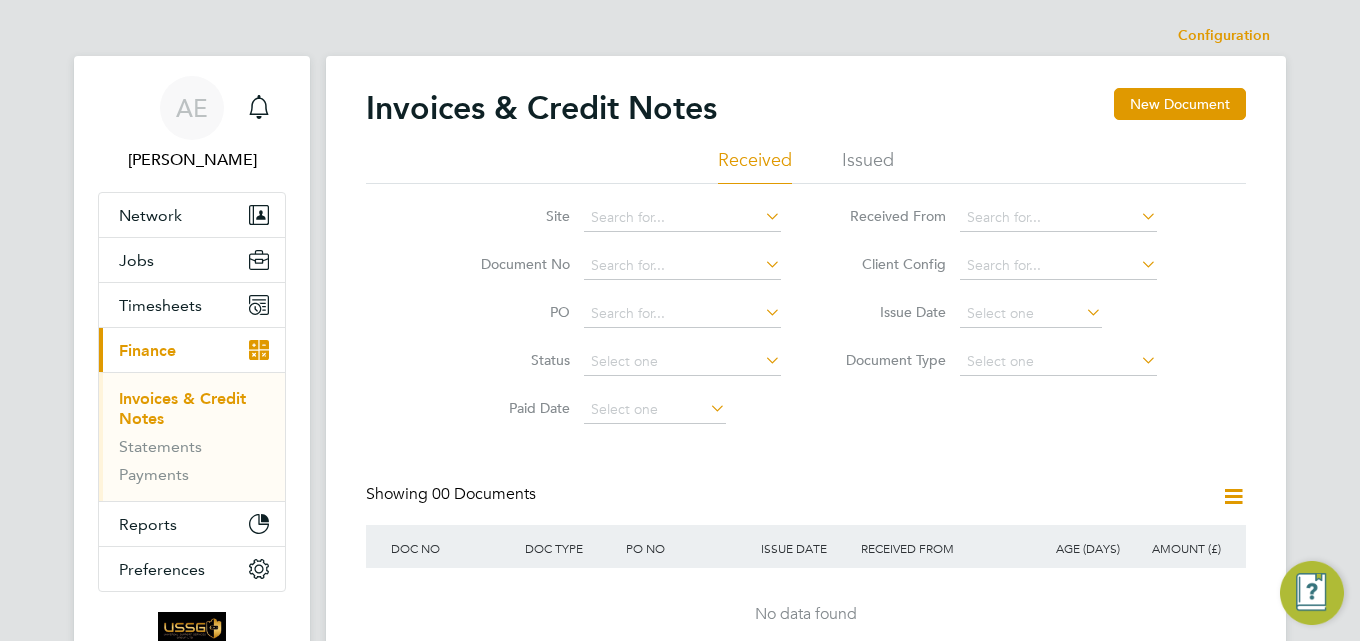 click on "Issued" 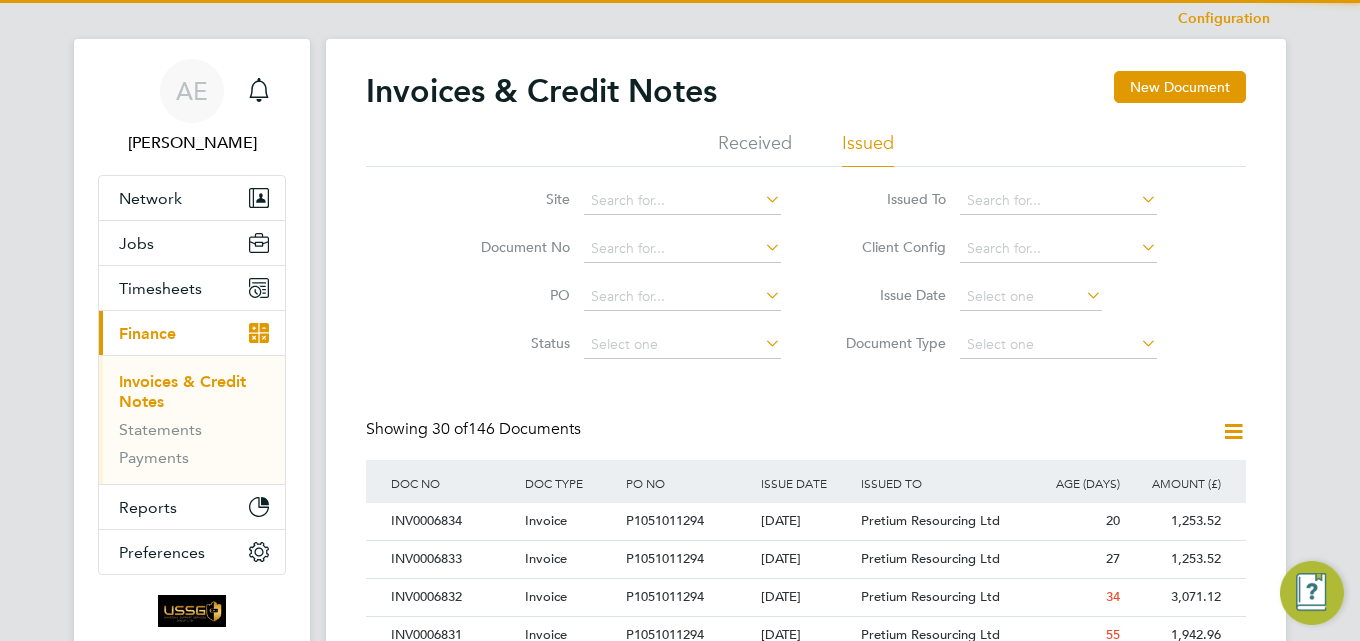 scroll, scrollTop: 350, scrollLeft: 0, axis: vertical 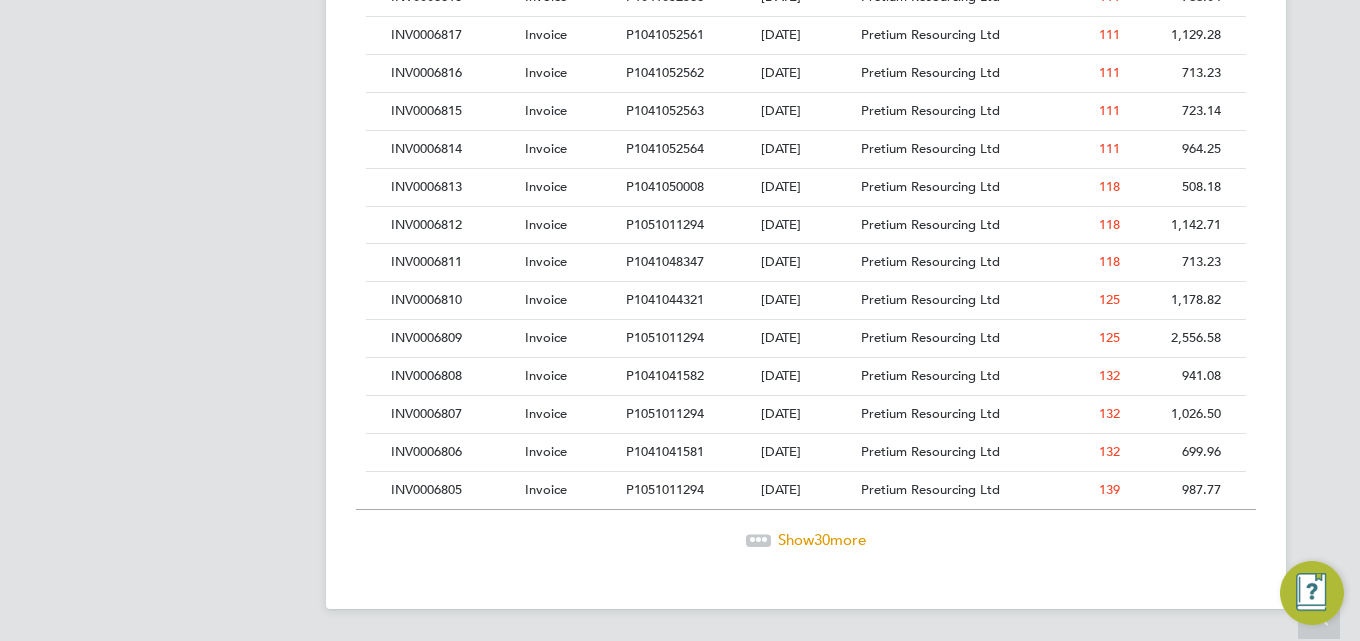 click on "Show  30  more" 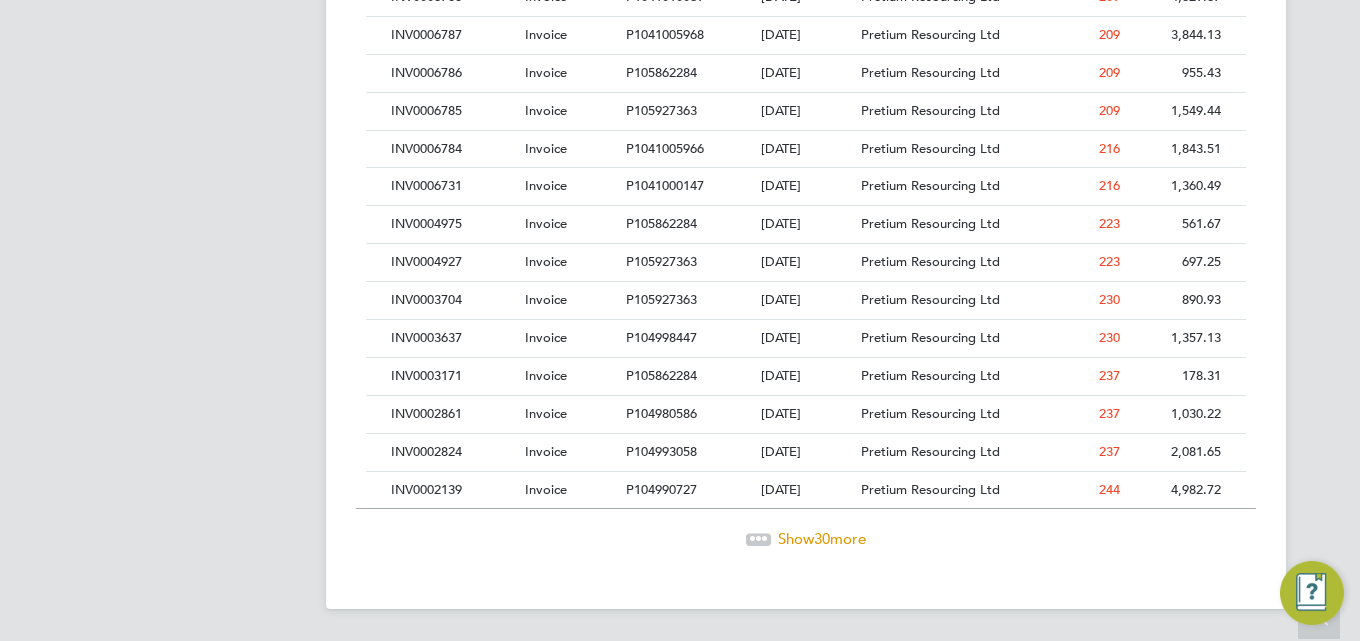 click on "Show  30  more" 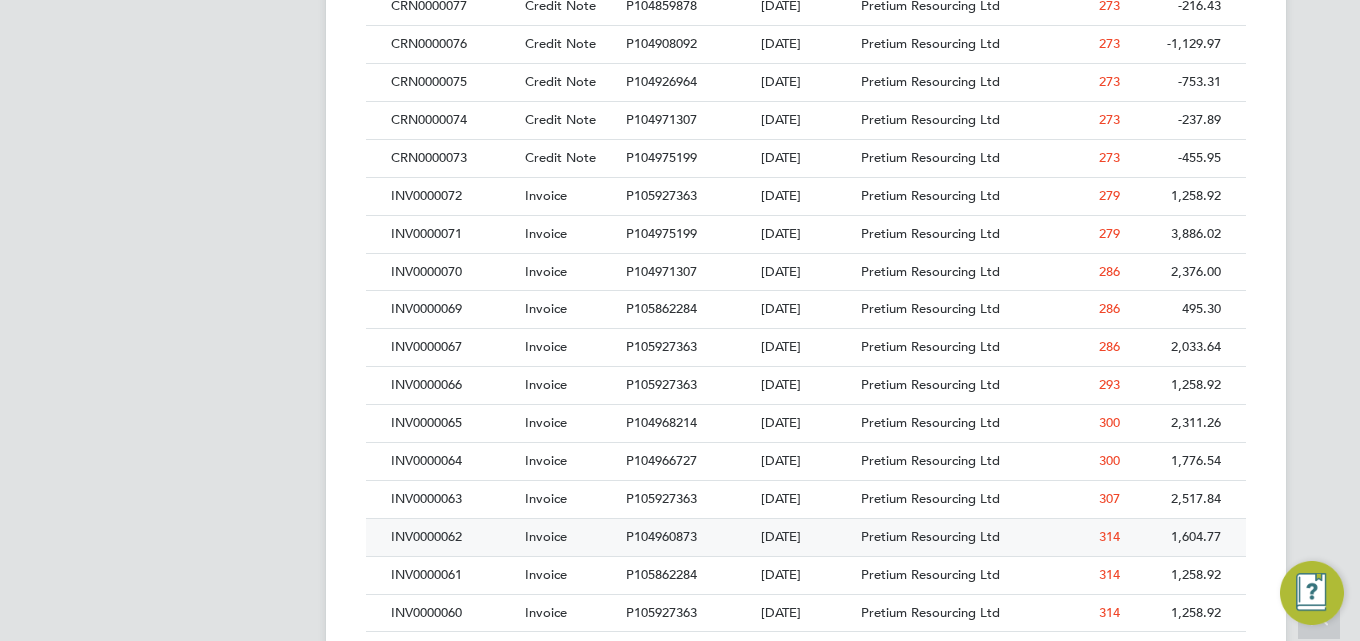 click on "INV0000062" 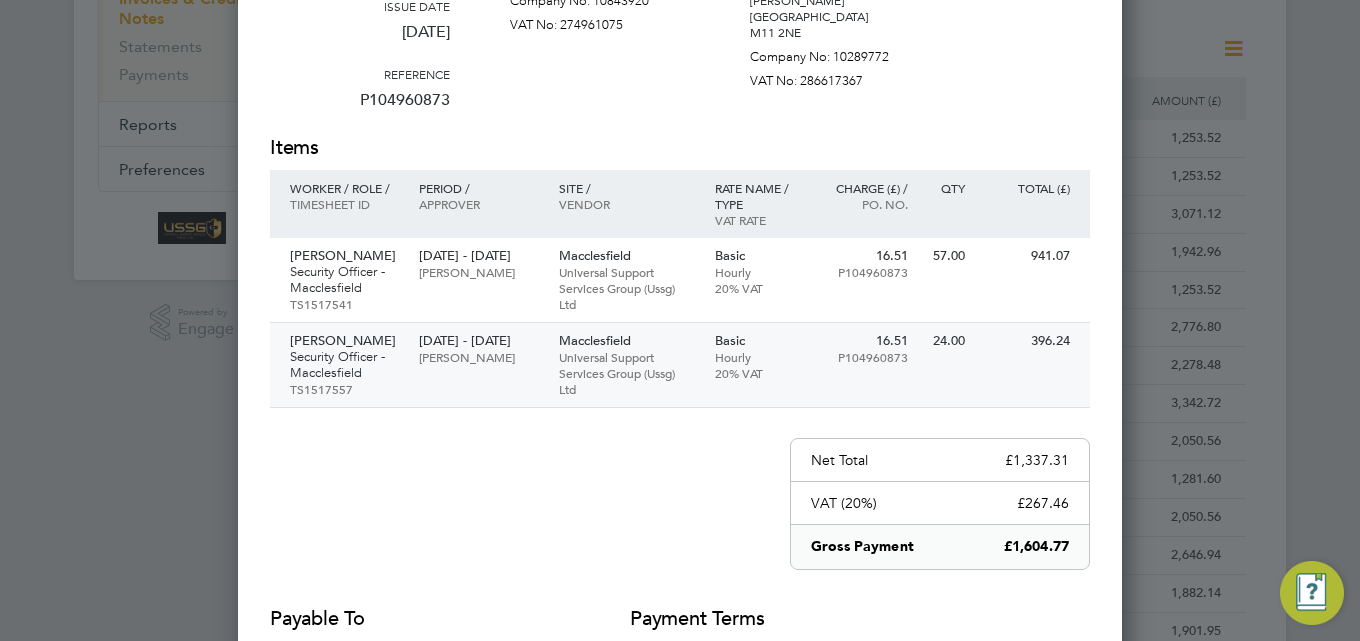 click on "28 Aug - 01 Sep 2024
Lee  Clarke" at bounding box center (478, 349) 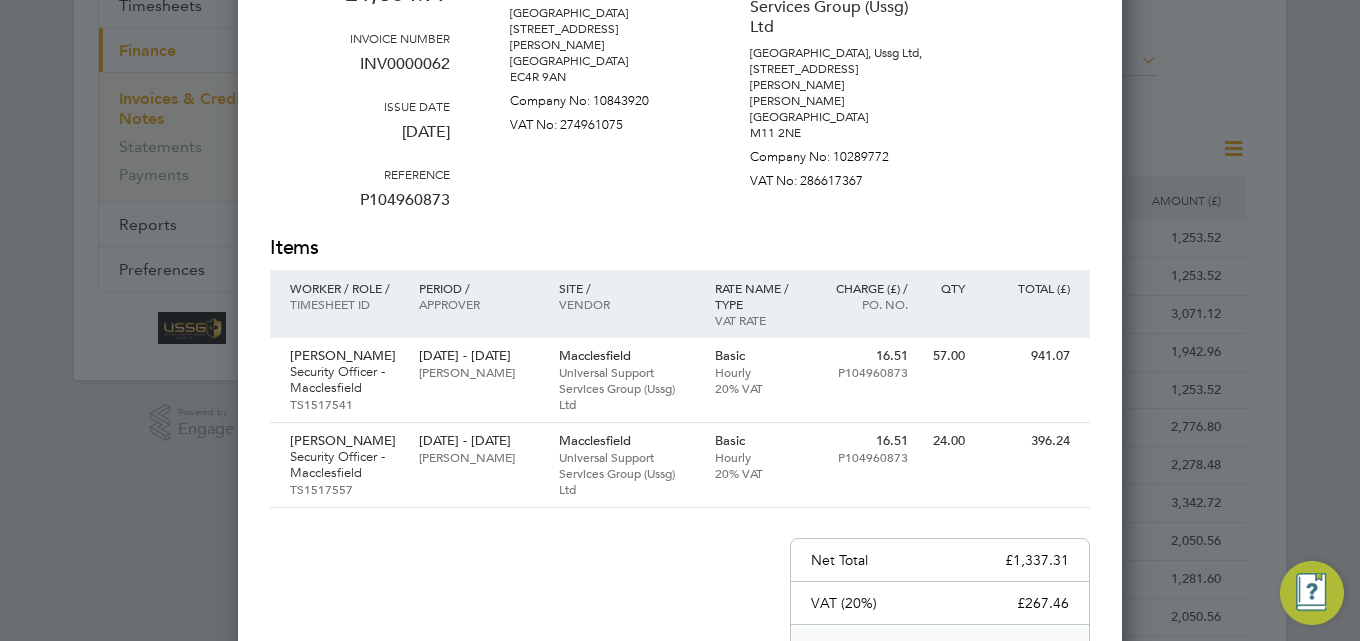 scroll, scrollTop: 0, scrollLeft: 0, axis: both 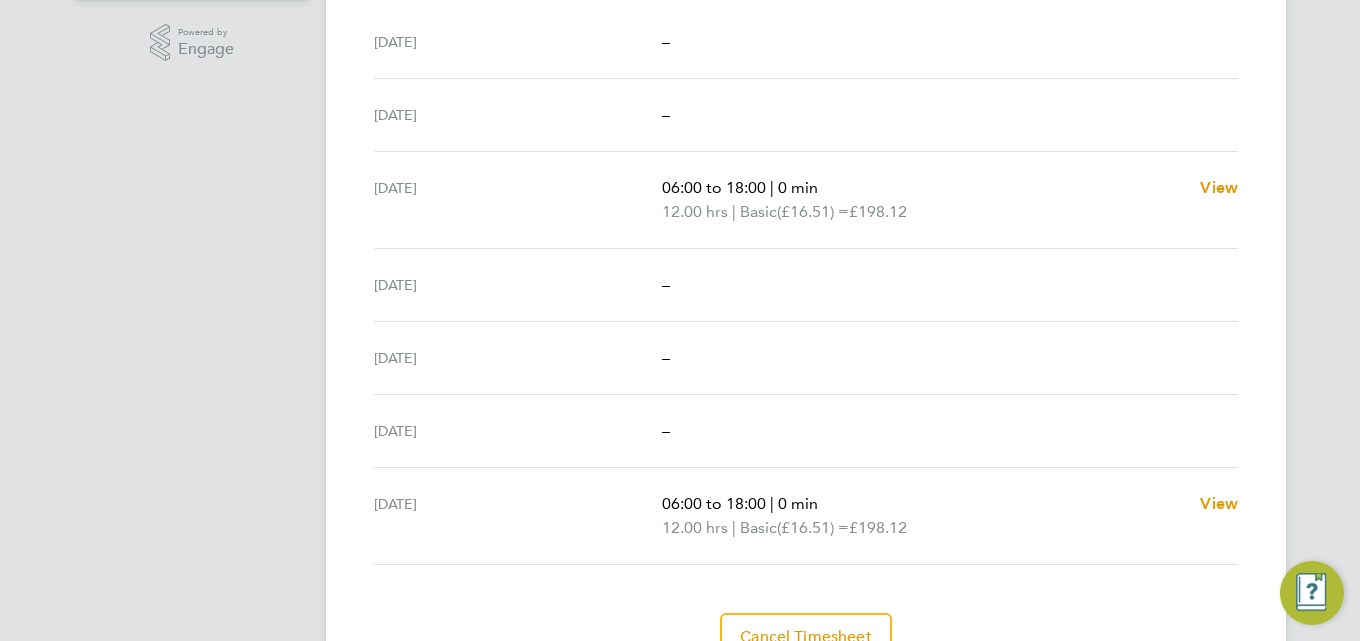 type 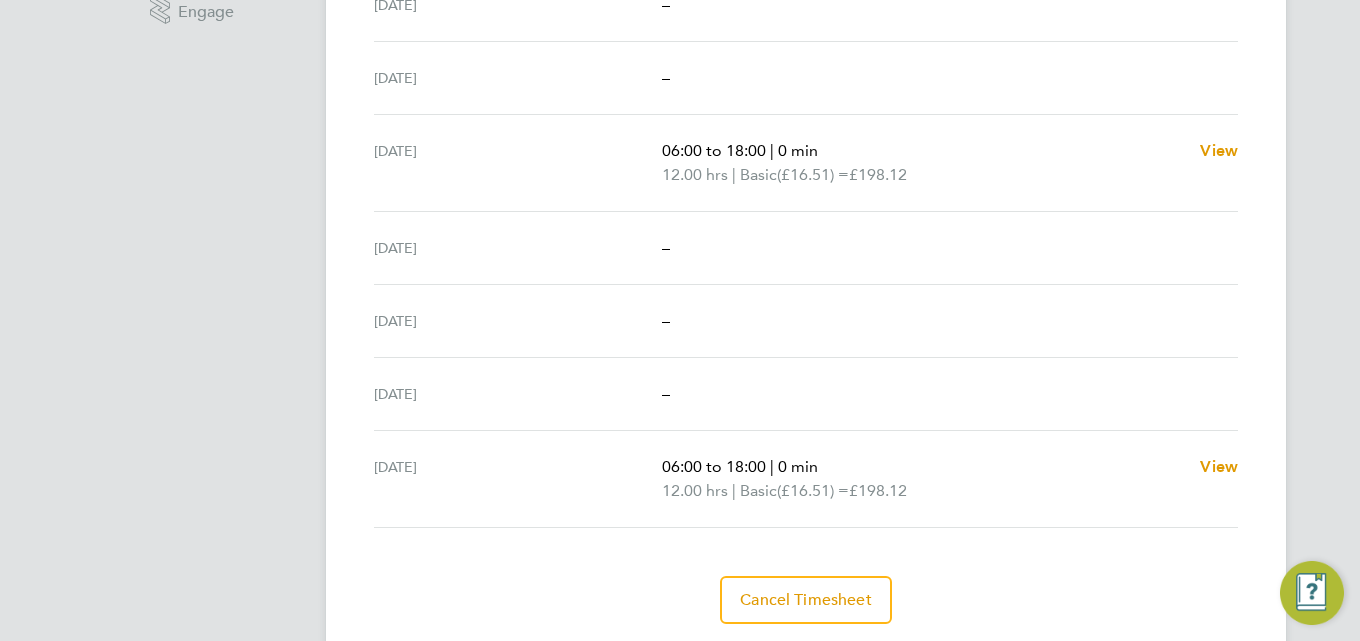 scroll, scrollTop: 632, scrollLeft: 0, axis: vertical 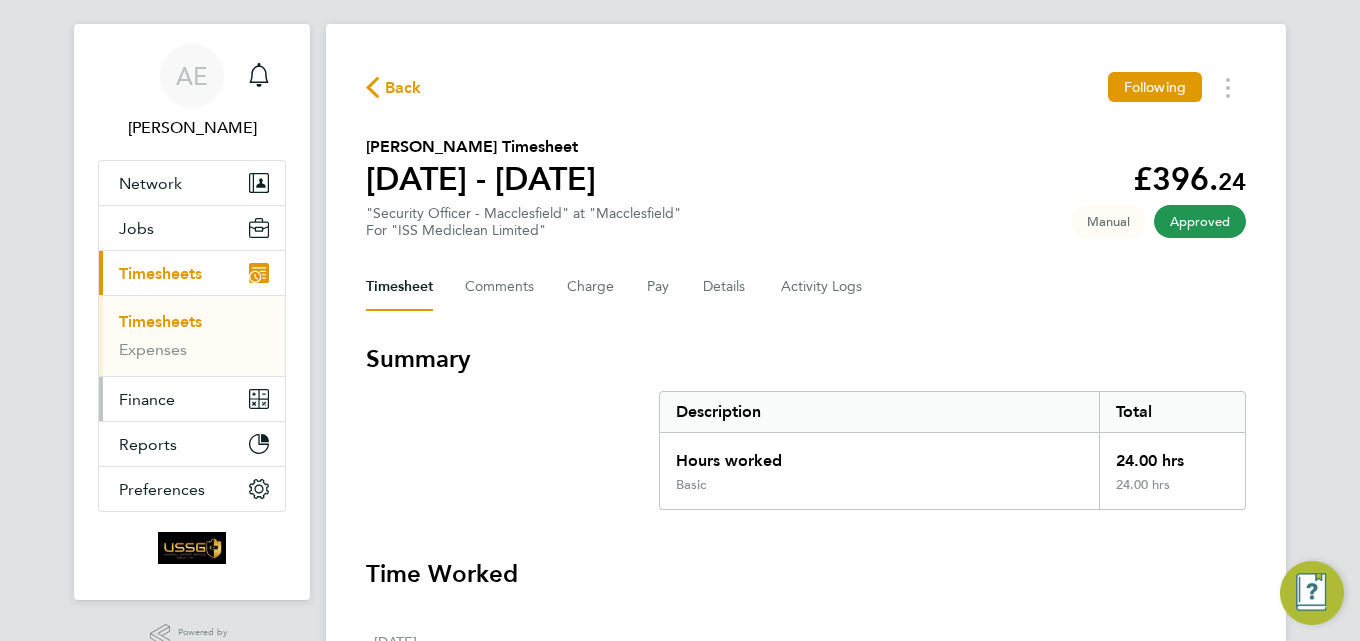 click on "Finance" at bounding box center (192, 399) 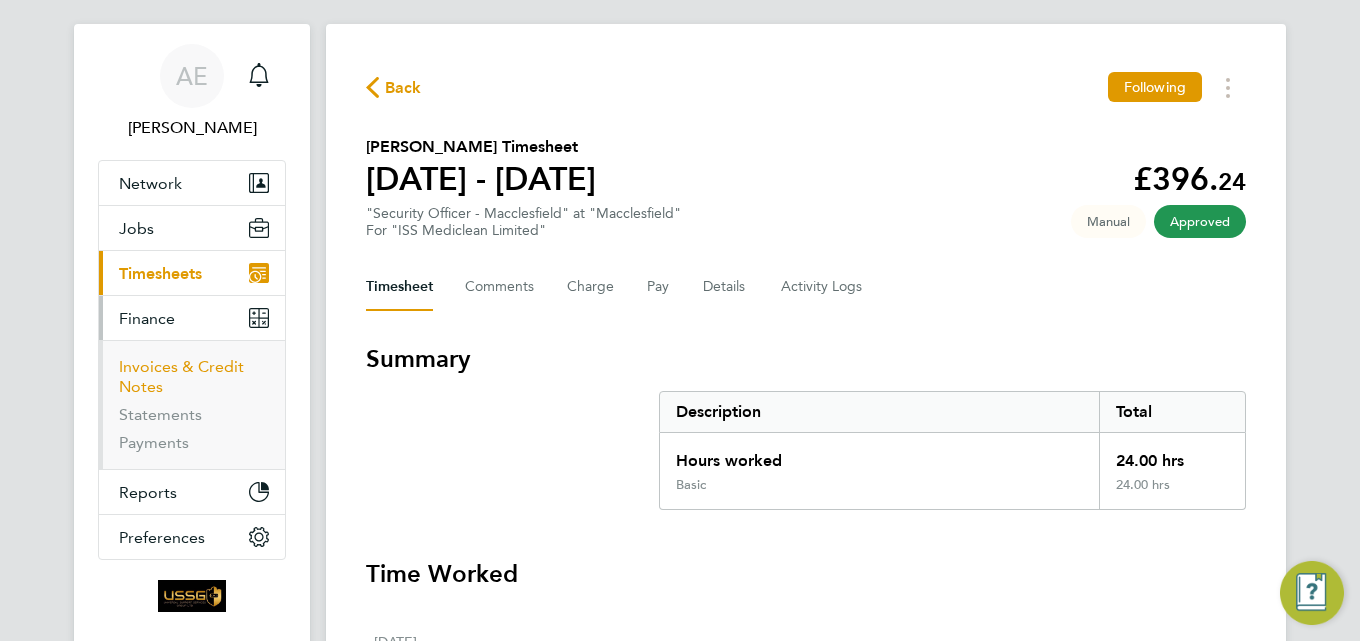 click on "Invoices & Credit Notes" at bounding box center [181, 376] 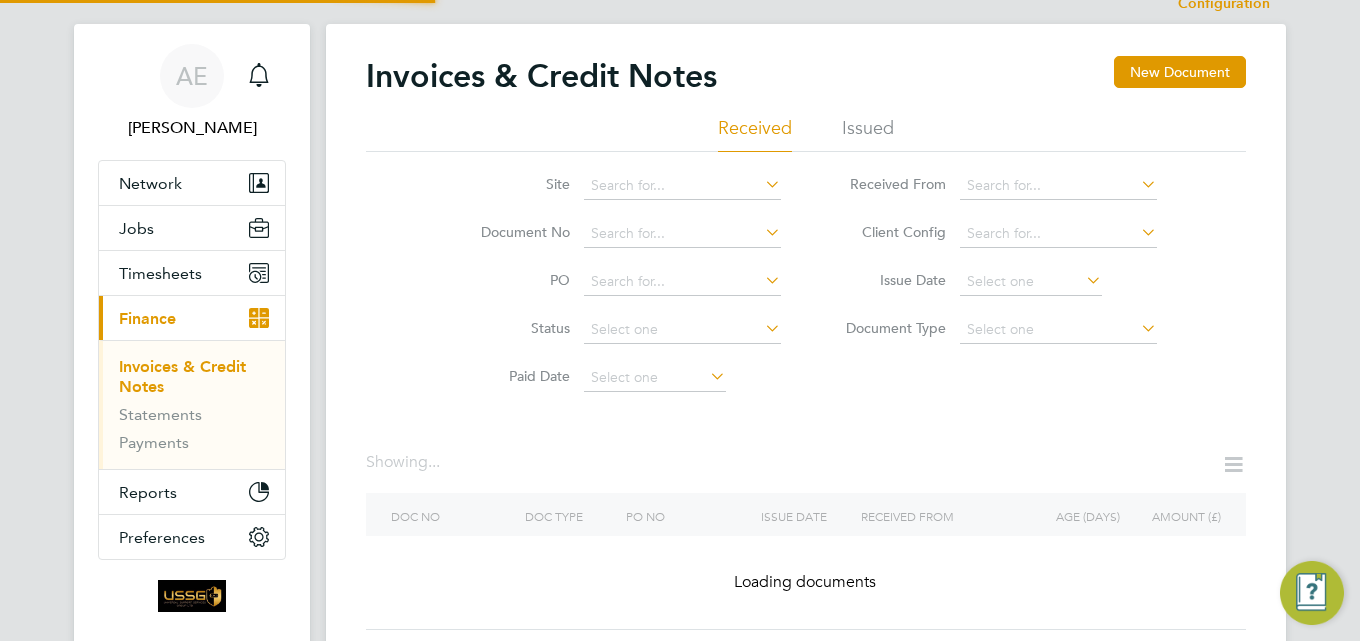 scroll, scrollTop: 0, scrollLeft: 0, axis: both 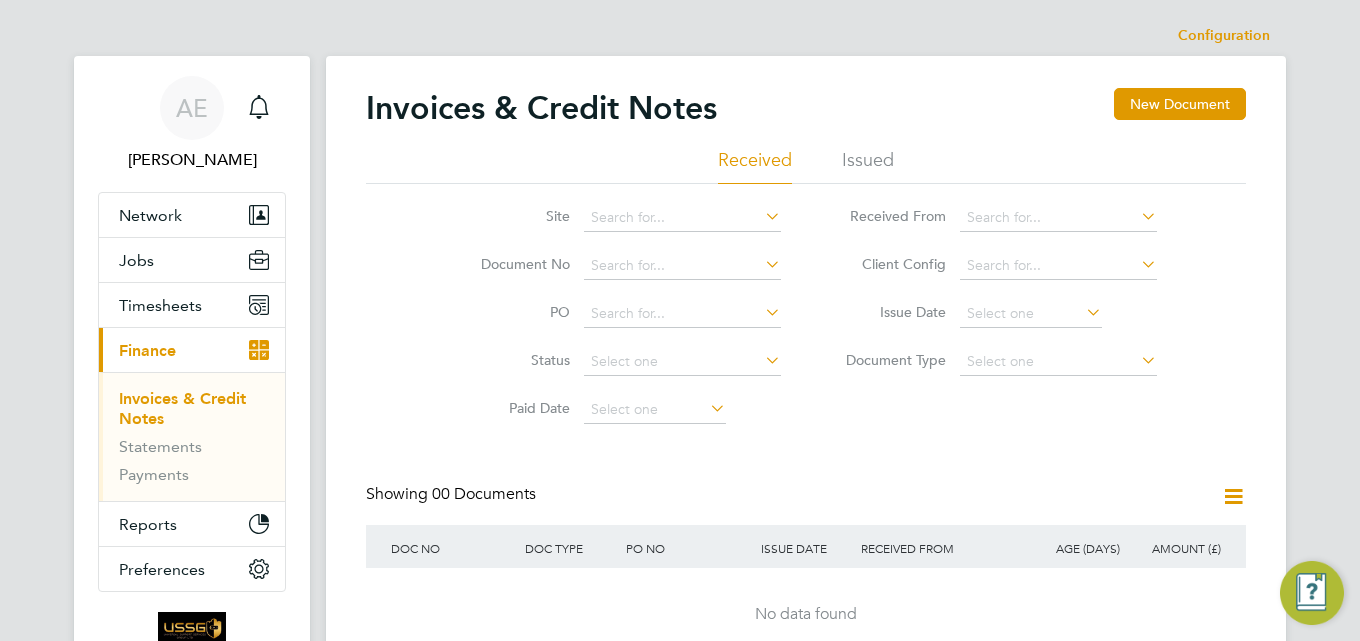 click on "Issued" 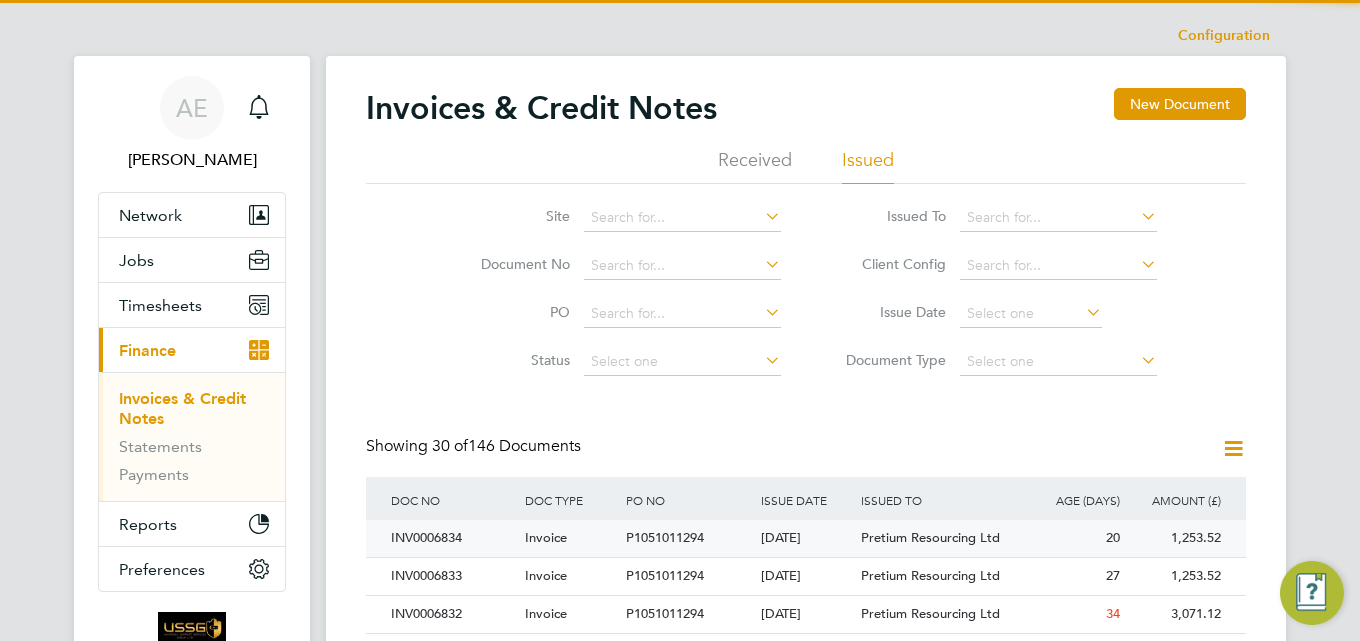 scroll, scrollTop: 137, scrollLeft: 0, axis: vertical 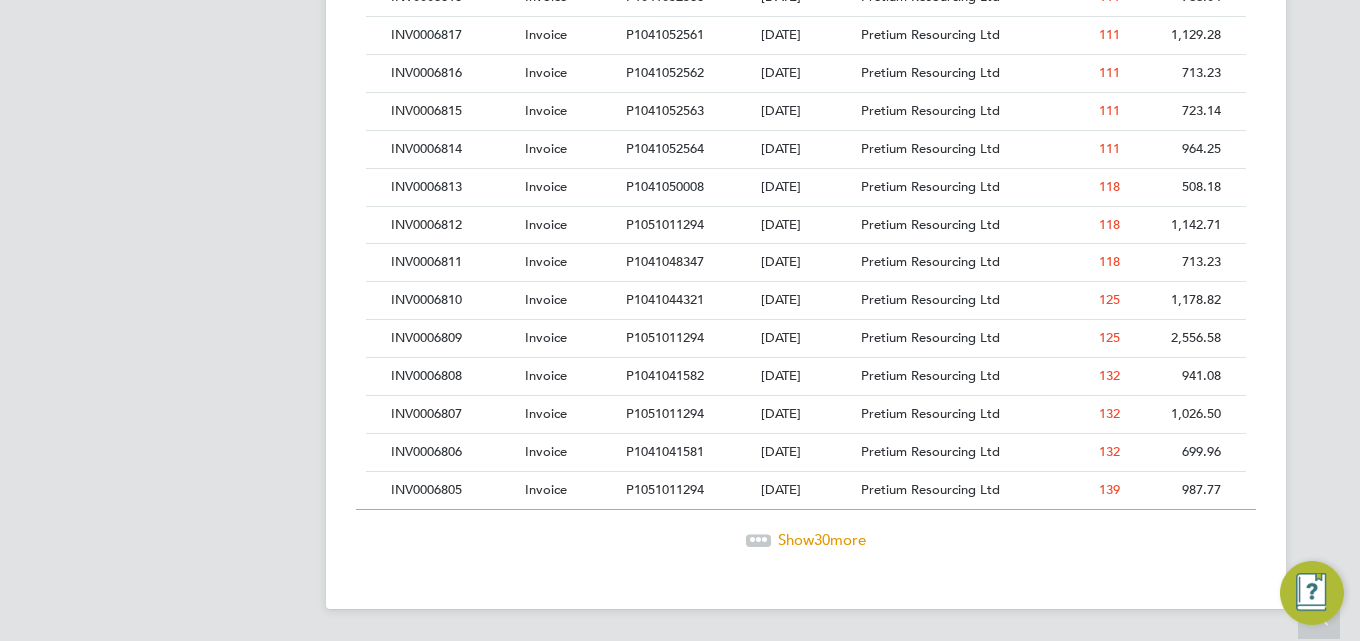 click on "Show  30  more" 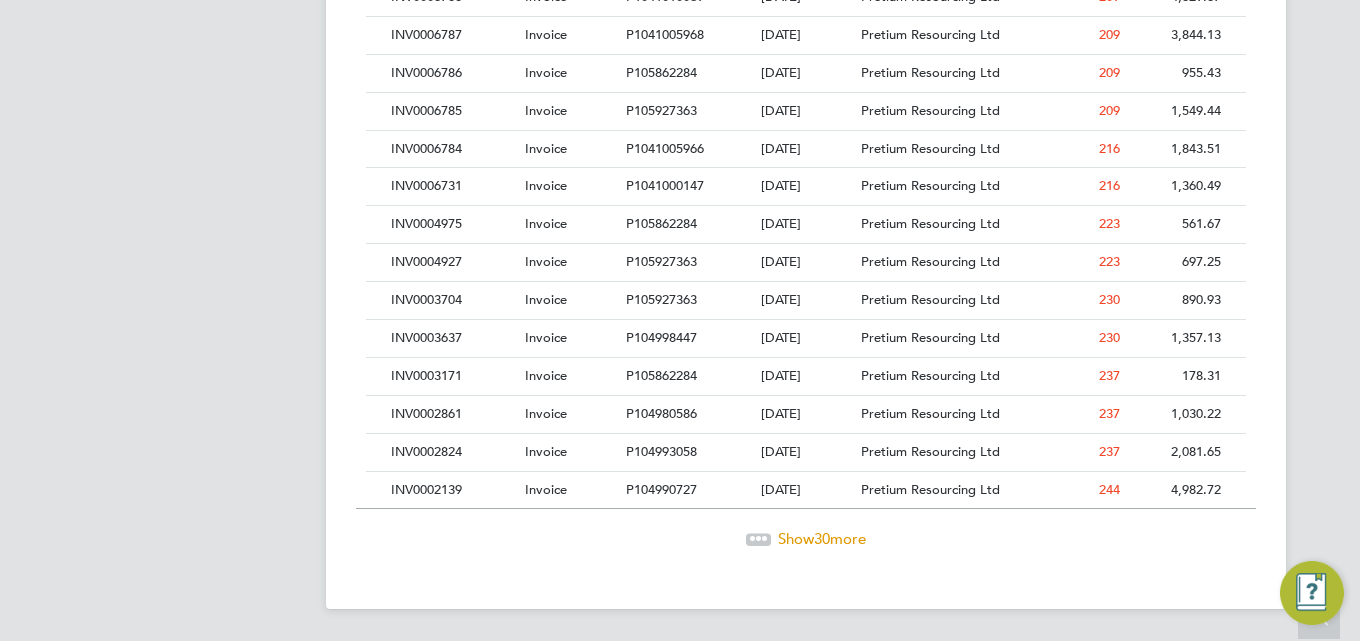 click on "Show  30  more" 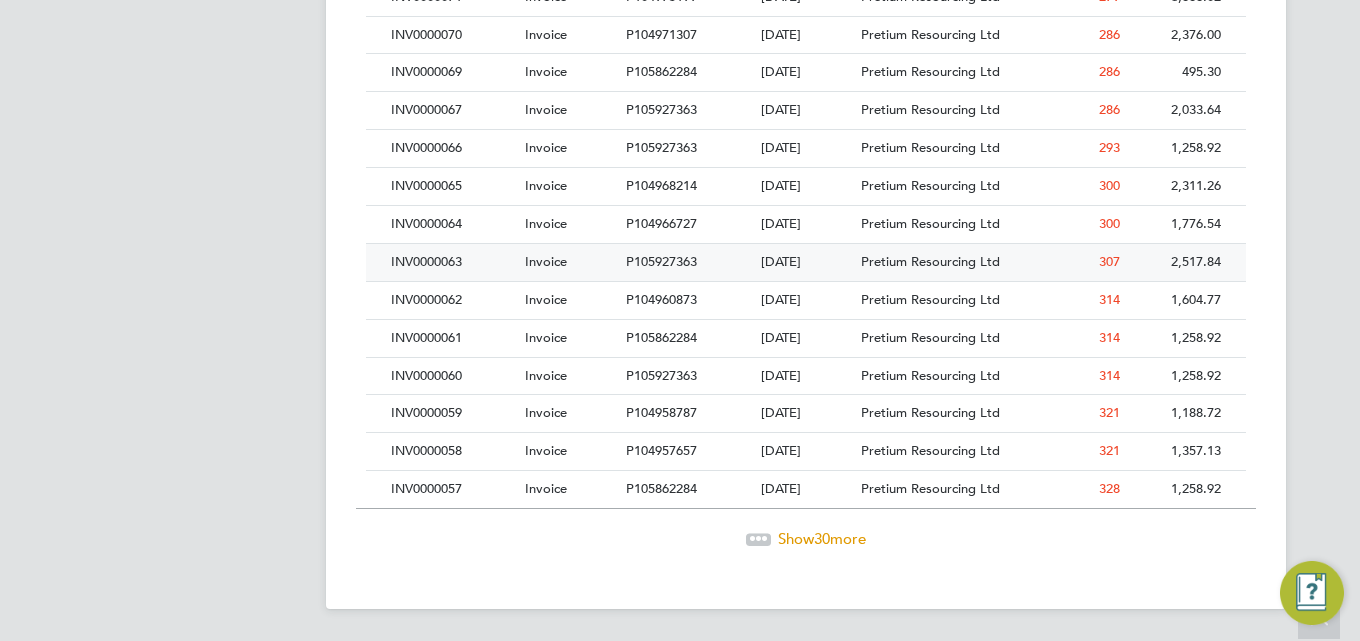 click on "INV0000063" 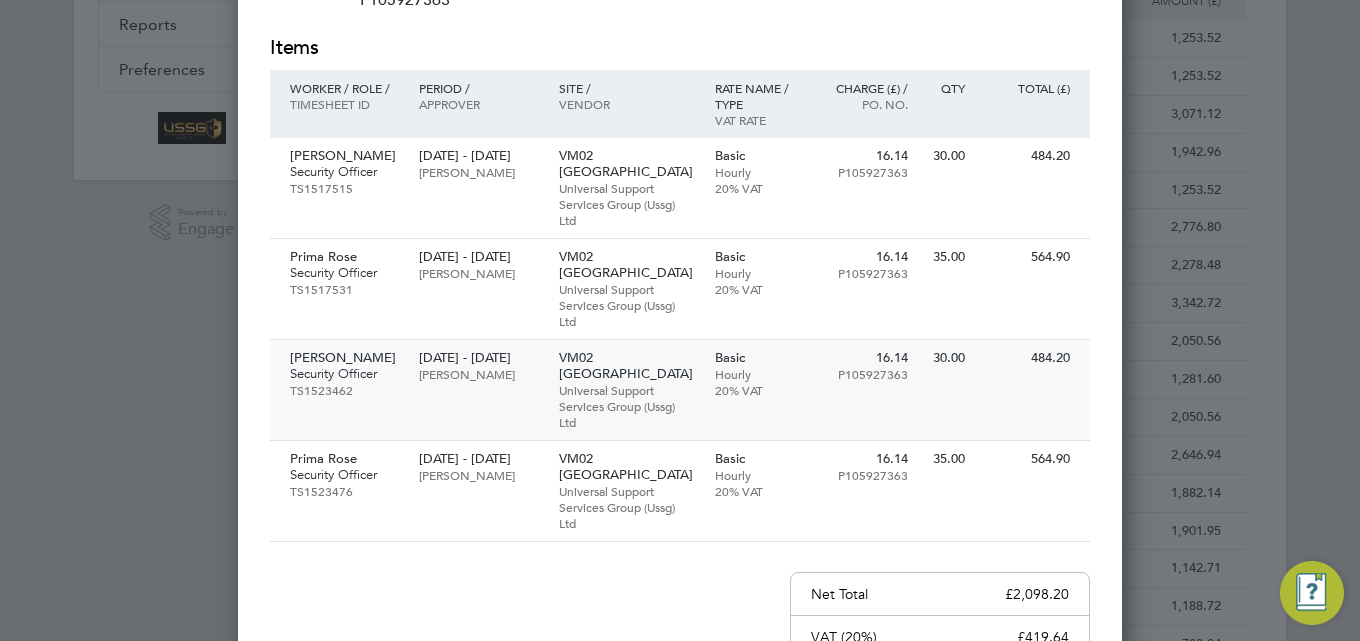 scroll, scrollTop: 400, scrollLeft: 0, axis: vertical 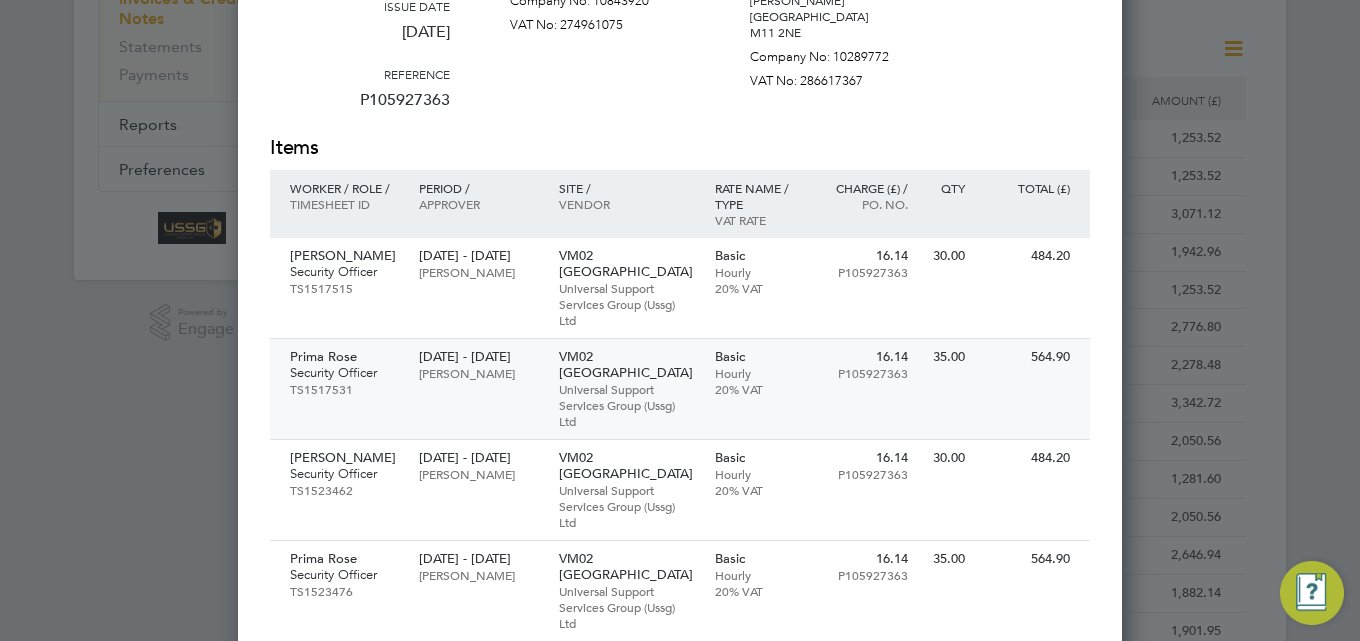 click on "27 Aug - 01 Sep 2024
Ben  Robinson" at bounding box center [478, 365] 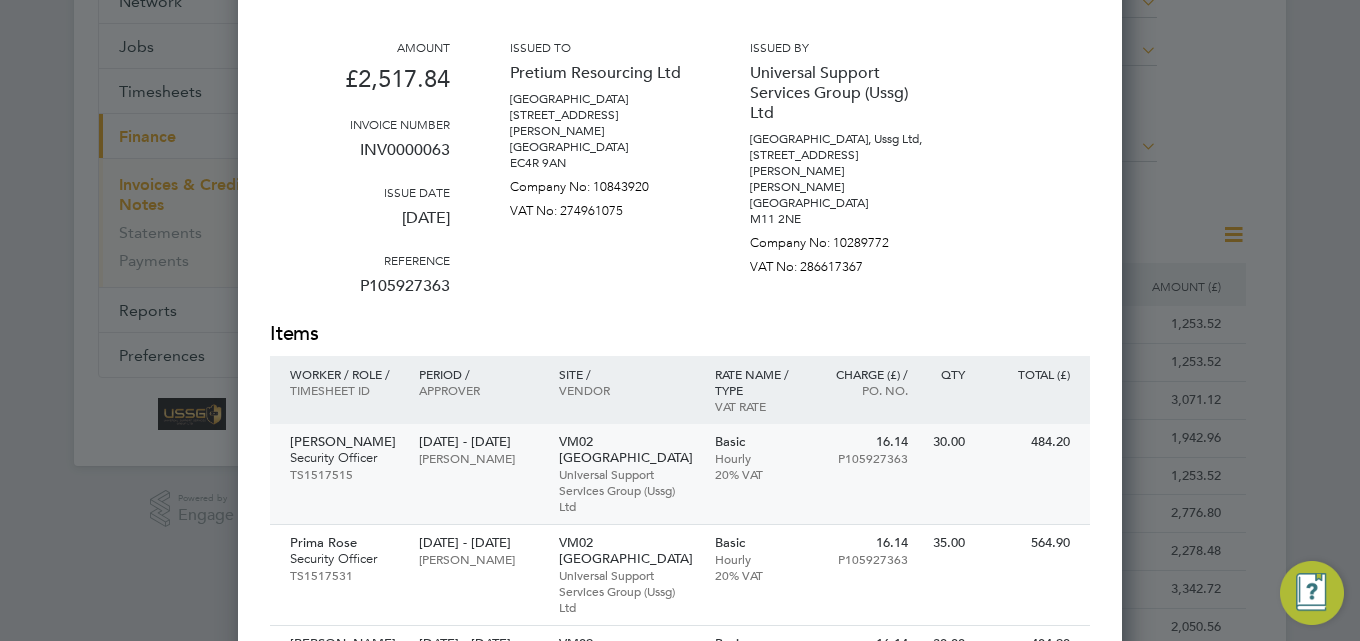 scroll, scrollTop: 200, scrollLeft: 0, axis: vertical 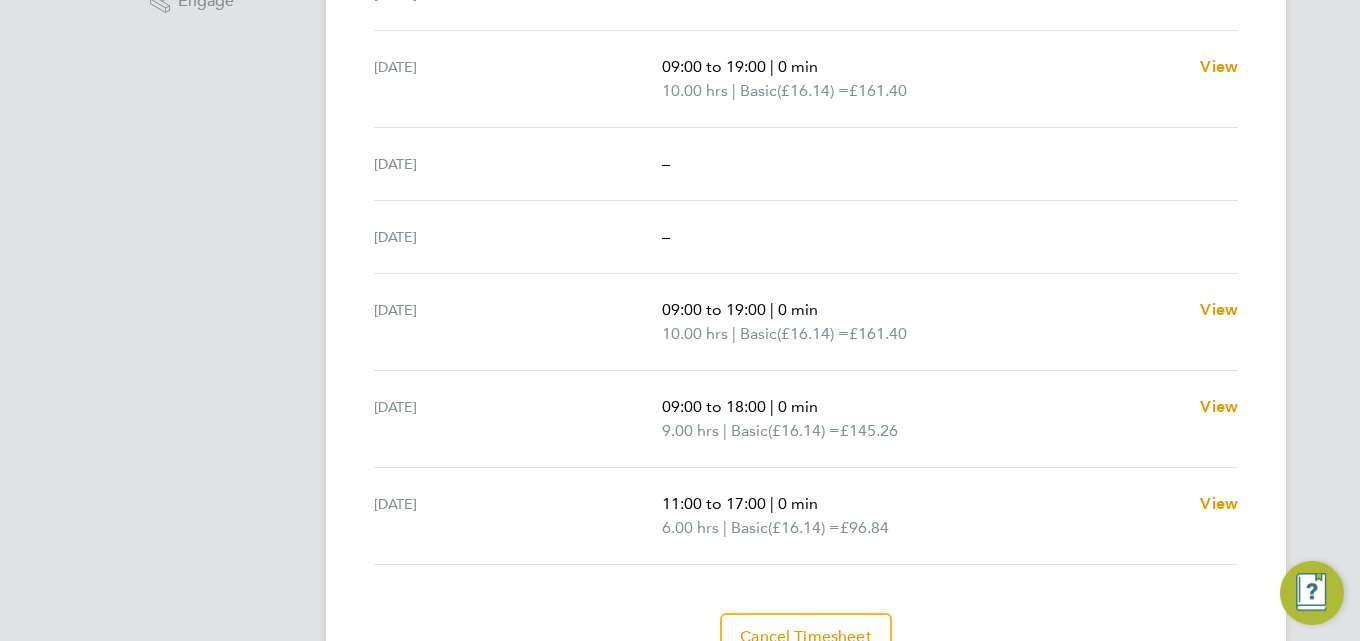 type 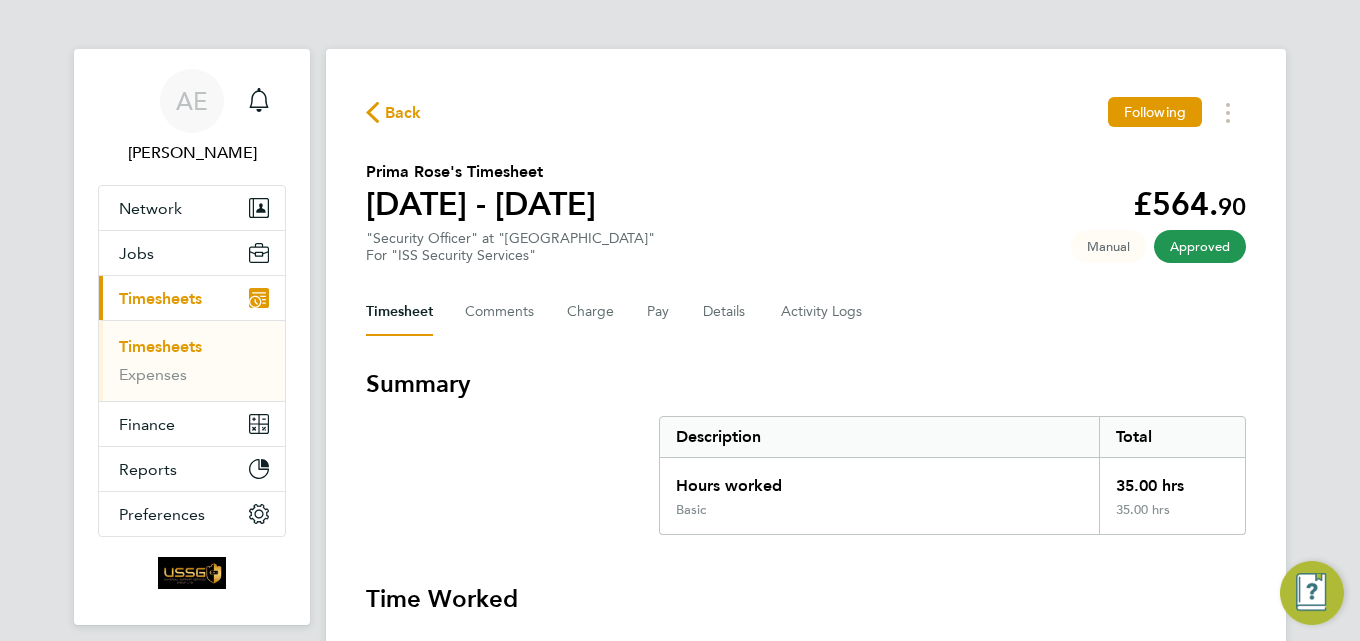 scroll, scrollTop: 0, scrollLeft: 0, axis: both 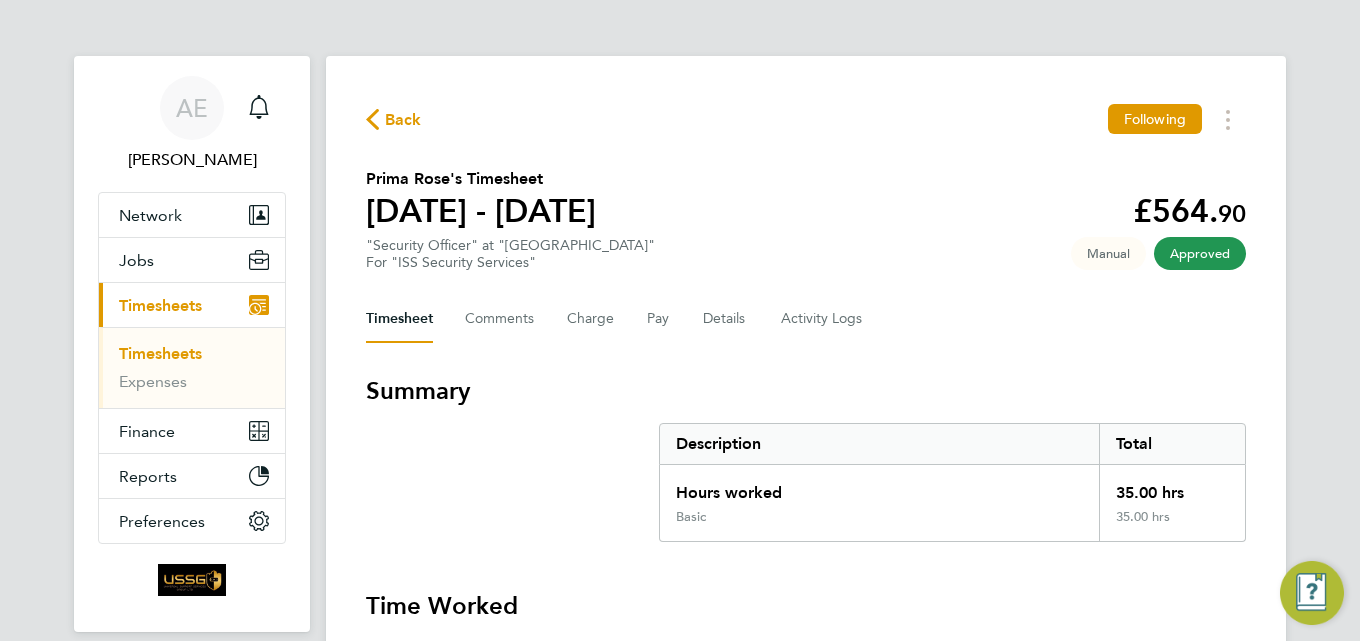 click on "Timesheets" at bounding box center [160, 353] 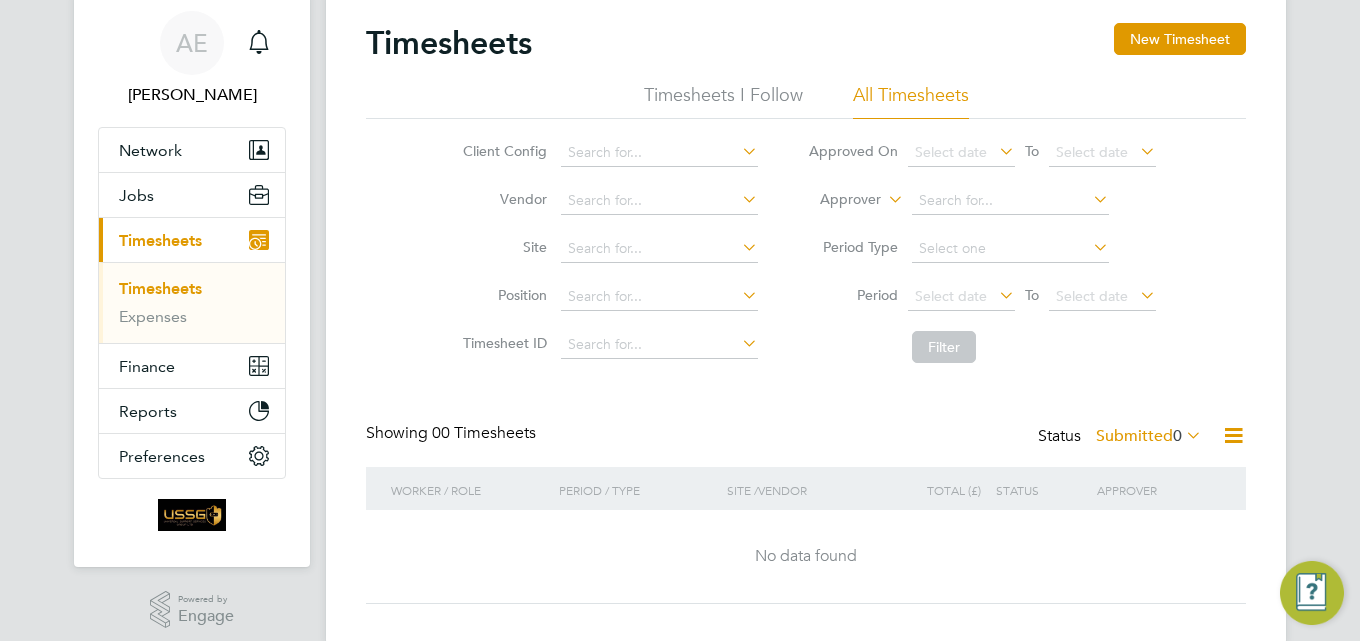 scroll, scrollTop: 100, scrollLeft: 0, axis: vertical 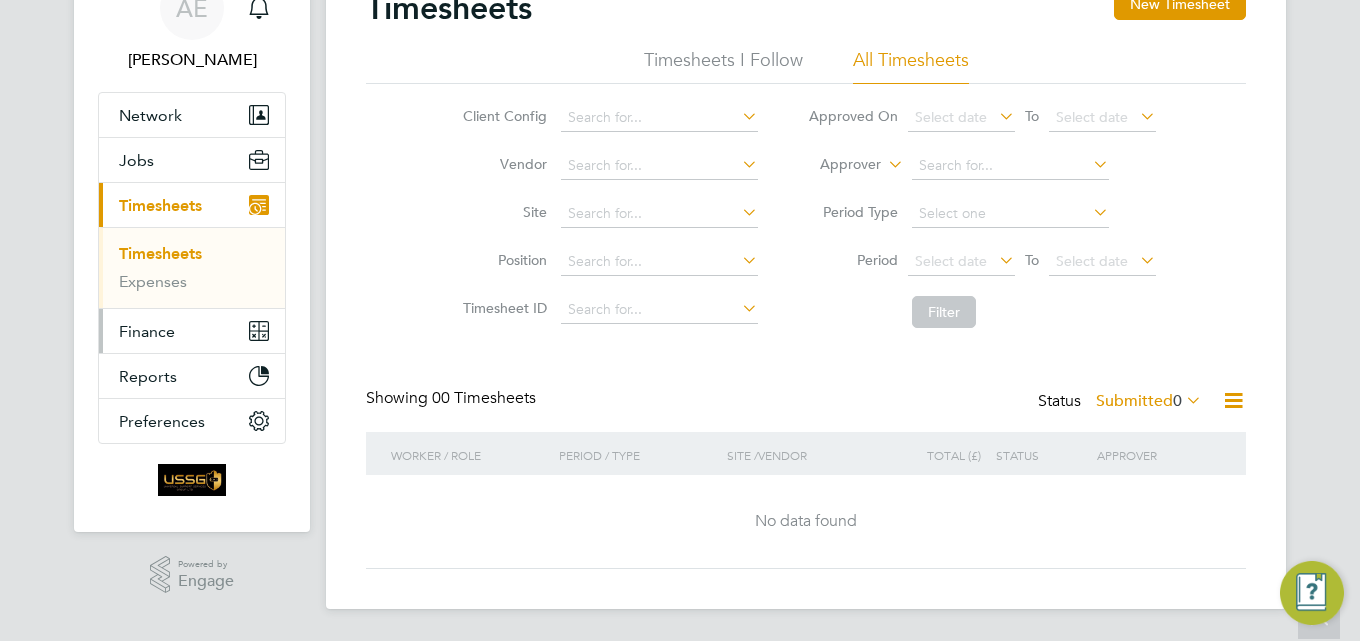click on "Finance" at bounding box center [147, 331] 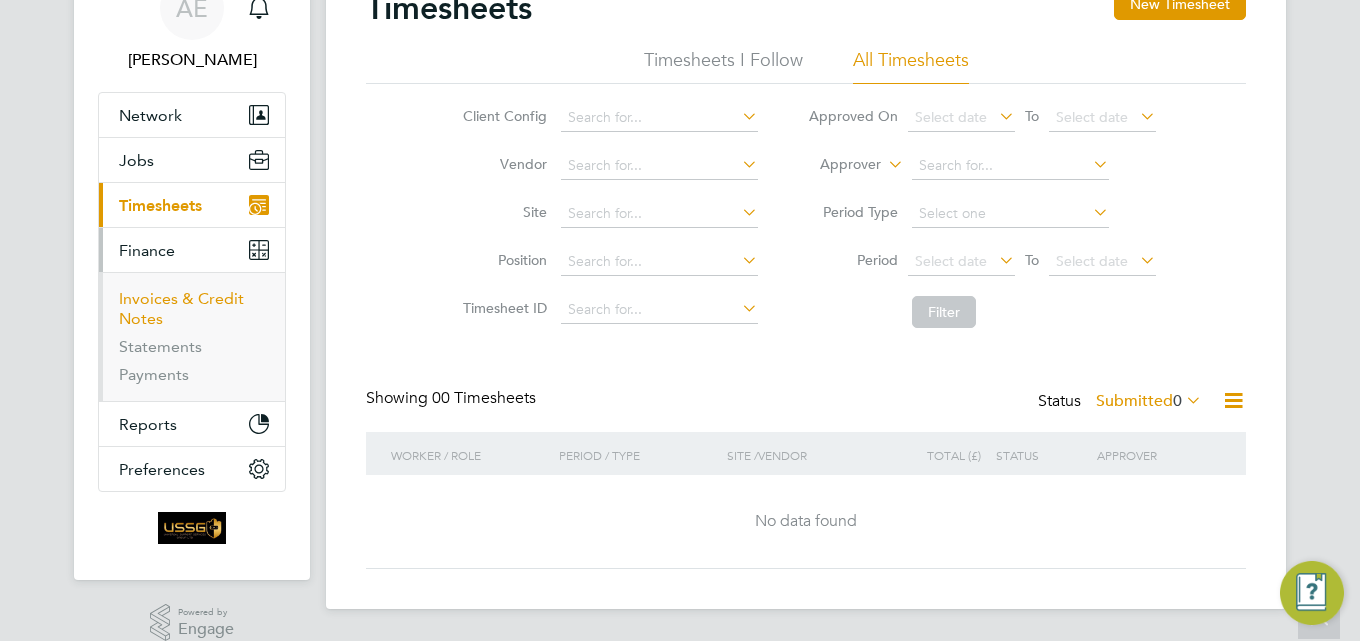 click on "Invoices & Credit Notes" at bounding box center [181, 308] 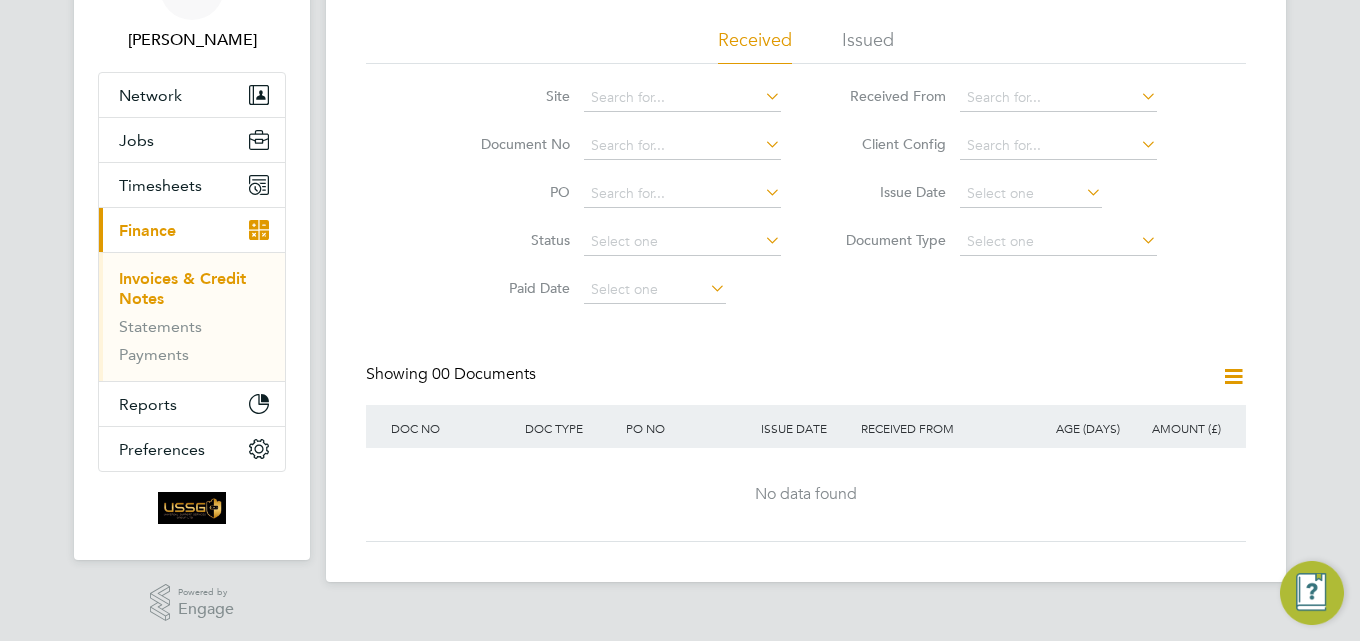 scroll, scrollTop: 125, scrollLeft: 0, axis: vertical 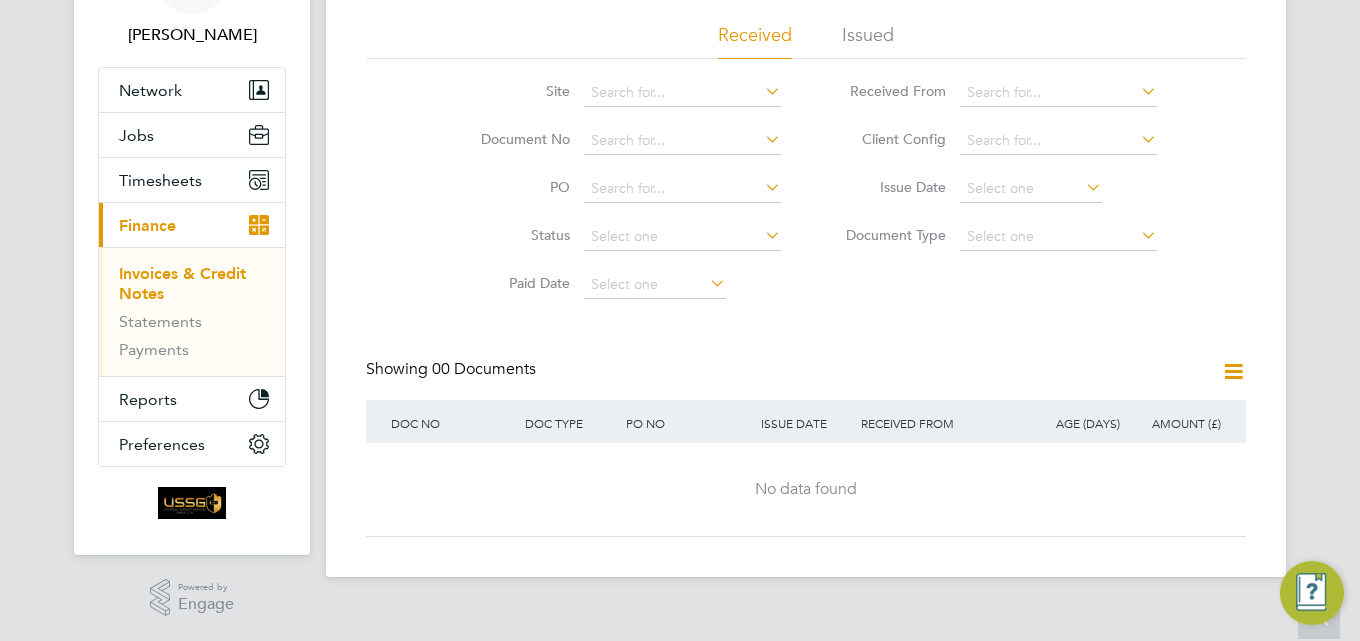 type 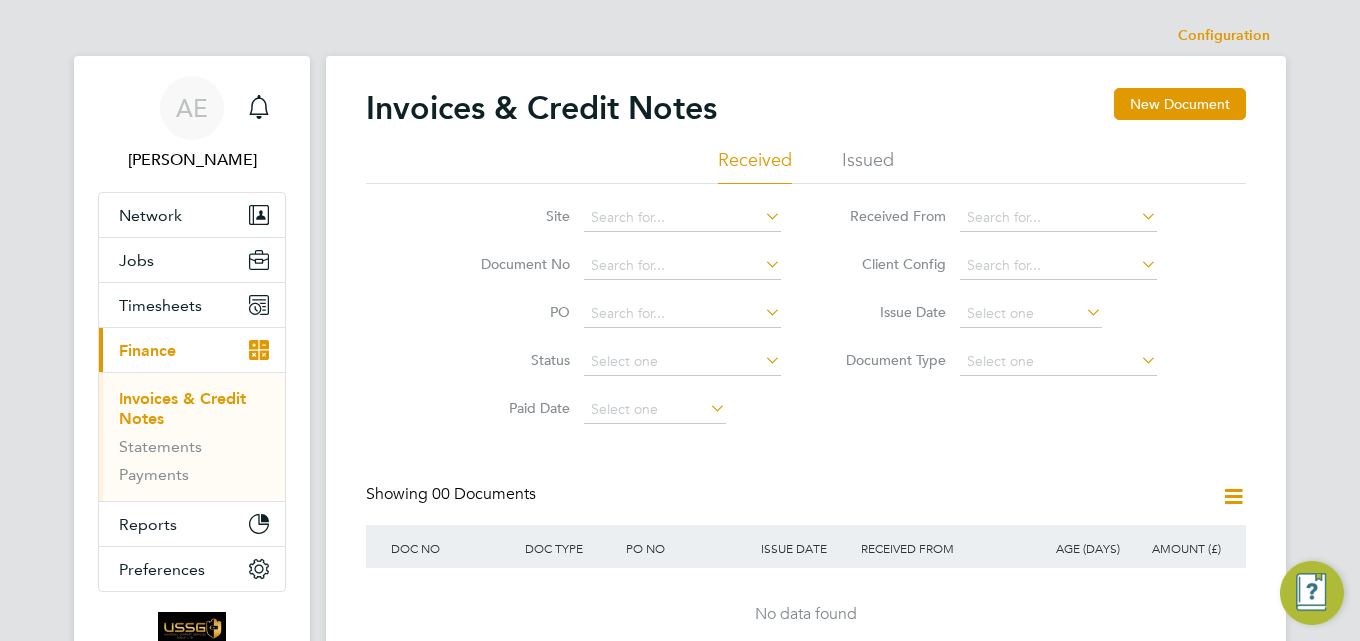 click on "Issued" 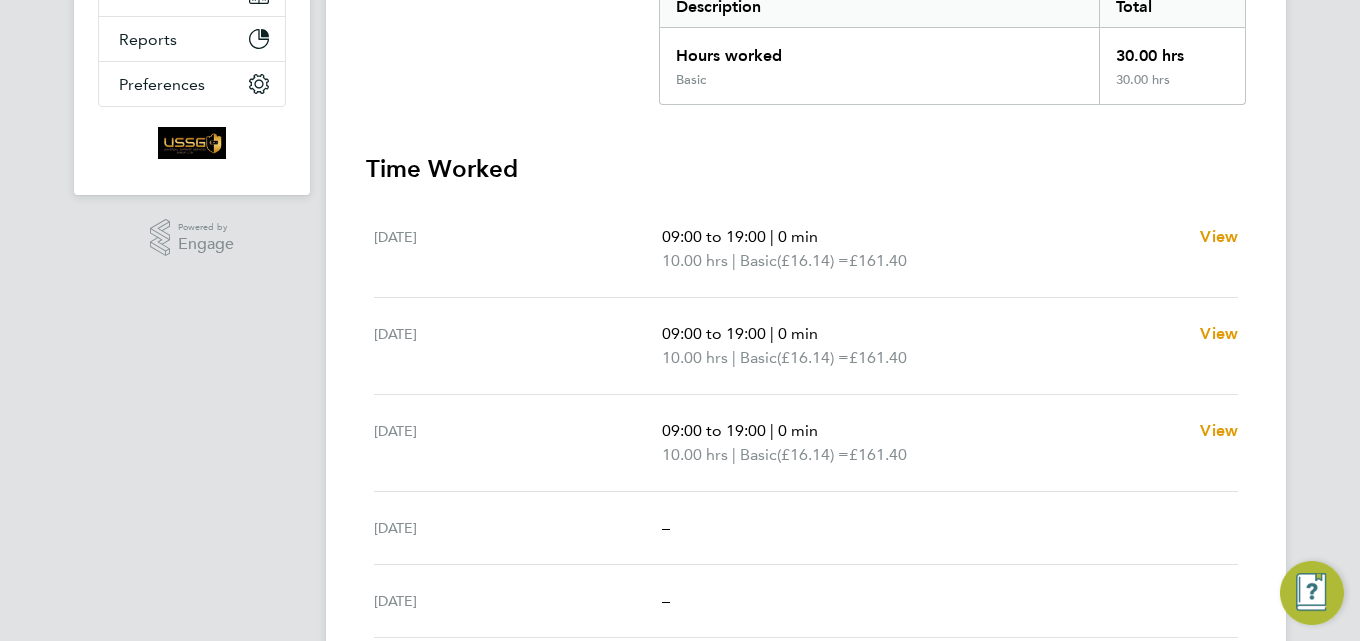 scroll, scrollTop: 400, scrollLeft: 0, axis: vertical 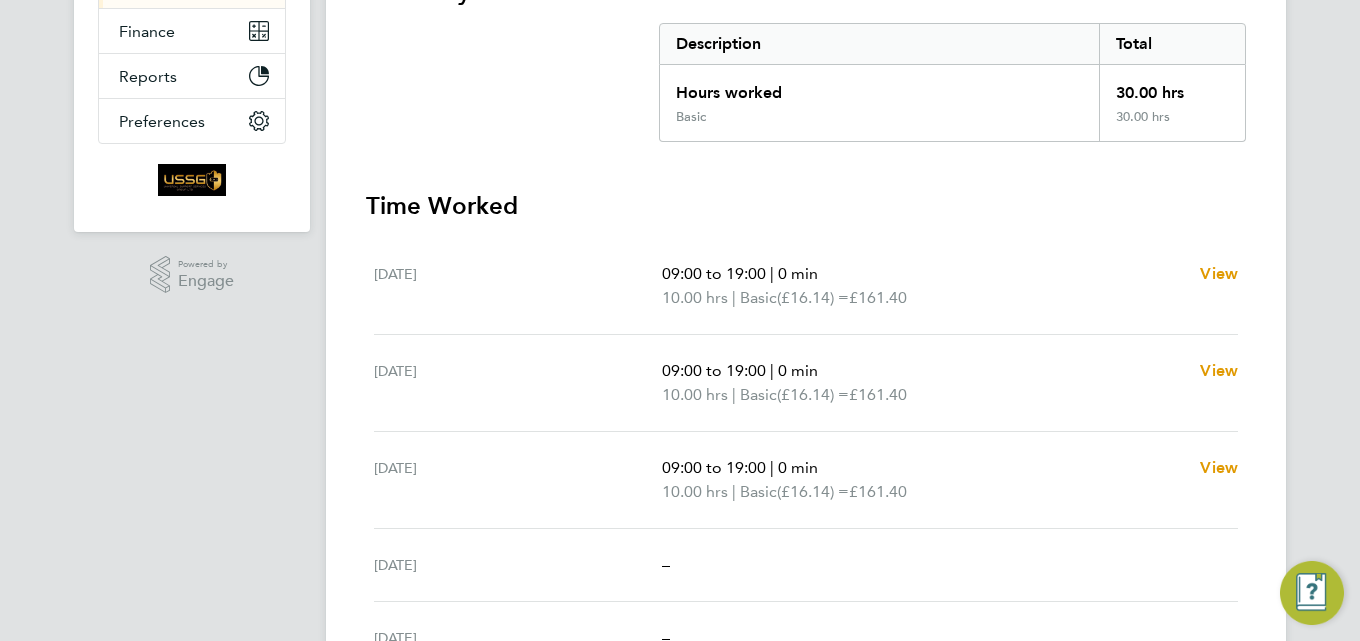 type 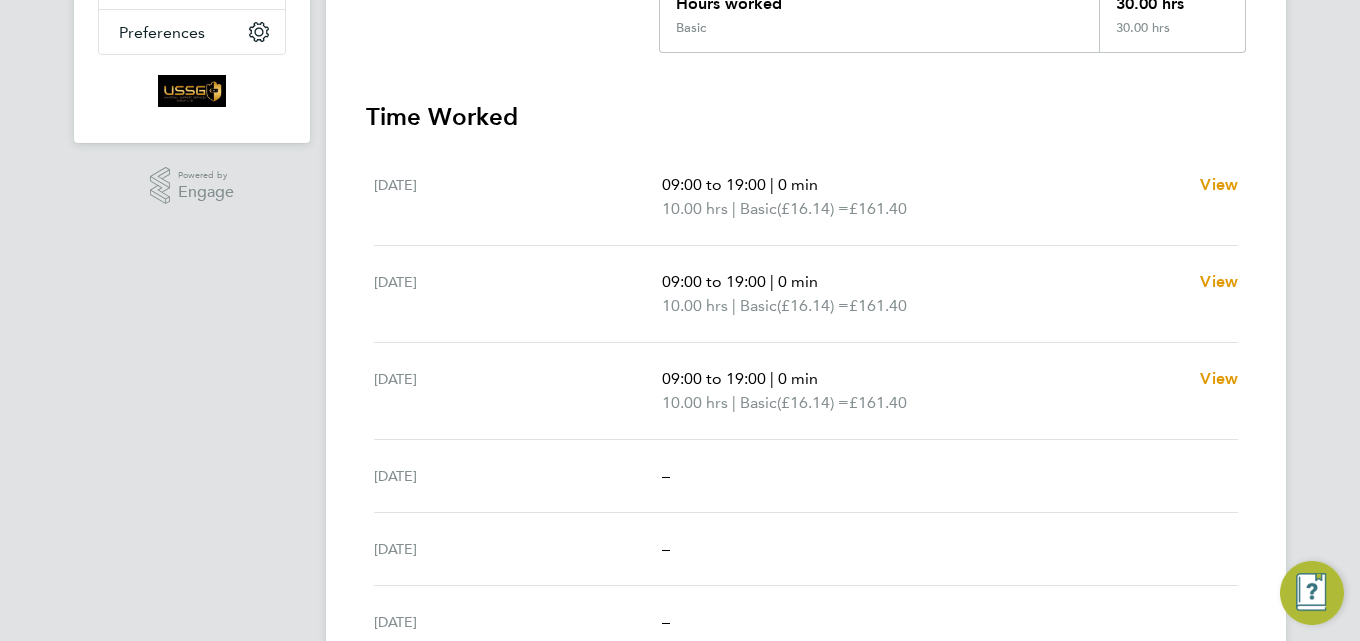 scroll, scrollTop: 456, scrollLeft: 0, axis: vertical 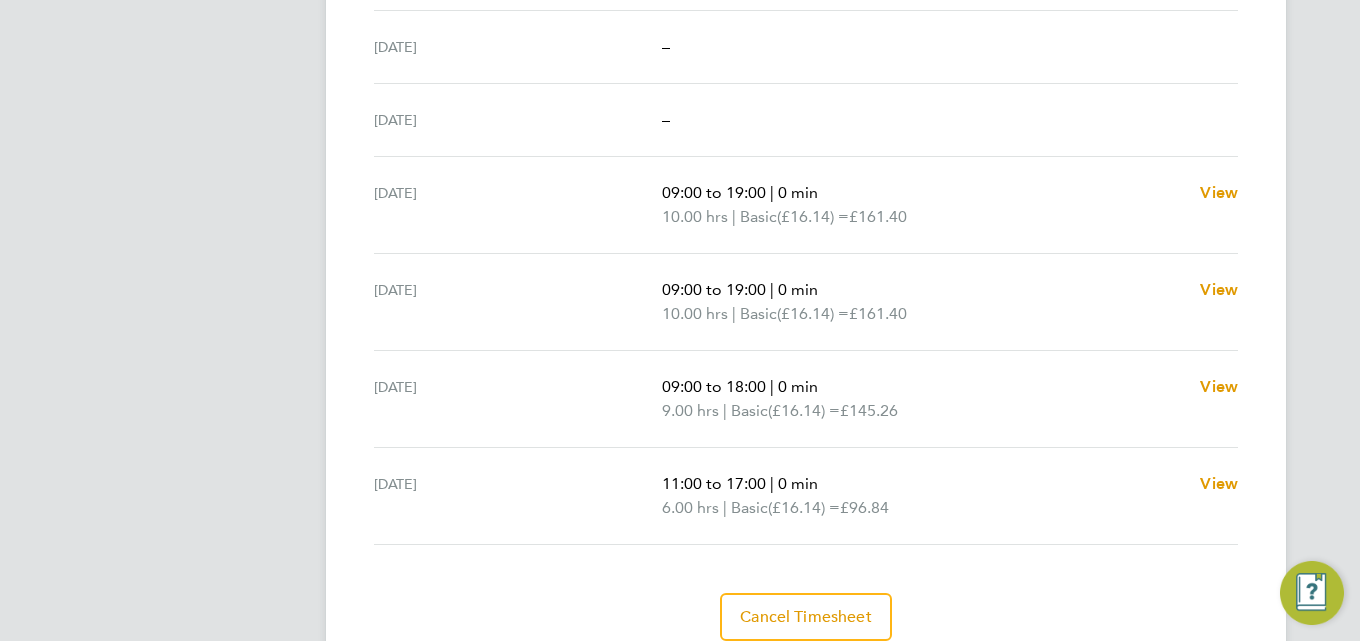 type 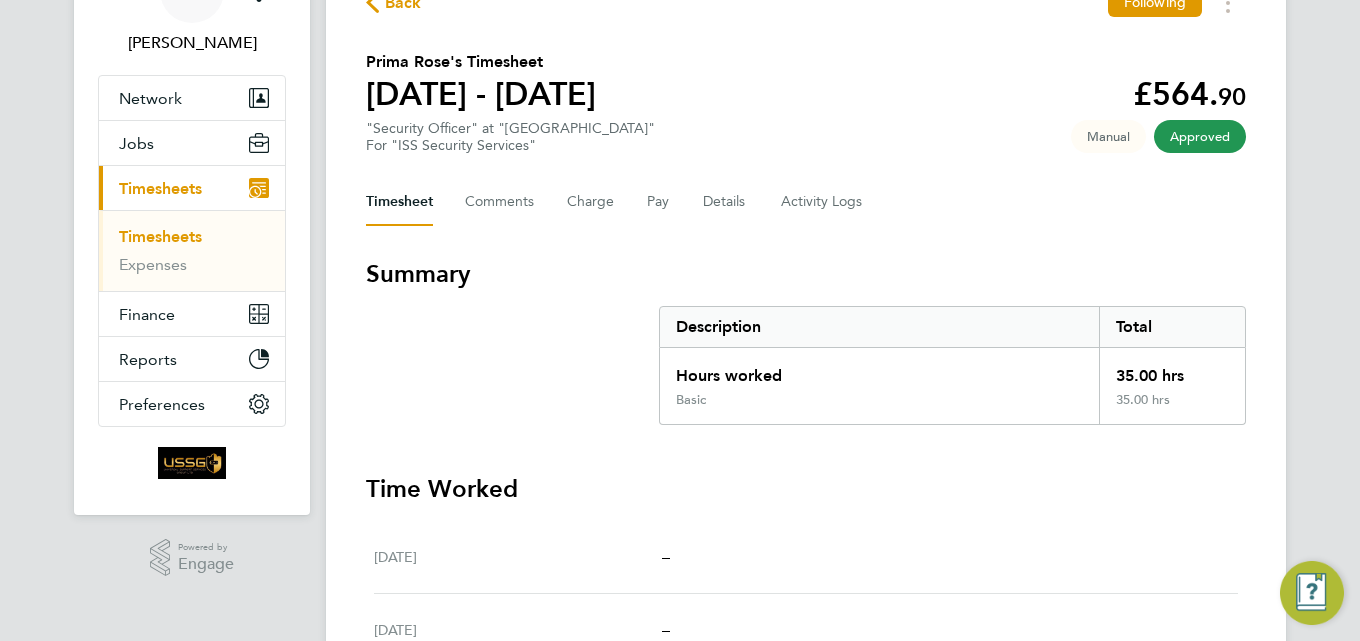 scroll, scrollTop: 0, scrollLeft: 0, axis: both 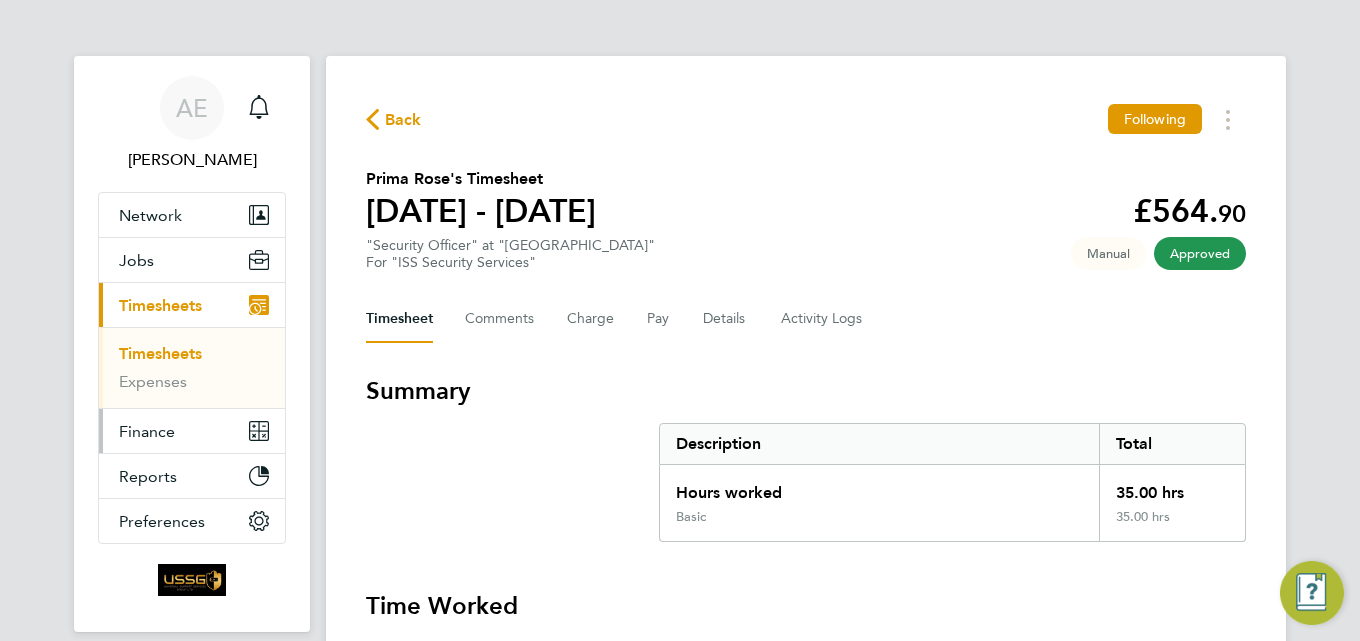 click on "Finance" at bounding box center (147, 431) 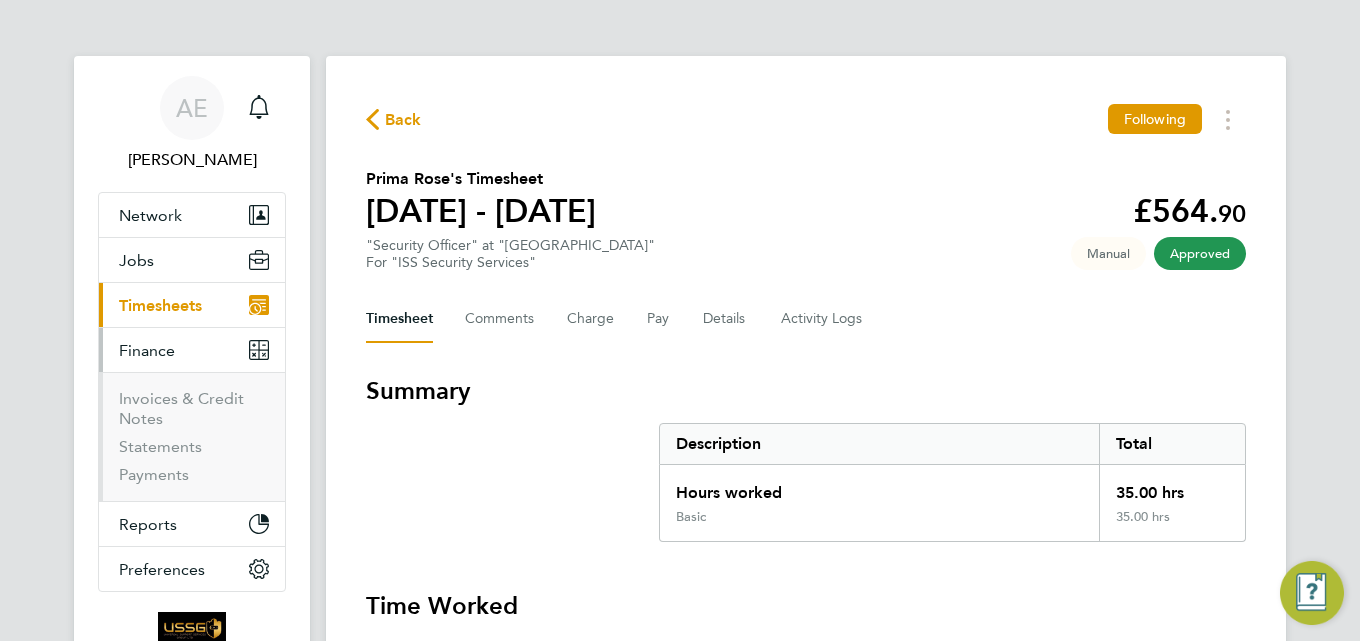 click on "Invoices & Credit Notes" at bounding box center (194, 413) 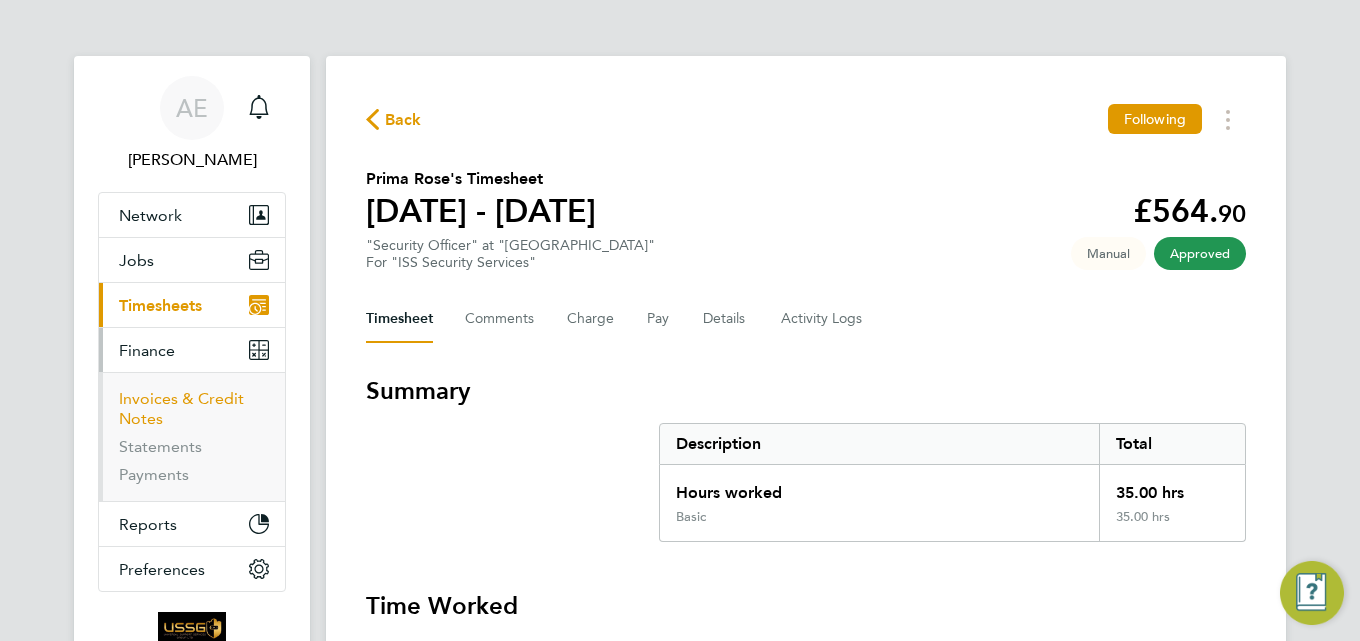 click on "Invoices & Credit Notes" at bounding box center [181, 408] 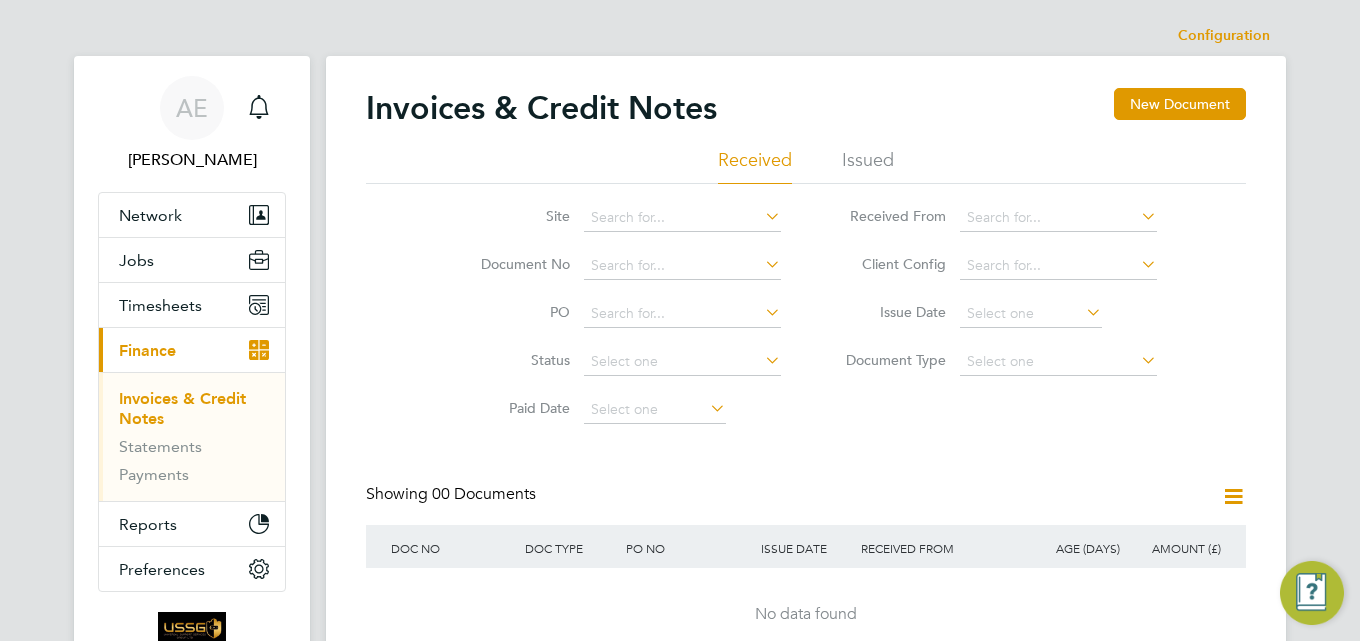 click on "Issued" 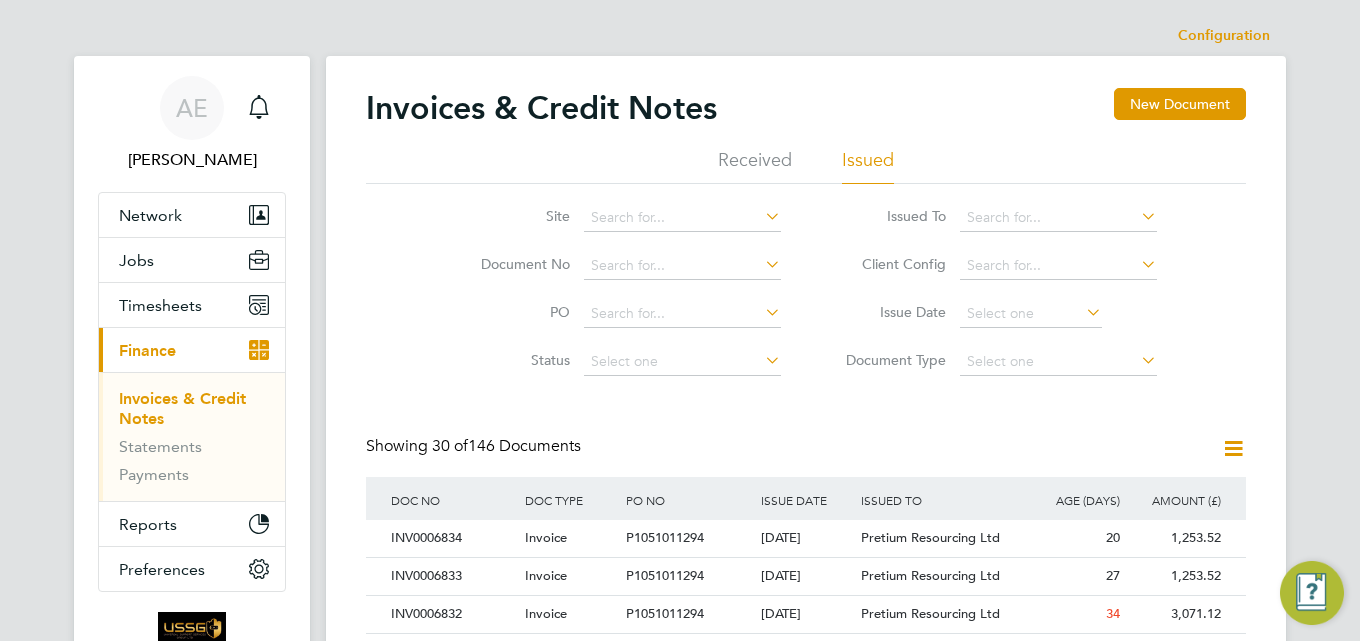 scroll, scrollTop: 10, scrollLeft: 10, axis: both 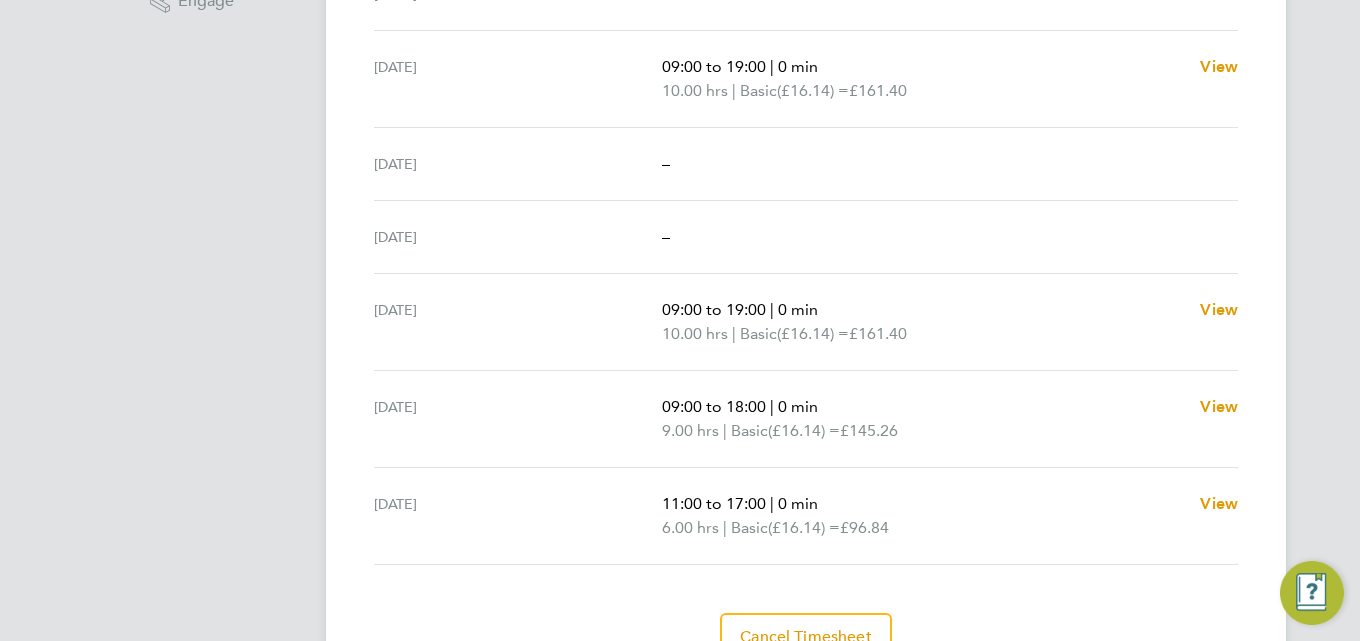 type 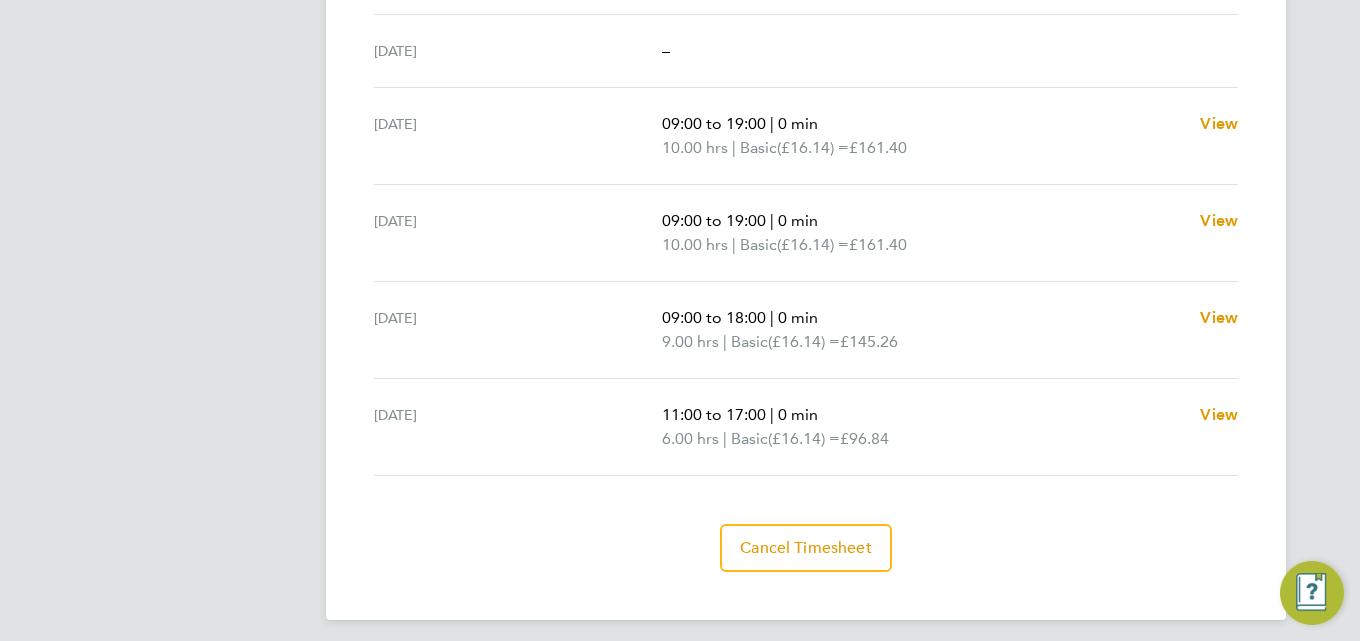 scroll, scrollTop: 780, scrollLeft: 0, axis: vertical 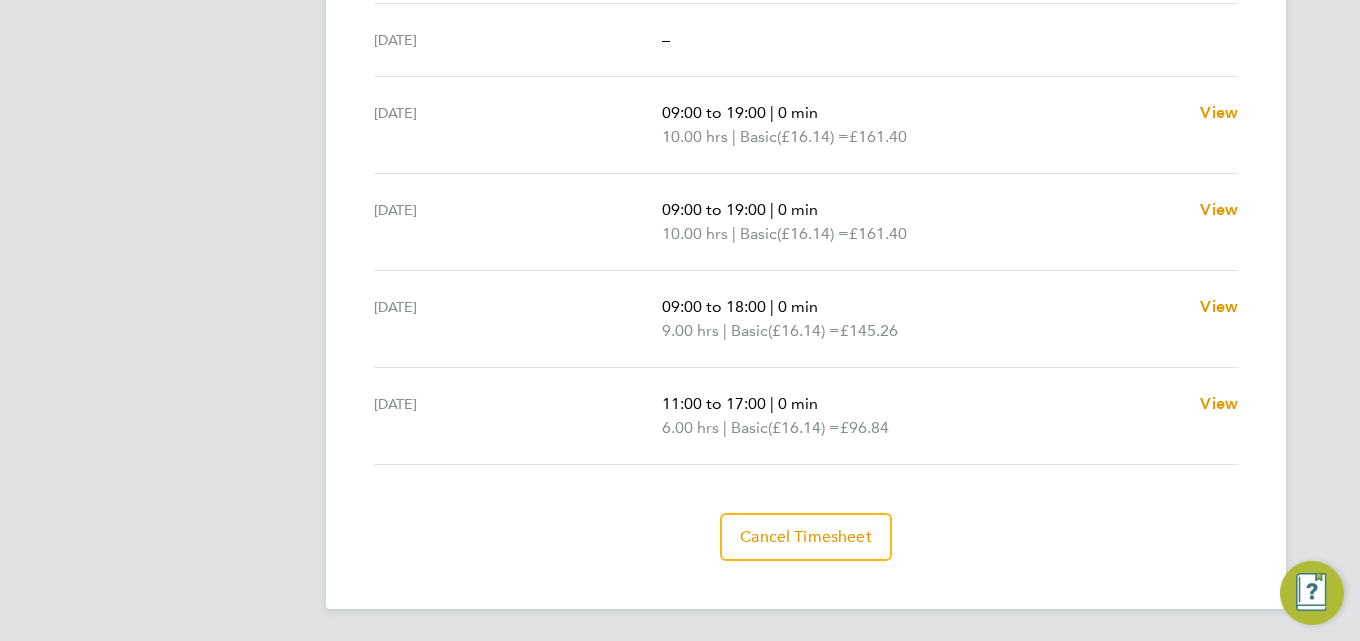 type 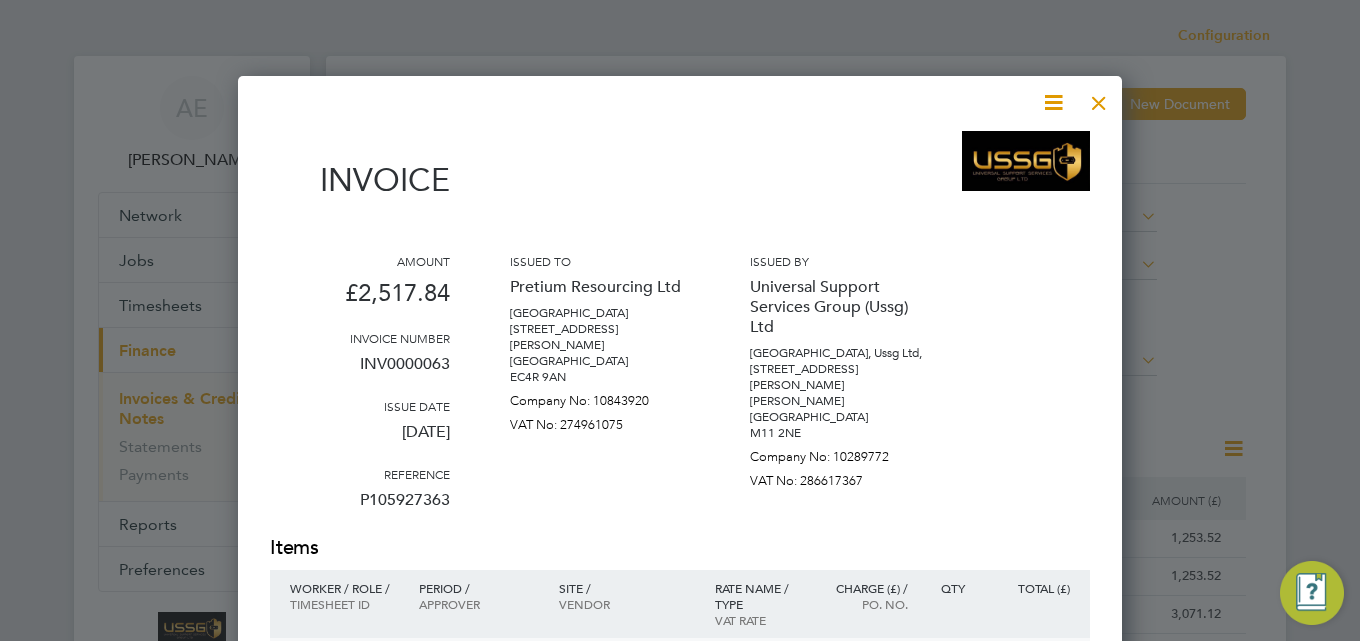 scroll, scrollTop: 400, scrollLeft: 0, axis: vertical 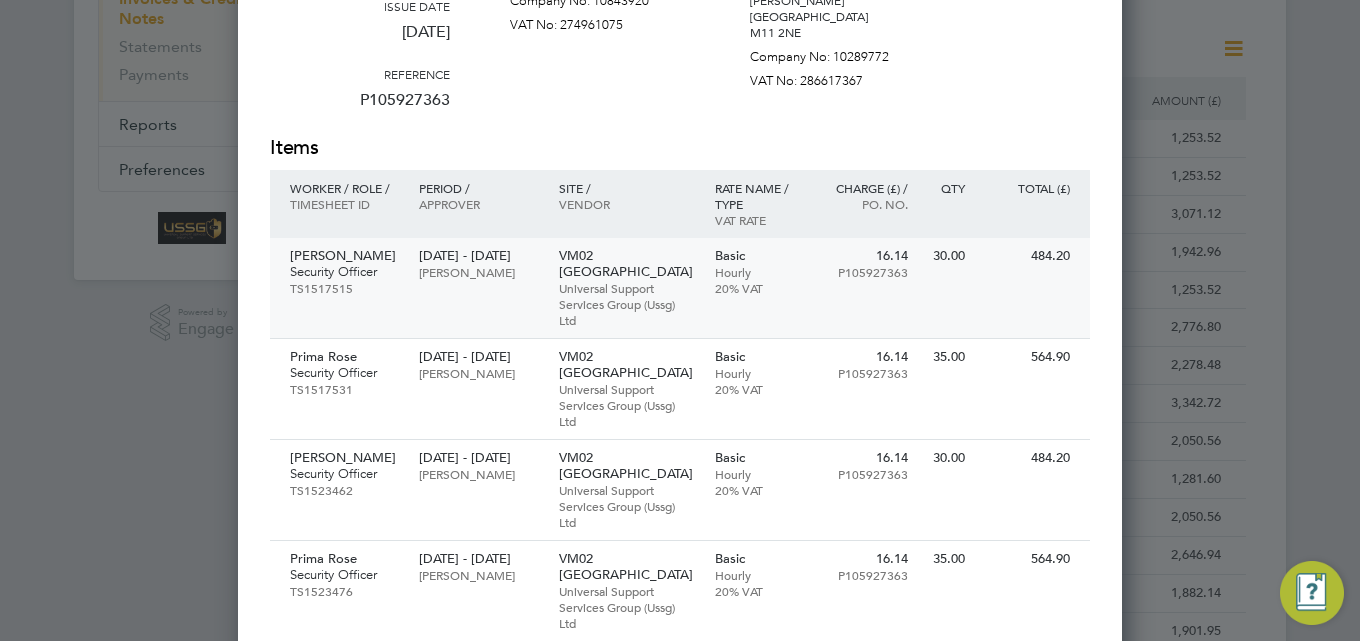 click on "26 Aug - 29 Aug 2024
Ben  Robinson" at bounding box center (478, 264) 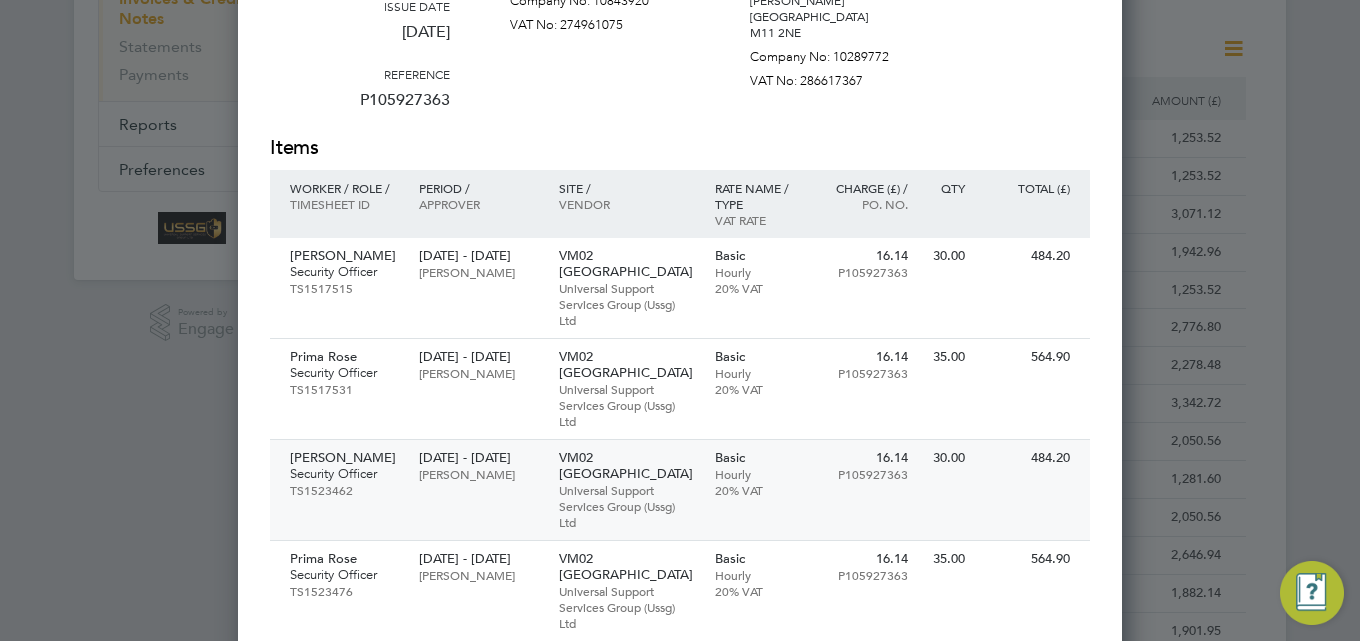 click on "[PERSON_NAME]" at bounding box center [344, 458] 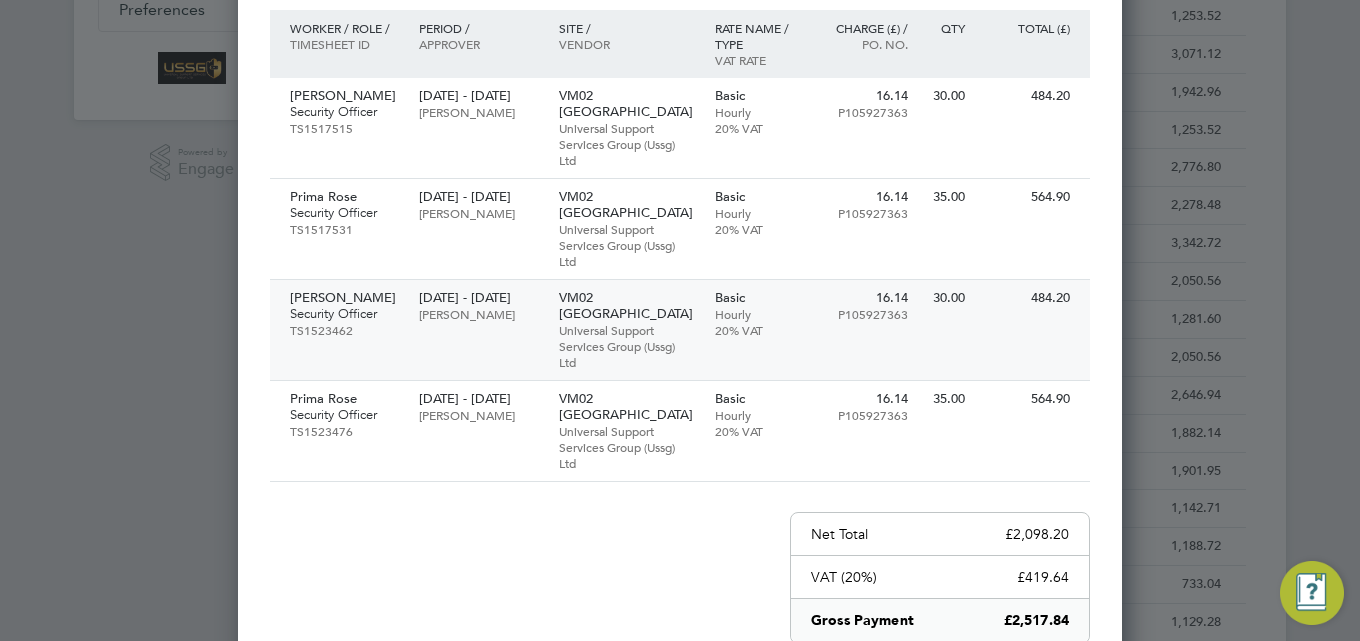 scroll, scrollTop: 600, scrollLeft: 0, axis: vertical 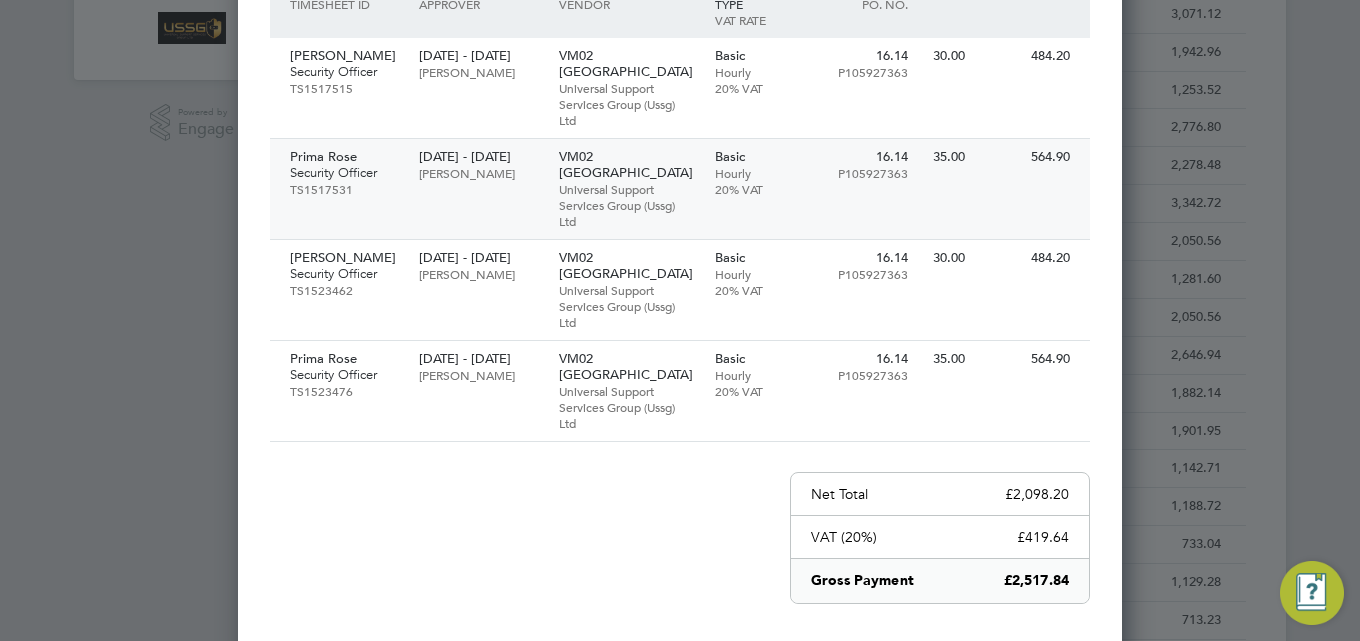click on "Ben  Robinson" at bounding box center (478, 173) 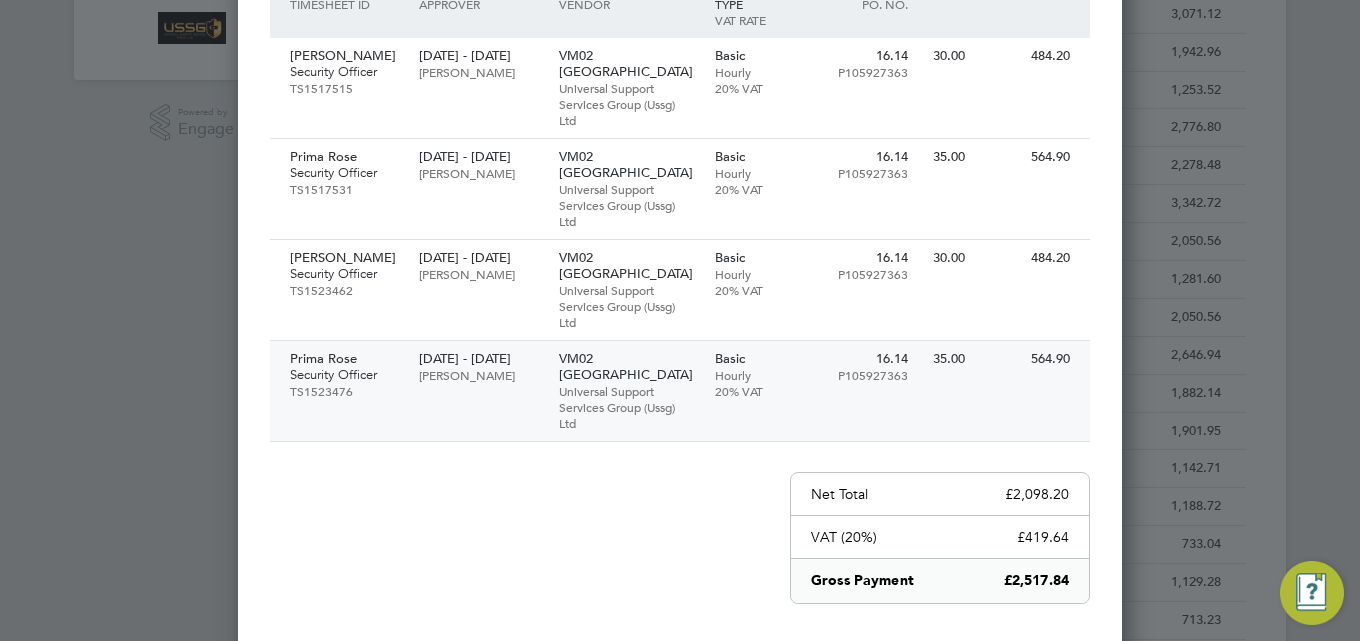 click on "05 Sep - 08 Sep 2024
Ben  Robinson" at bounding box center (478, 367) 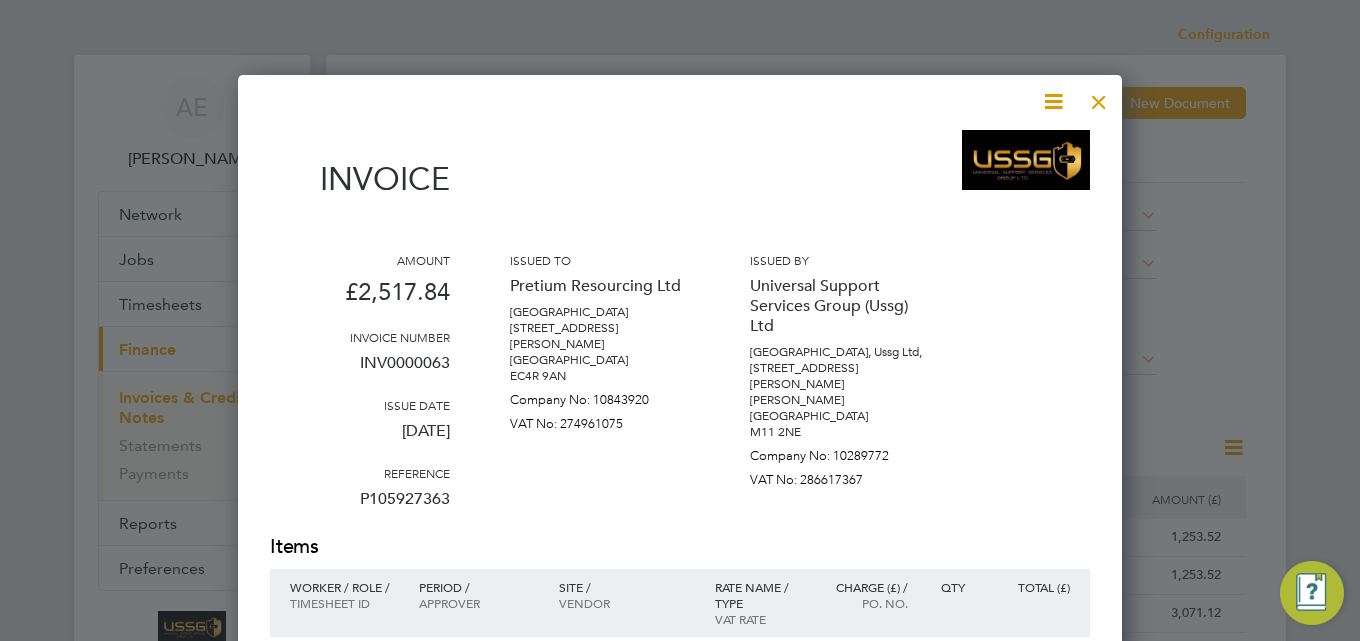 scroll, scrollTop: 0, scrollLeft: 0, axis: both 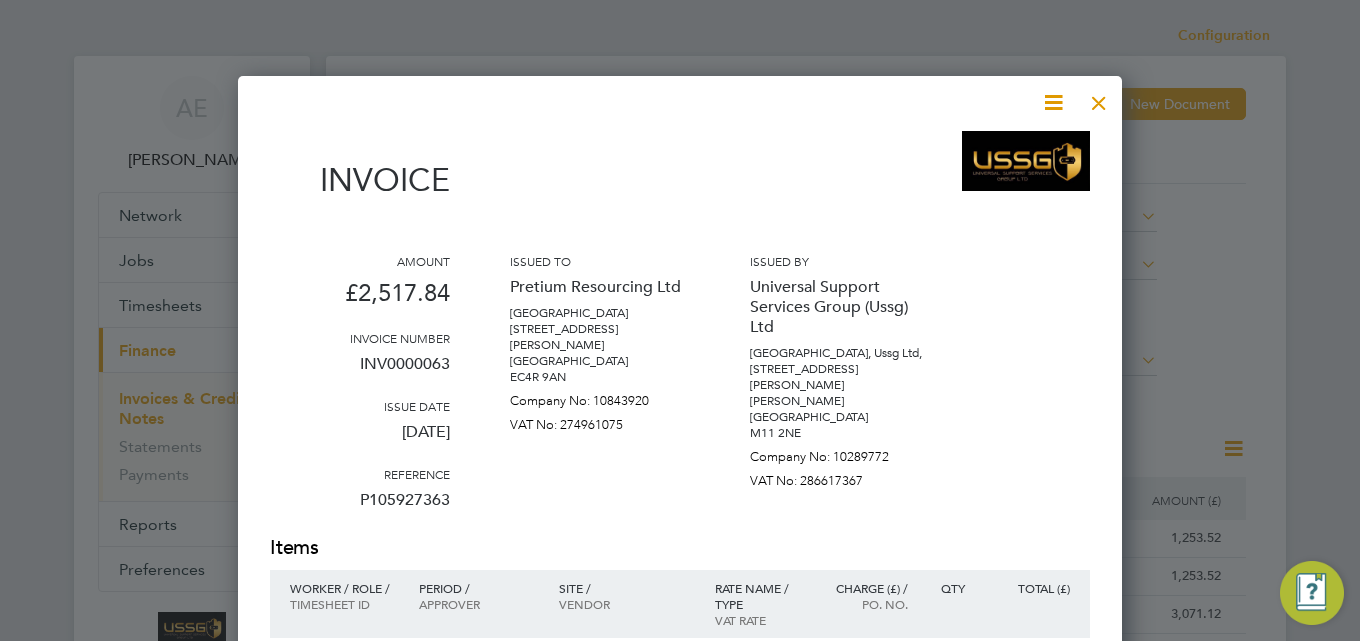 drag, startPoint x: 1095, startPoint y: 101, endPoint x: 823, endPoint y: 449, distance: 441.68768 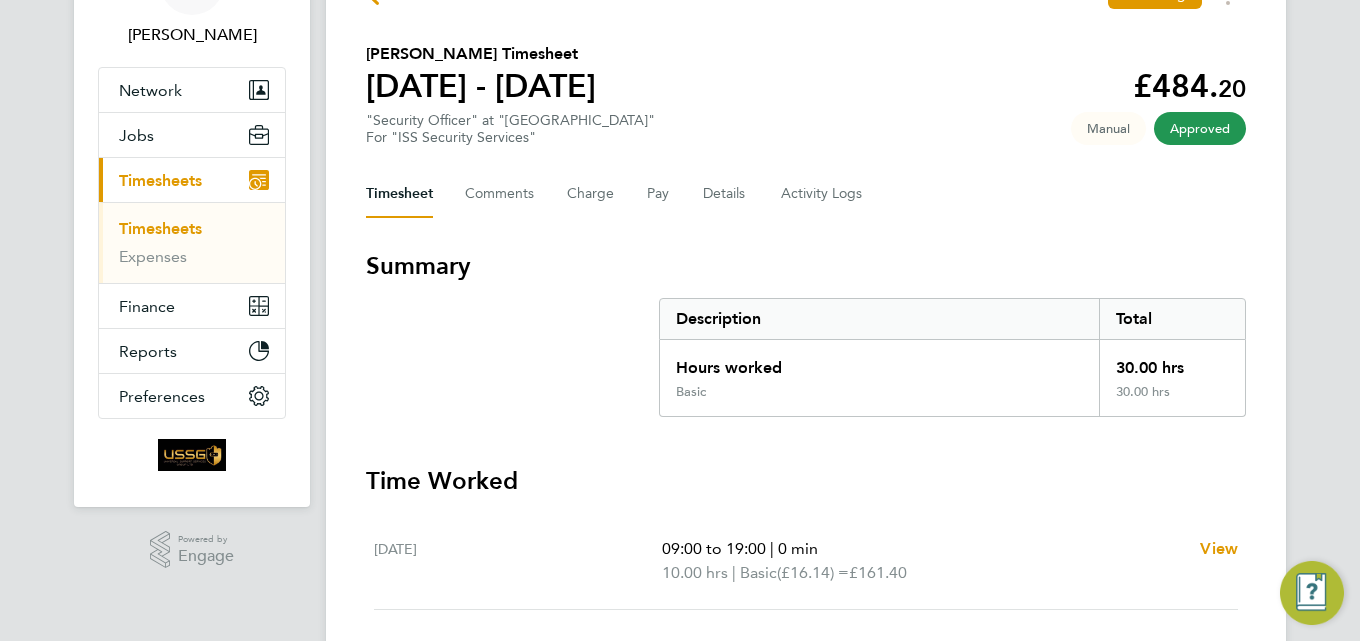 scroll, scrollTop: 100, scrollLeft: 0, axis: vertical 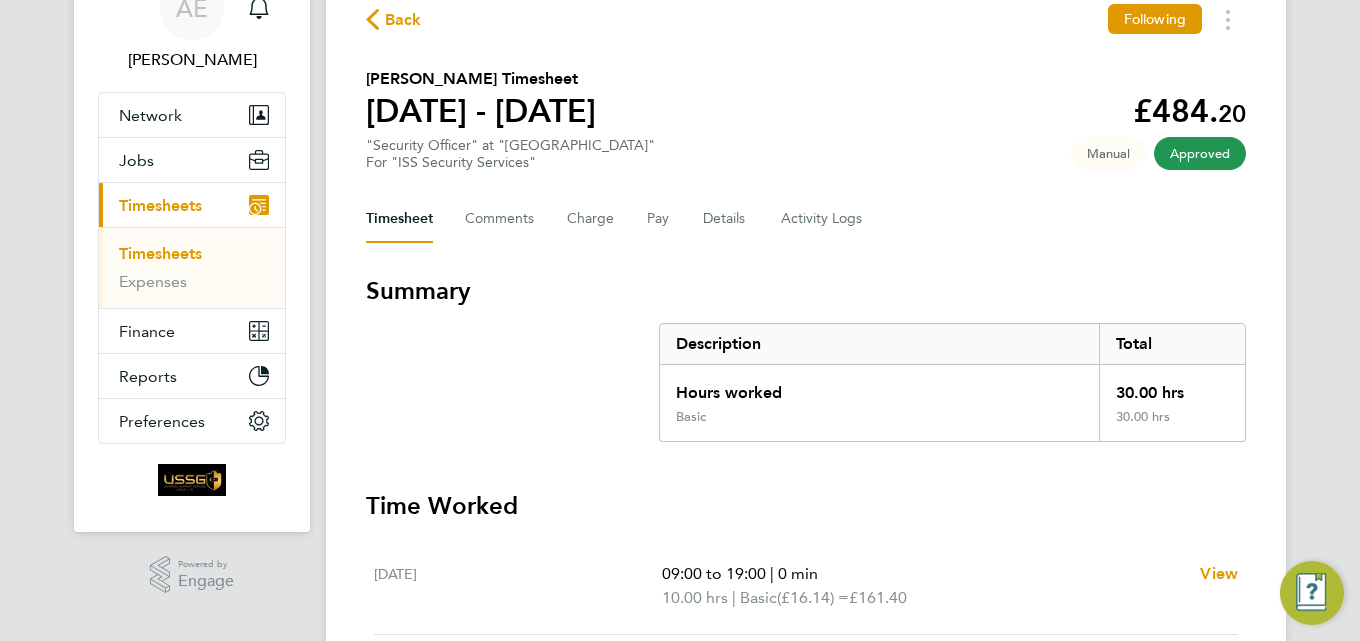 type 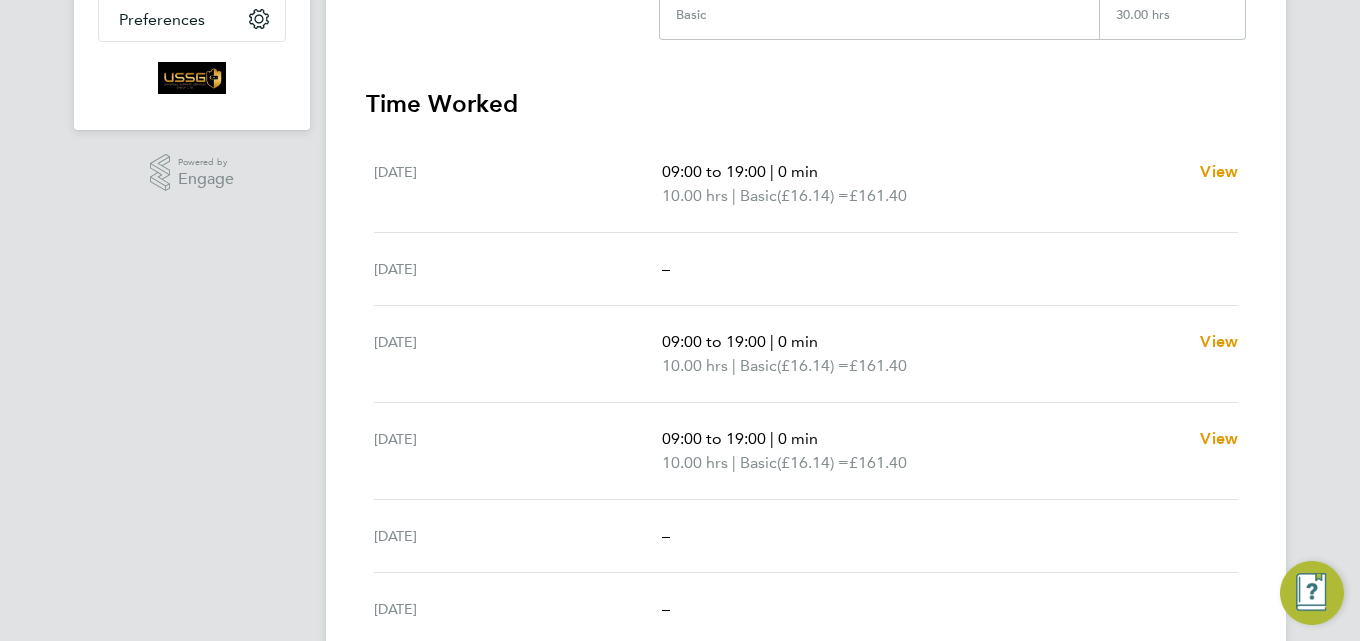 scroll, scrollTop: 500, scrollLeft: 0, axis: vertical 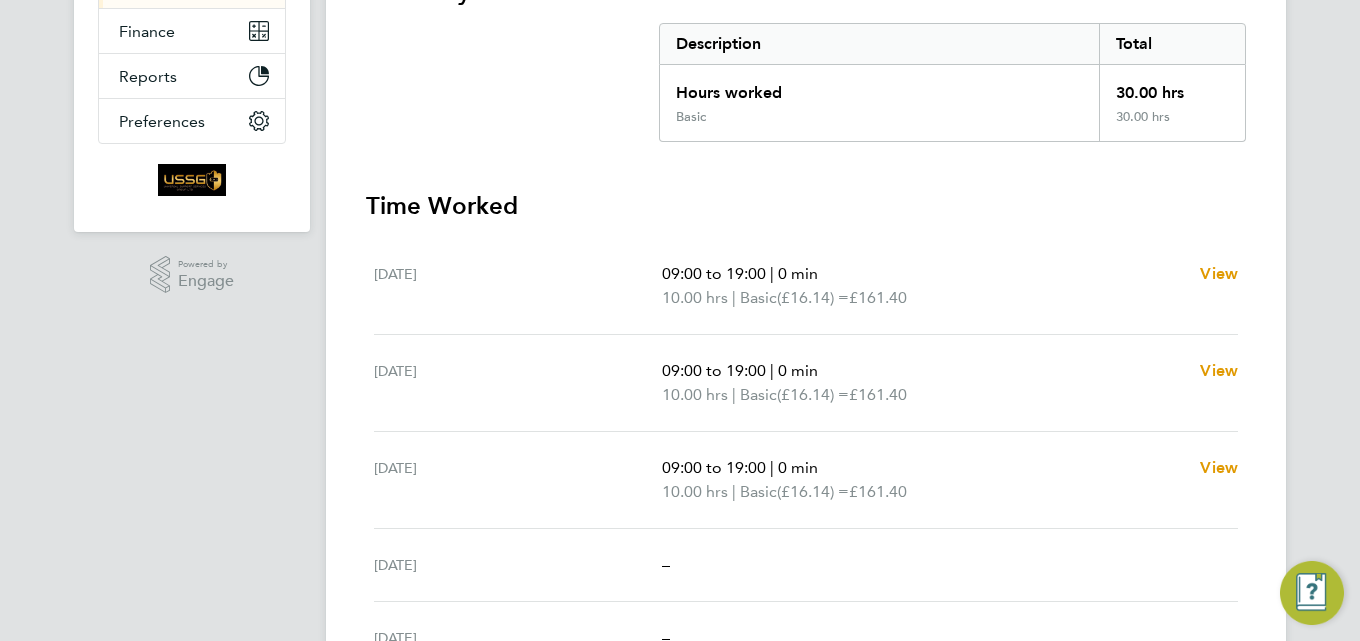 type 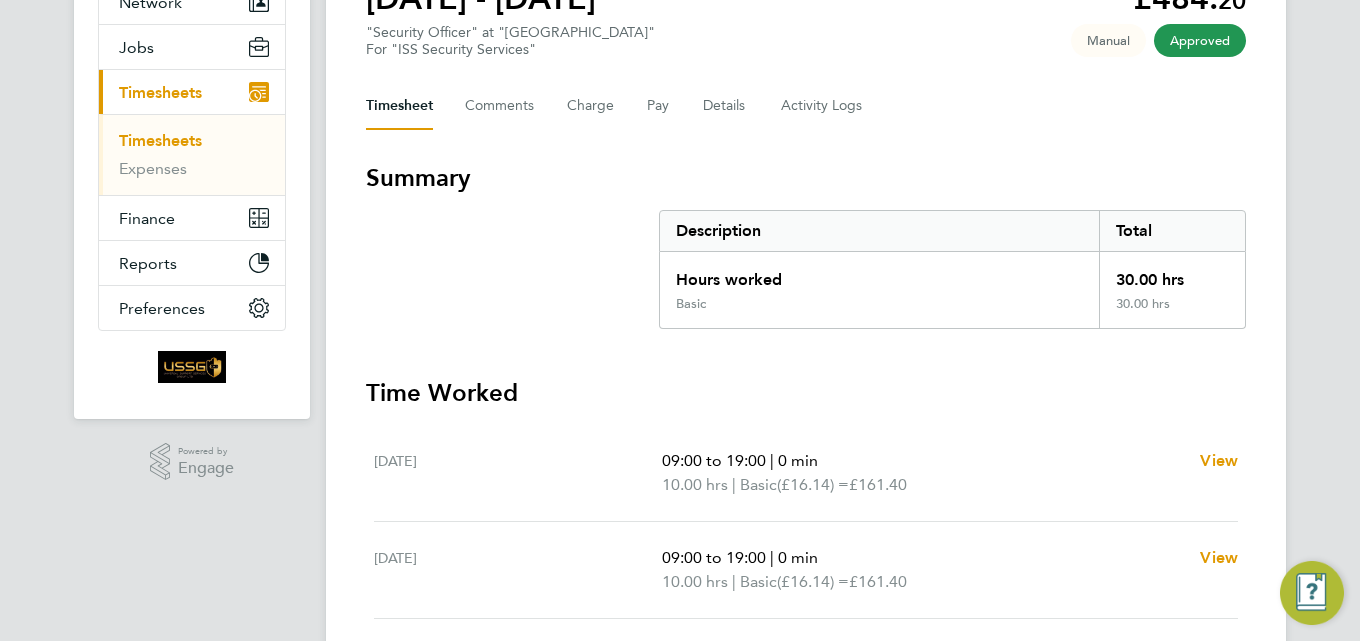 scroll, scrollTop: 0, scrollLeft: 0, axis: both 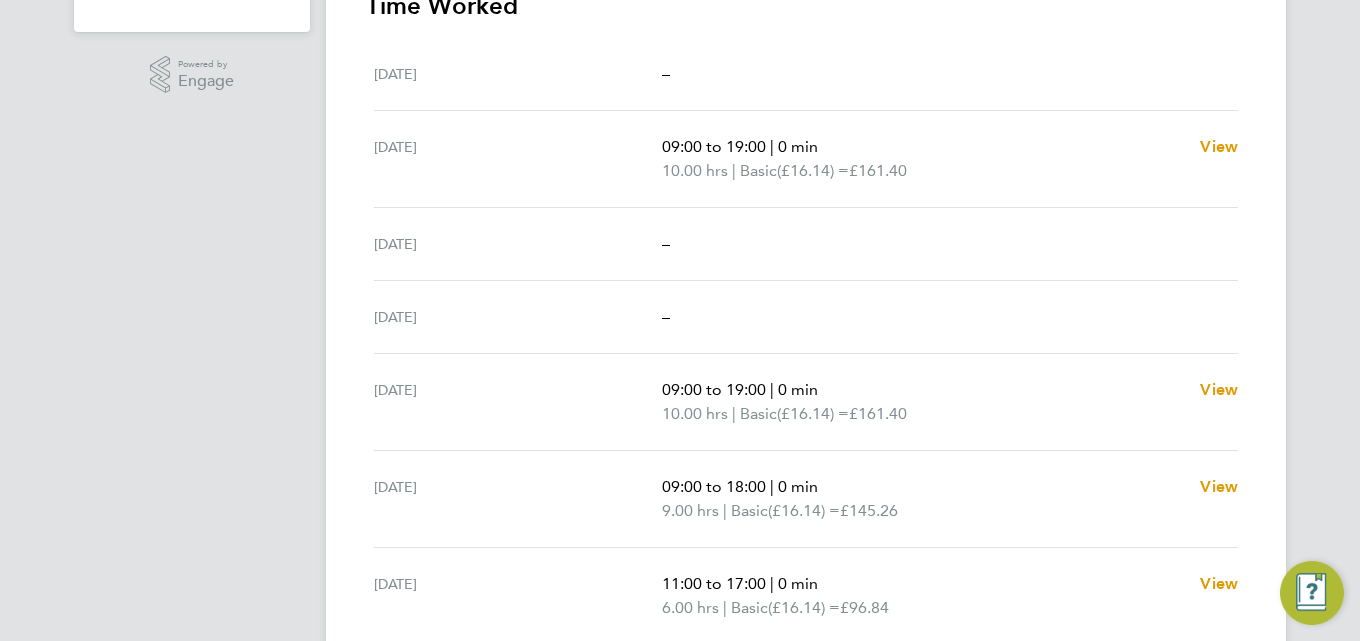 type 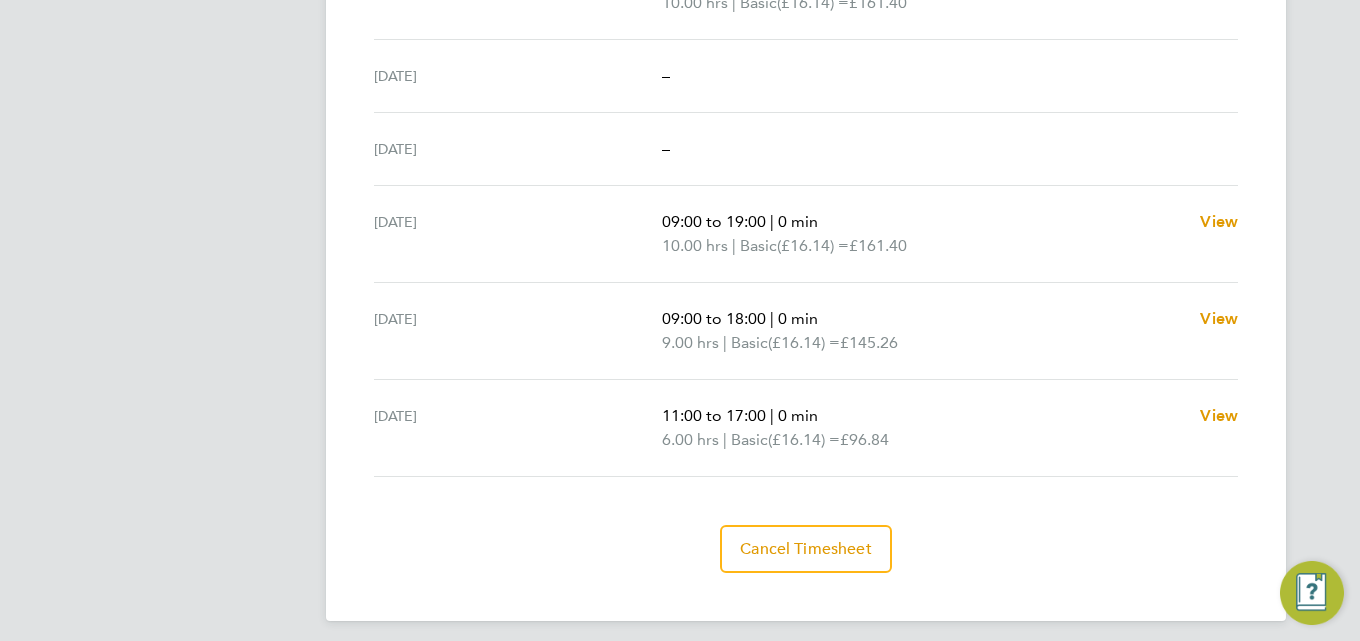 scroll, scrollTop: 780, scrollLeft: 0, axis: vertical 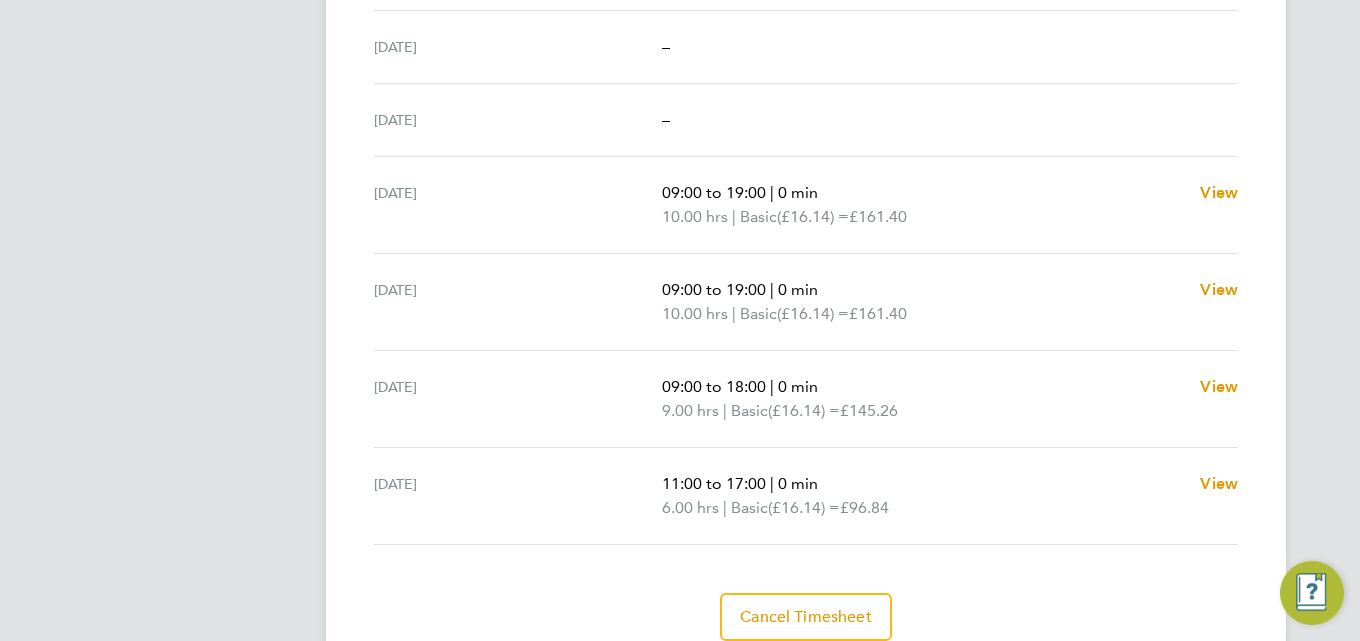 type 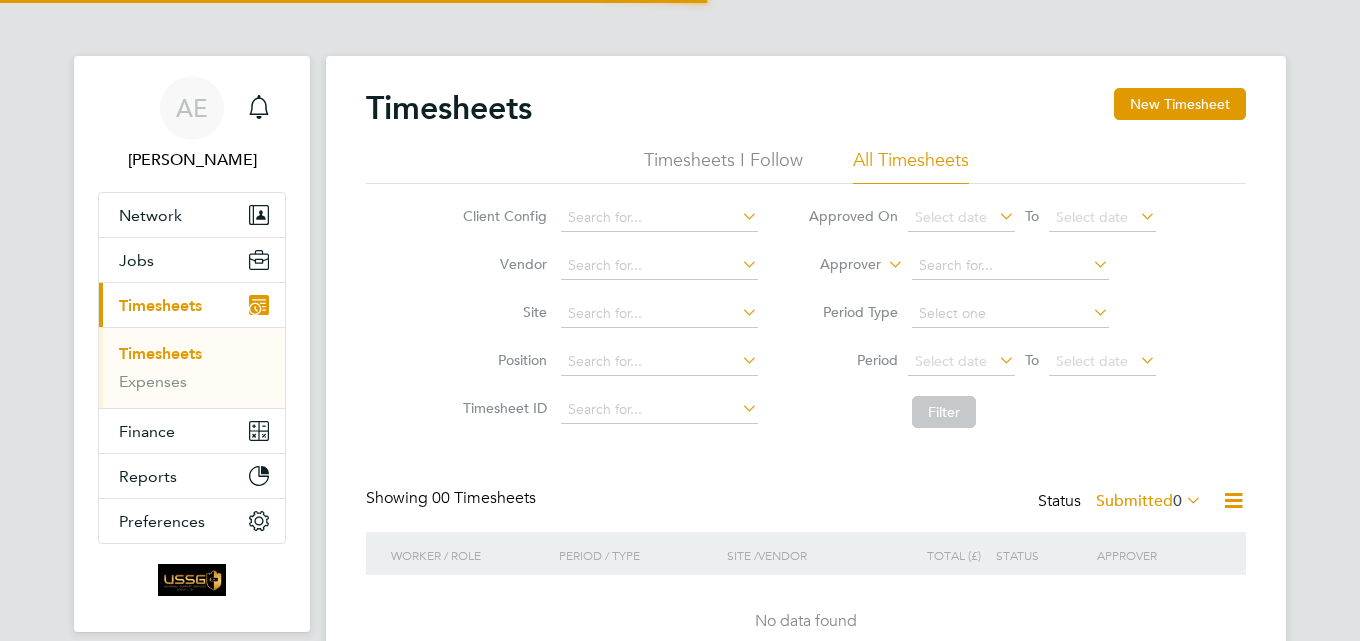 scroll, scrollTop: 0, scrollLeft: 0, axis: both 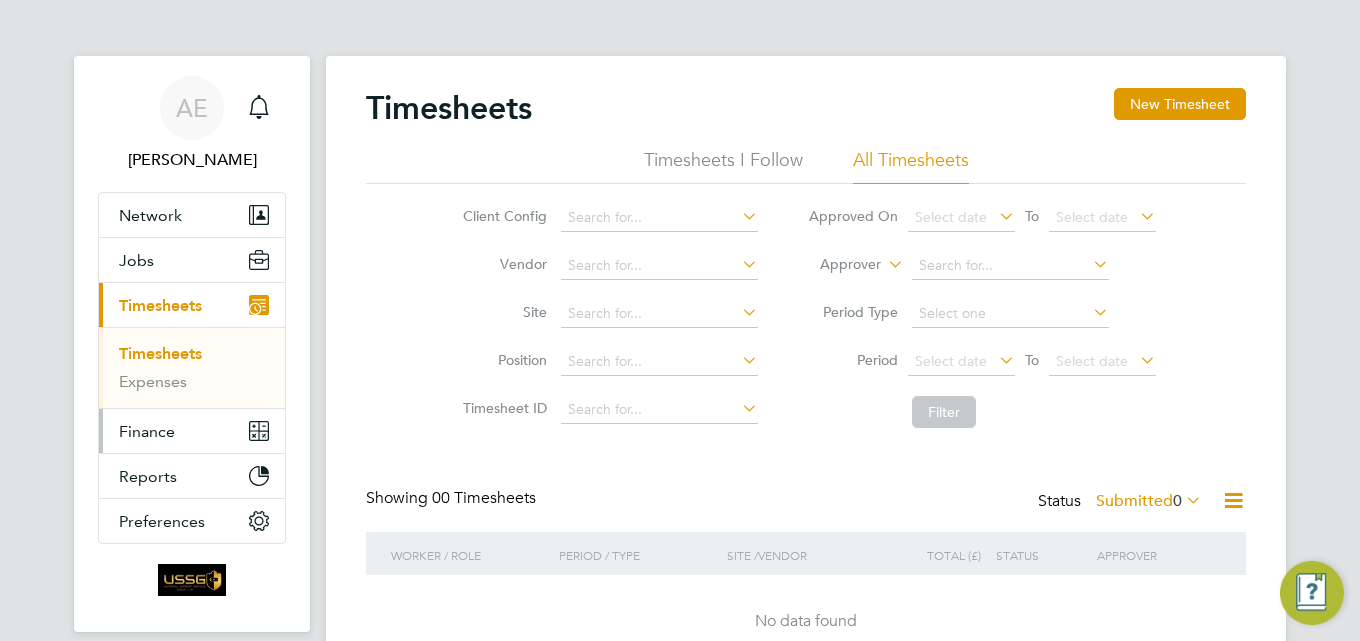click on "Finance" at bounding box center [147, 431] 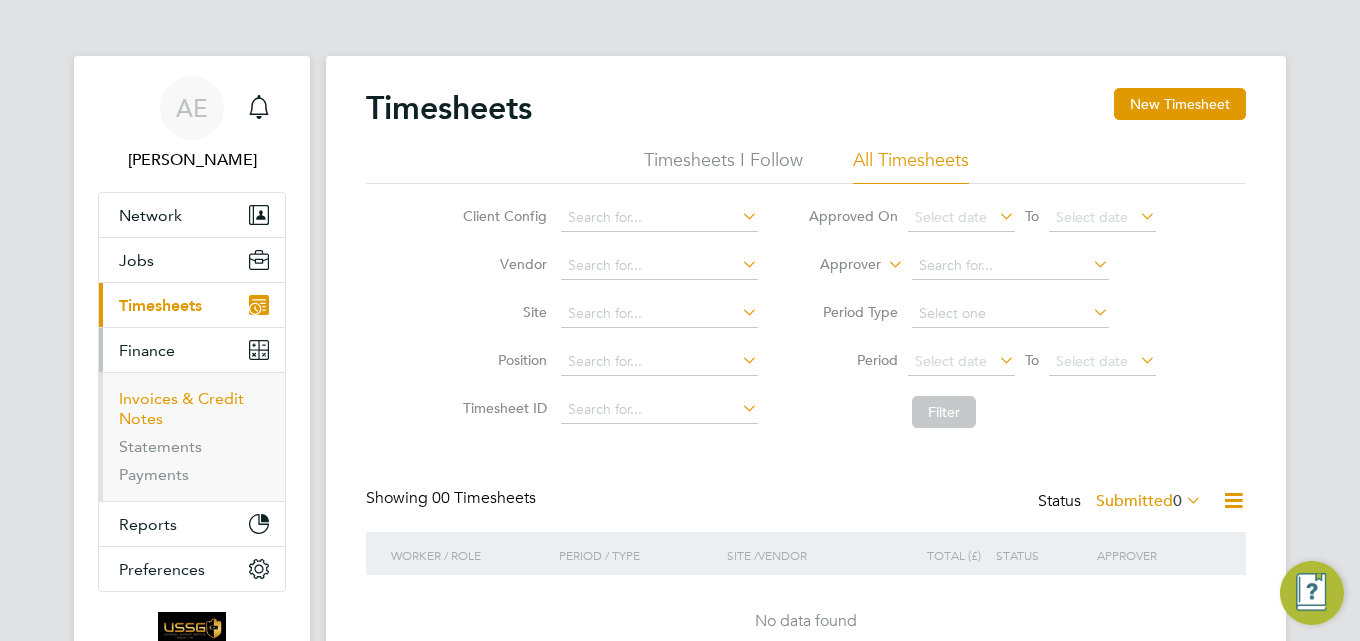 click on "Invoices & Credit Notes" at bounding box center (181, 408) 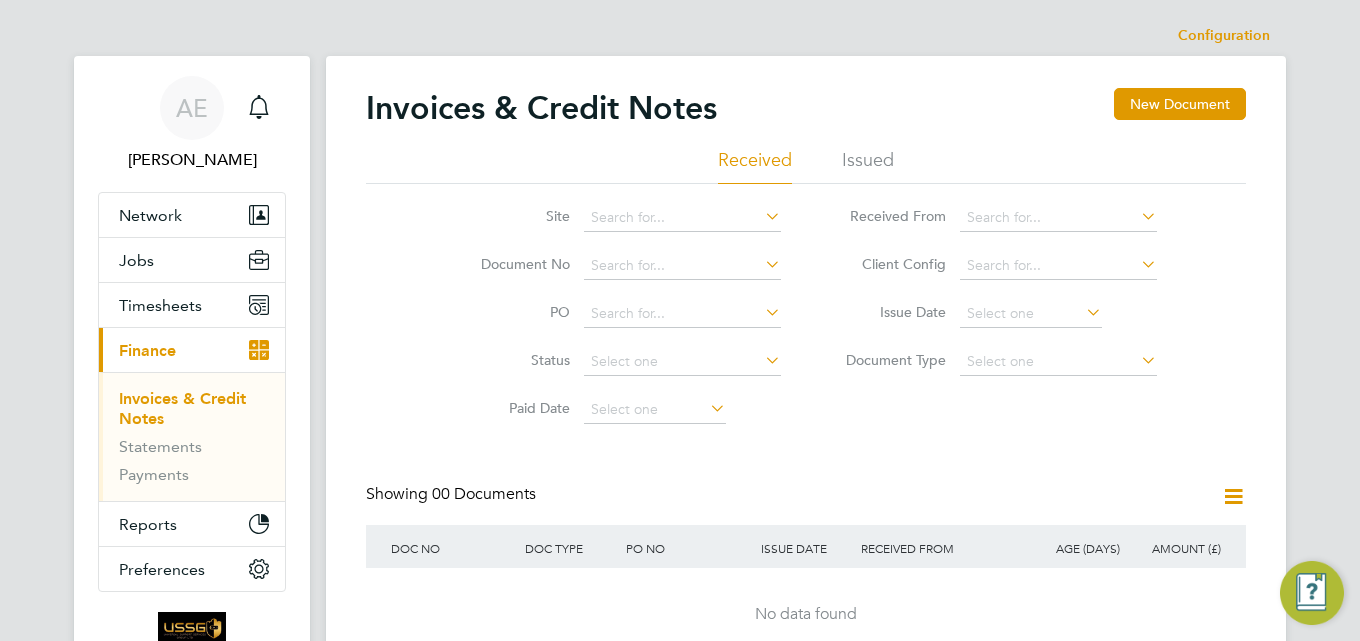 click on "Issued" 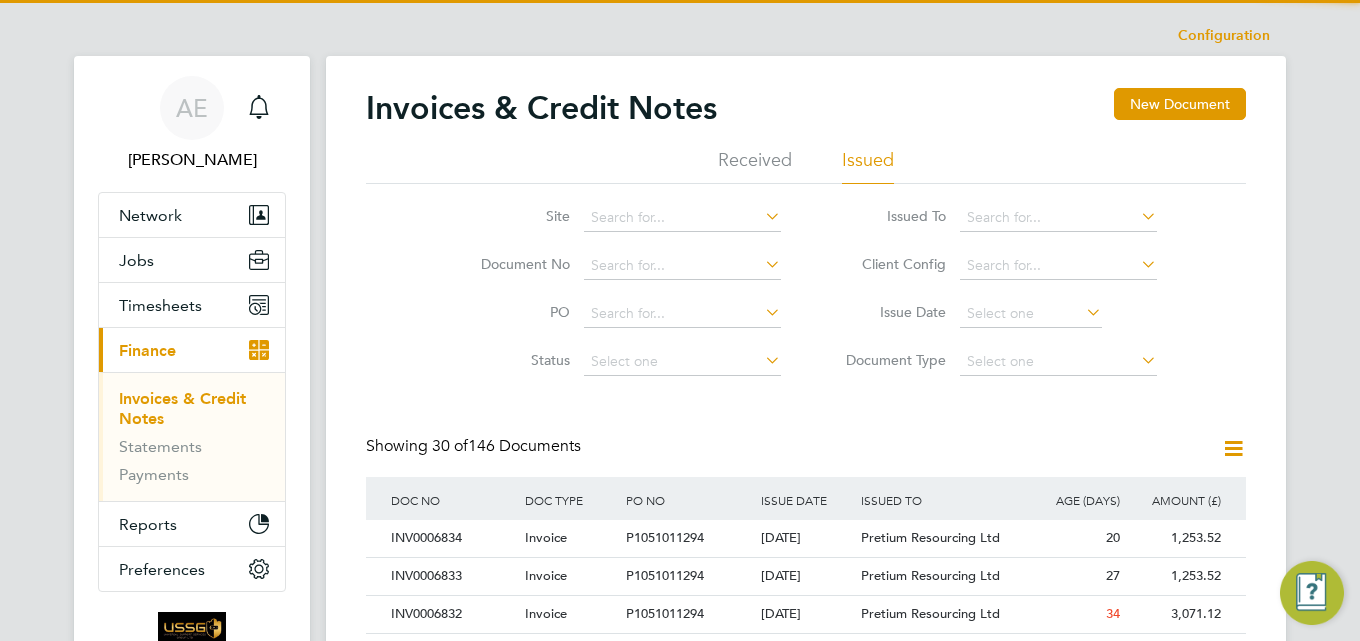 scroll, scrollTop: 10, scrollLeft: 10, axis: both 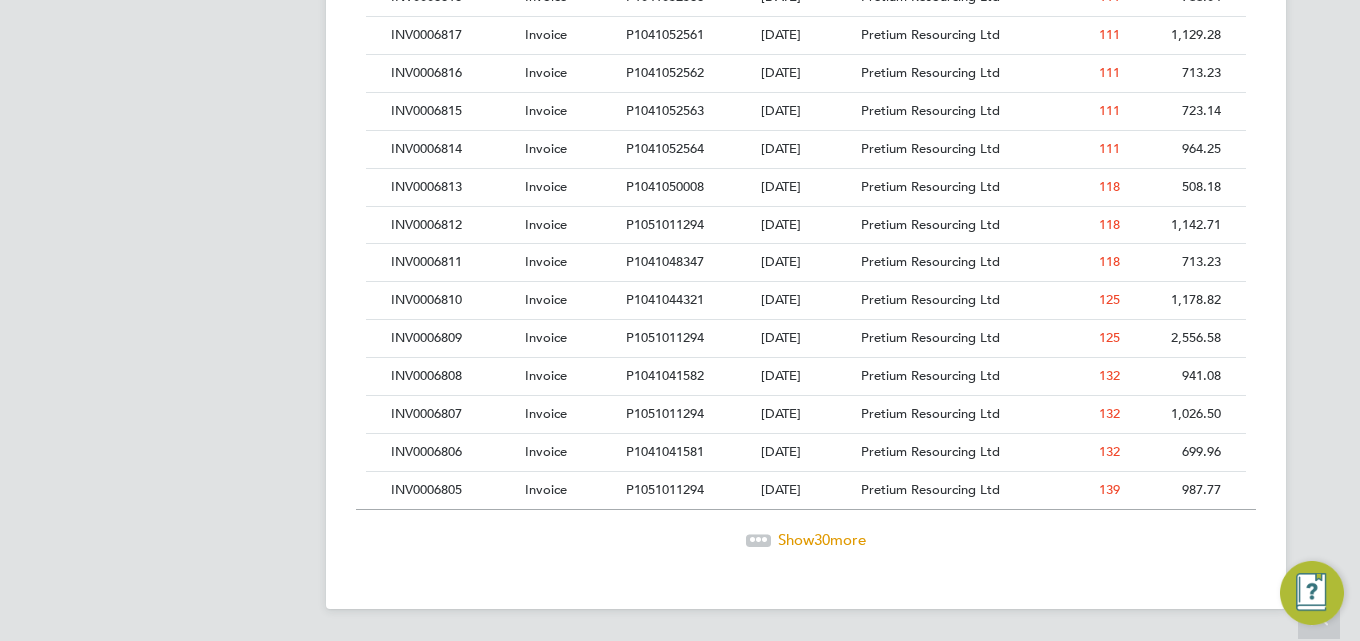 click on "30" 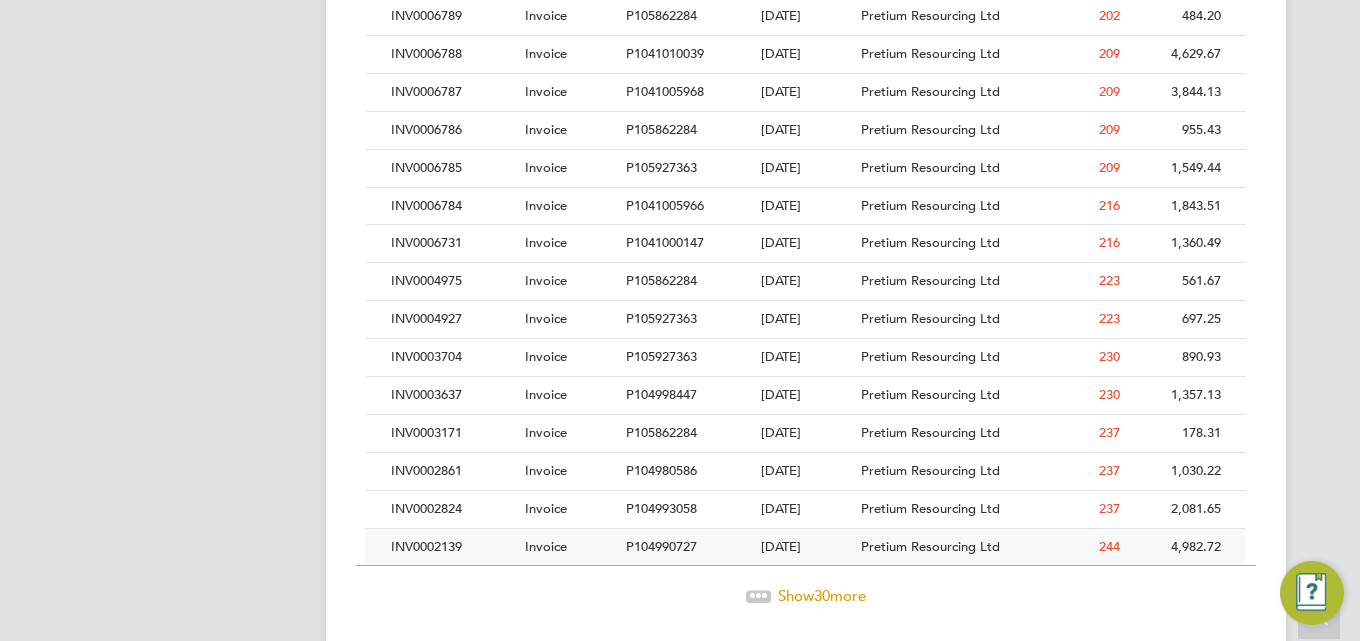 click on "12 Nov 2024" 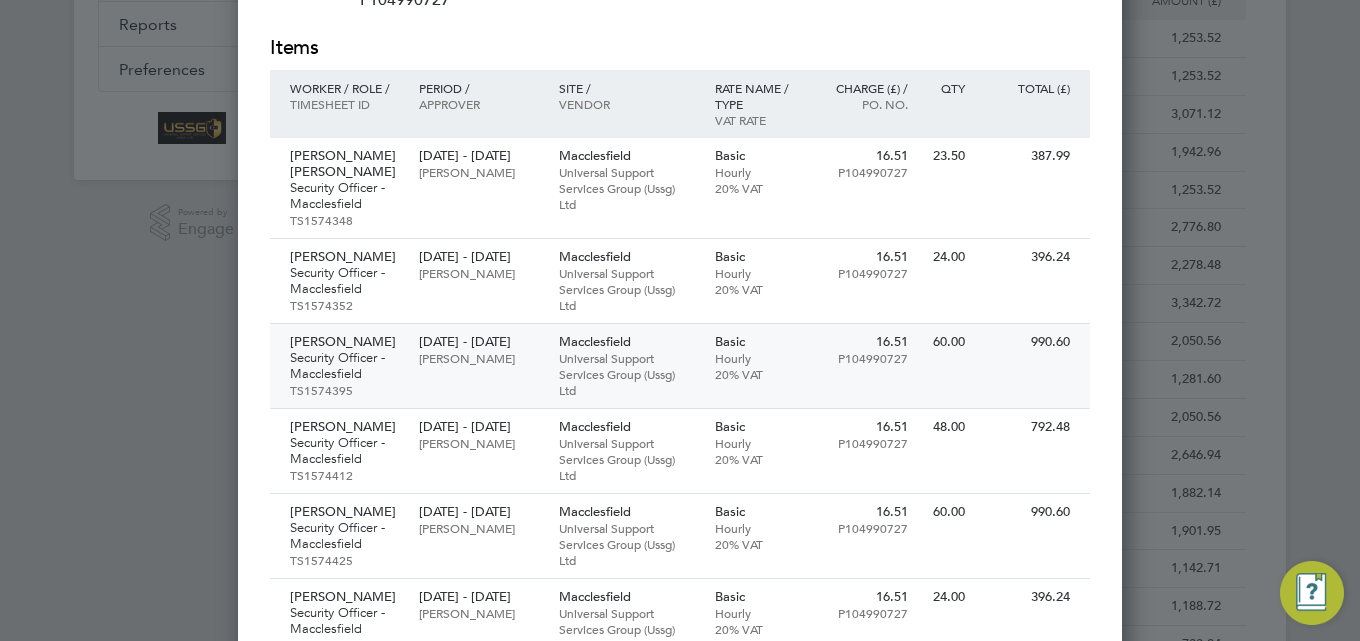scroll, scrollTop: 0, scrollLeft: 0, axis: both 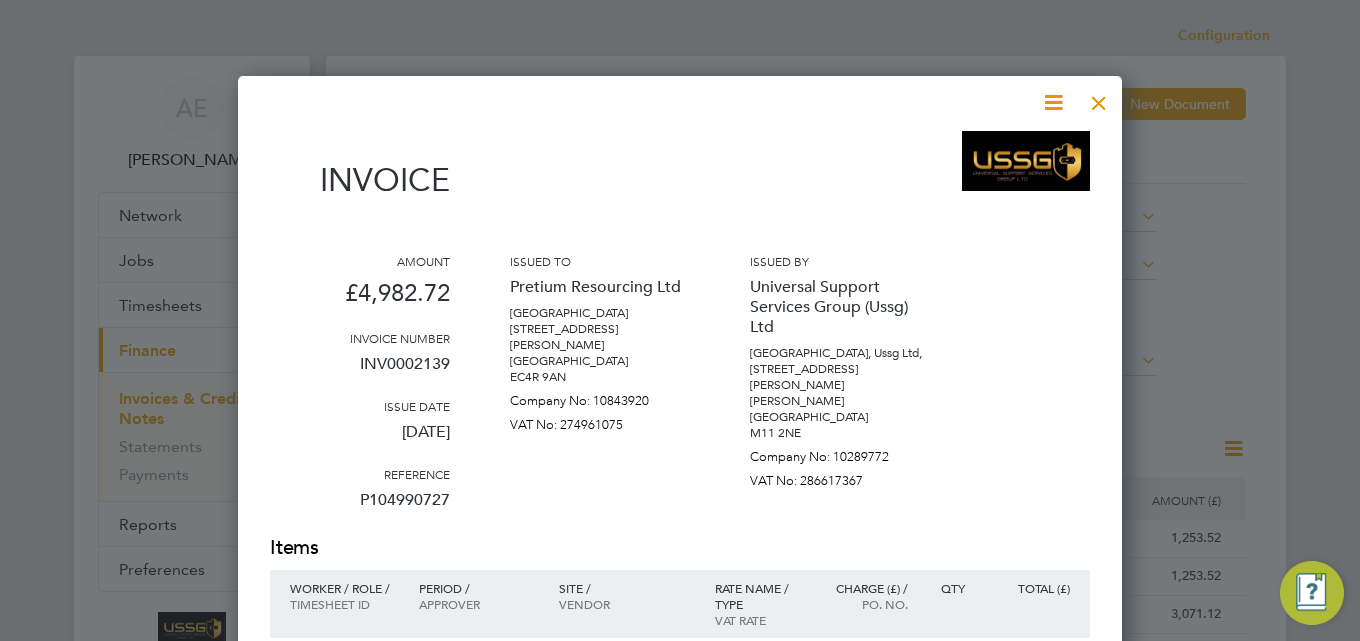 click at bounding box center (1099, 98) 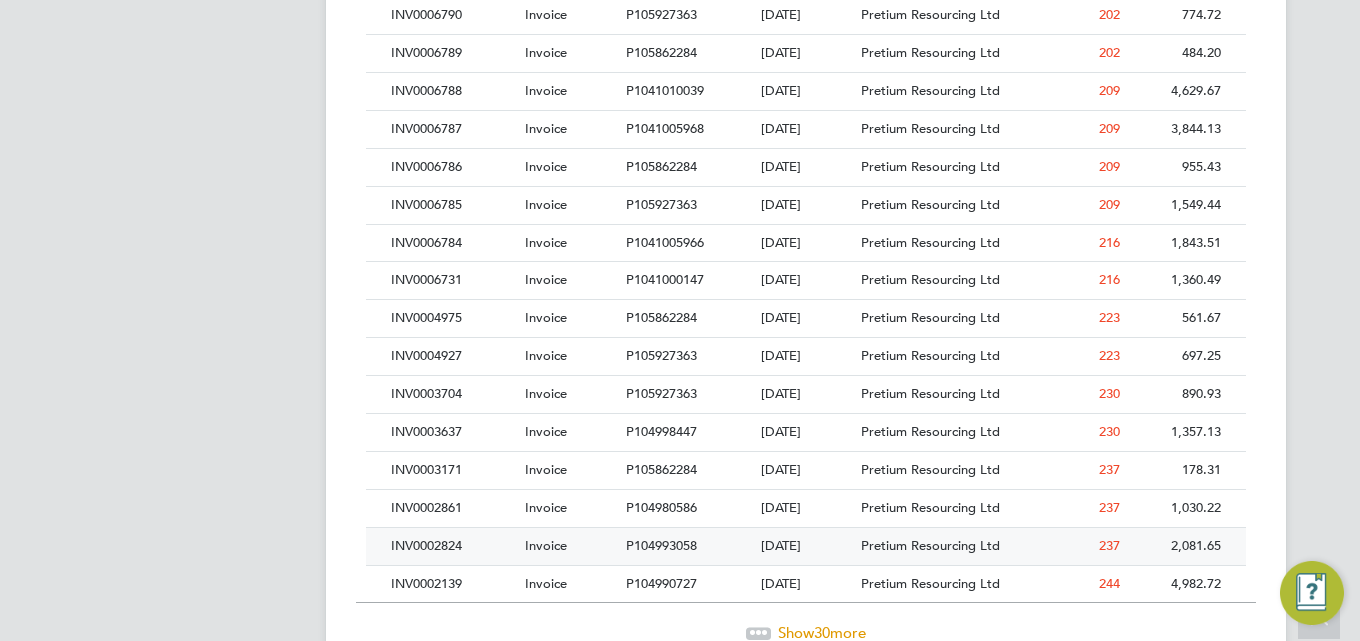 scroll, scrollTop: 2284, scrollLeft: 0, axis: vertical 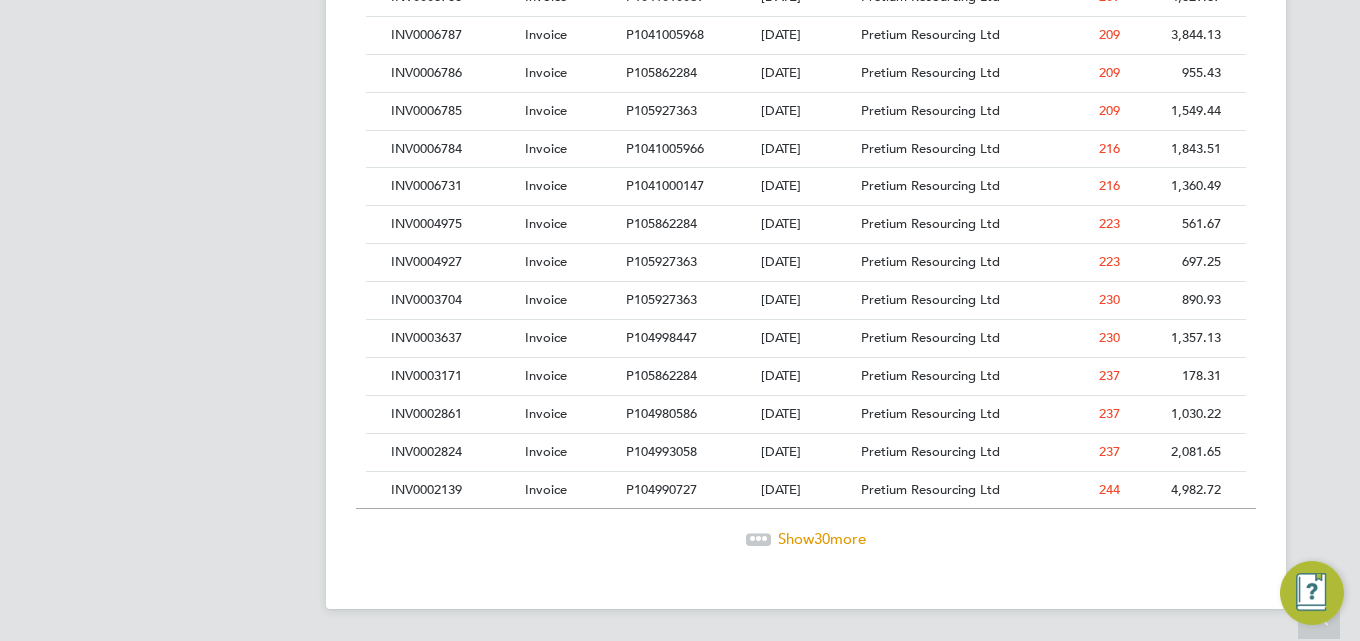 click on "Show  30  more" 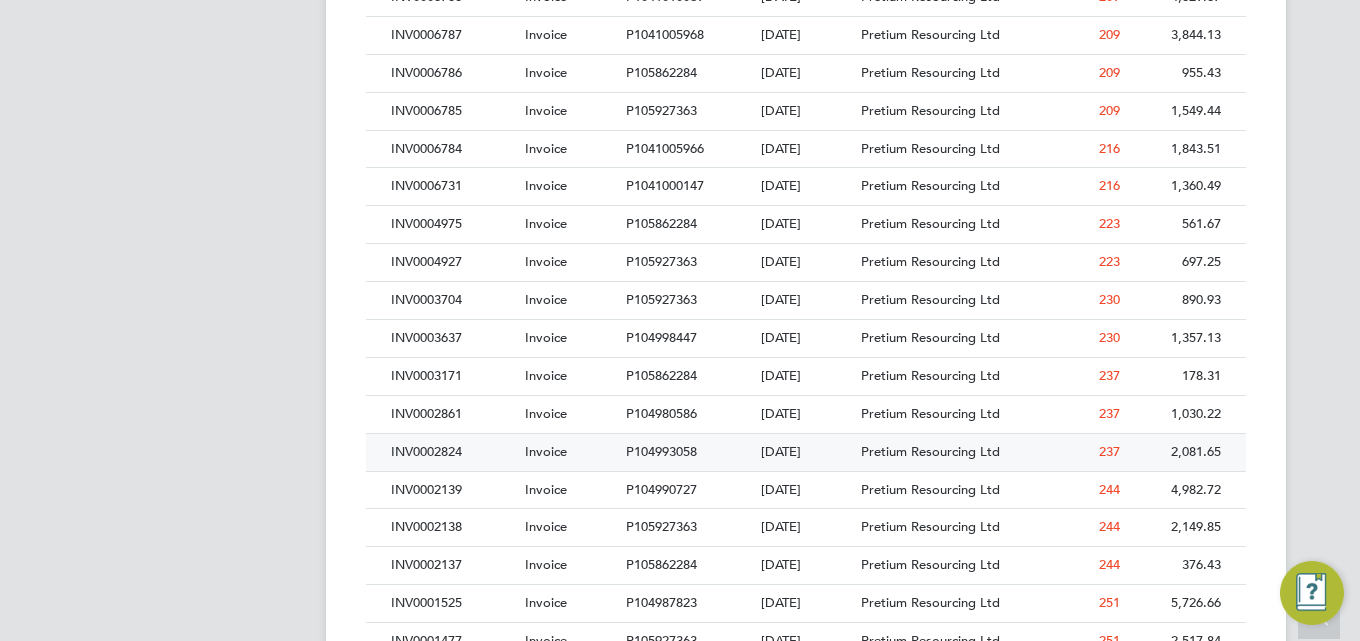 scroll, scrollTop: 10, scrollLeft: 10, axis: both 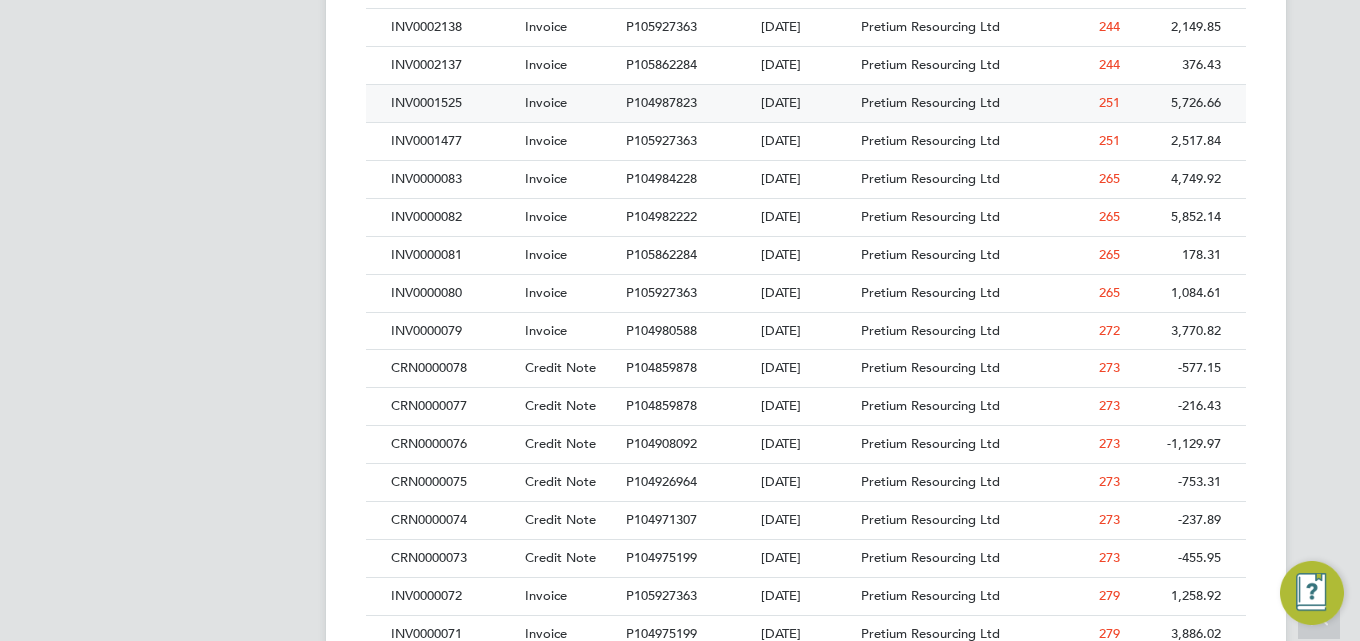 click on "Invoice" 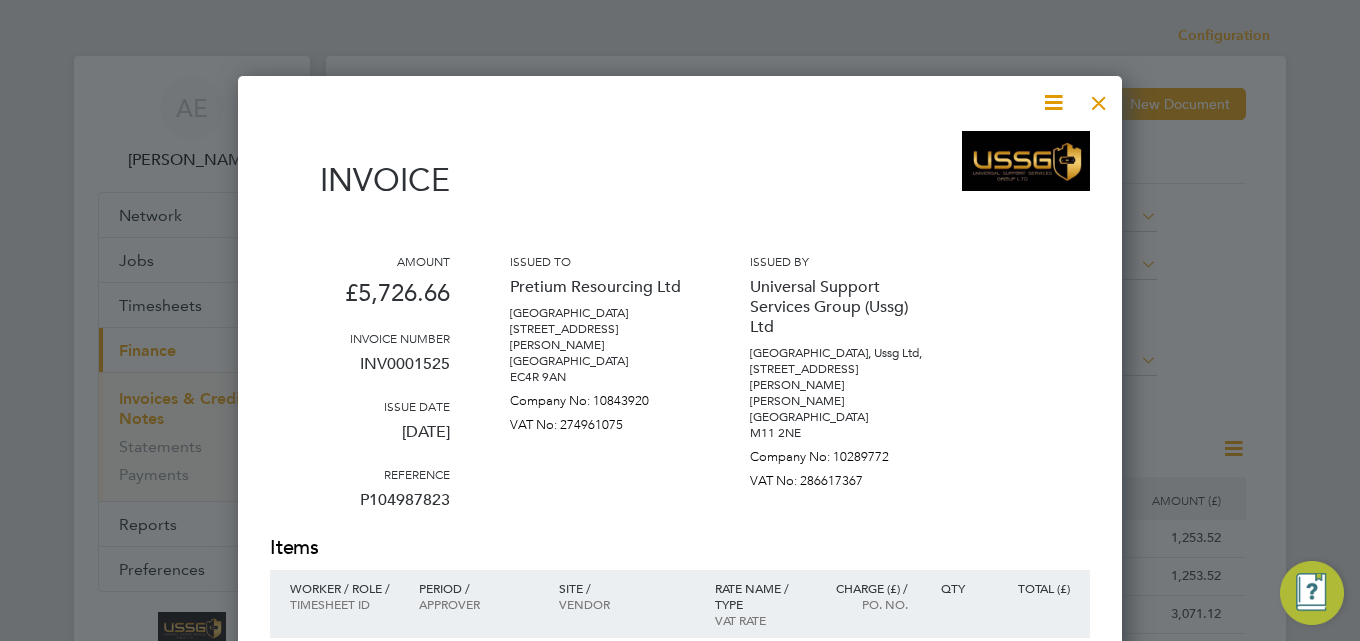 click at bounding box center [1099, 98] 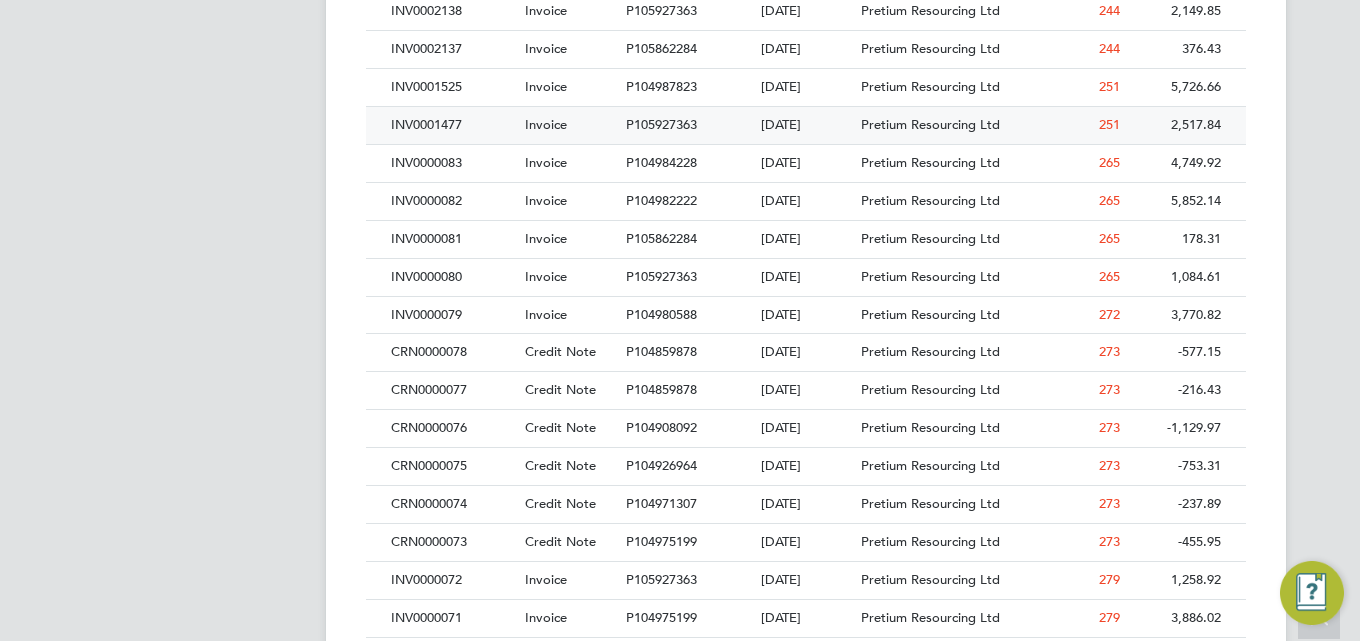 click on "Invoice" 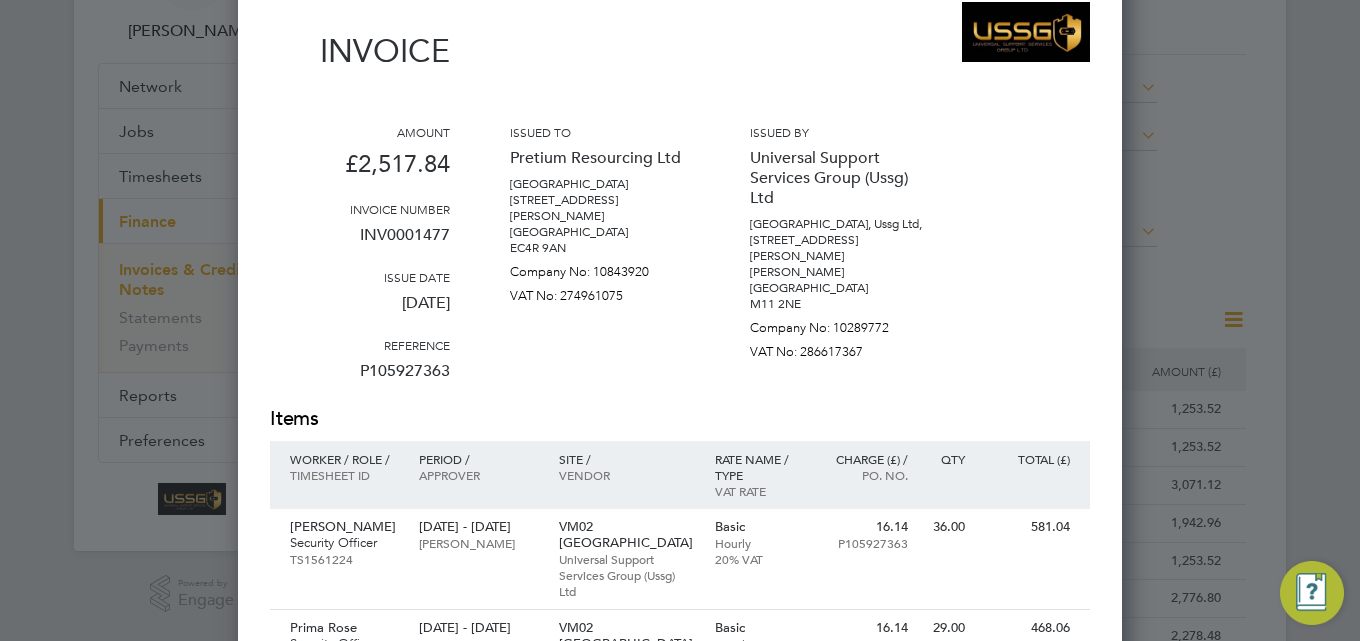 scroll, scrollTop: 100, scrollLeft: 0, axis: vertical 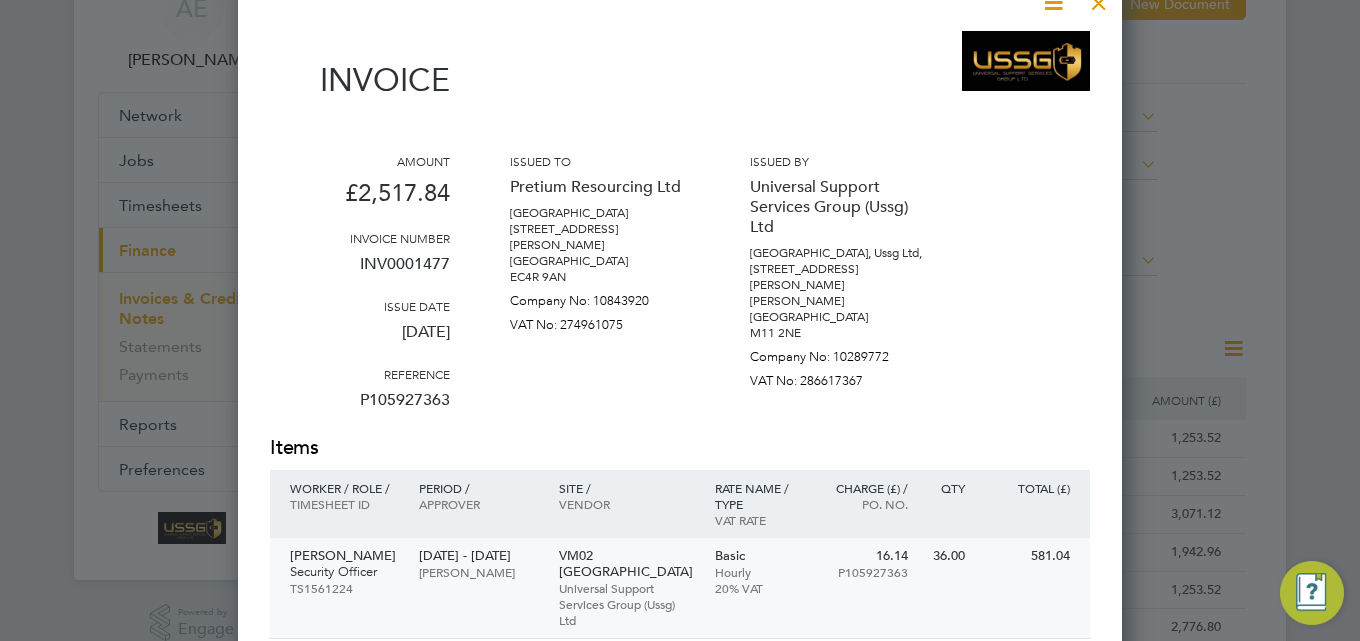 click on "Ahmad Hassan" at bounding box center (344, 556) 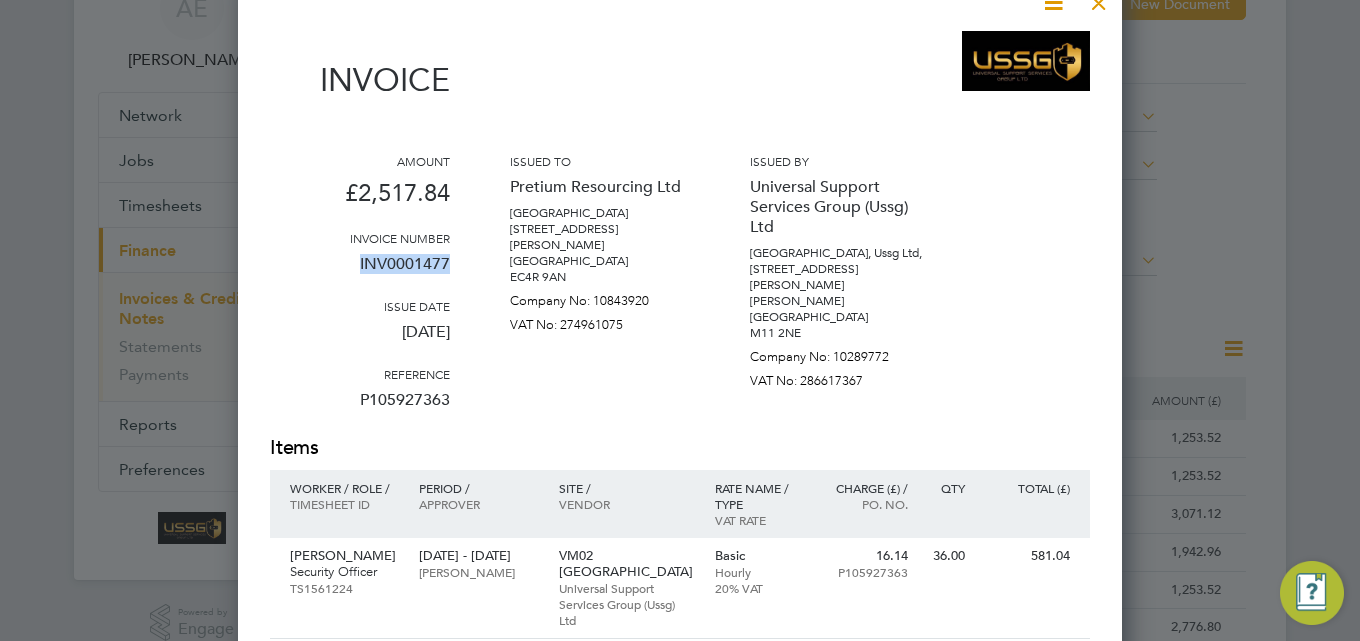 drag, startPoint x: 446, startPoint y: 262, endPoint x: 285, endPoint y: 272, distance: 161.31026 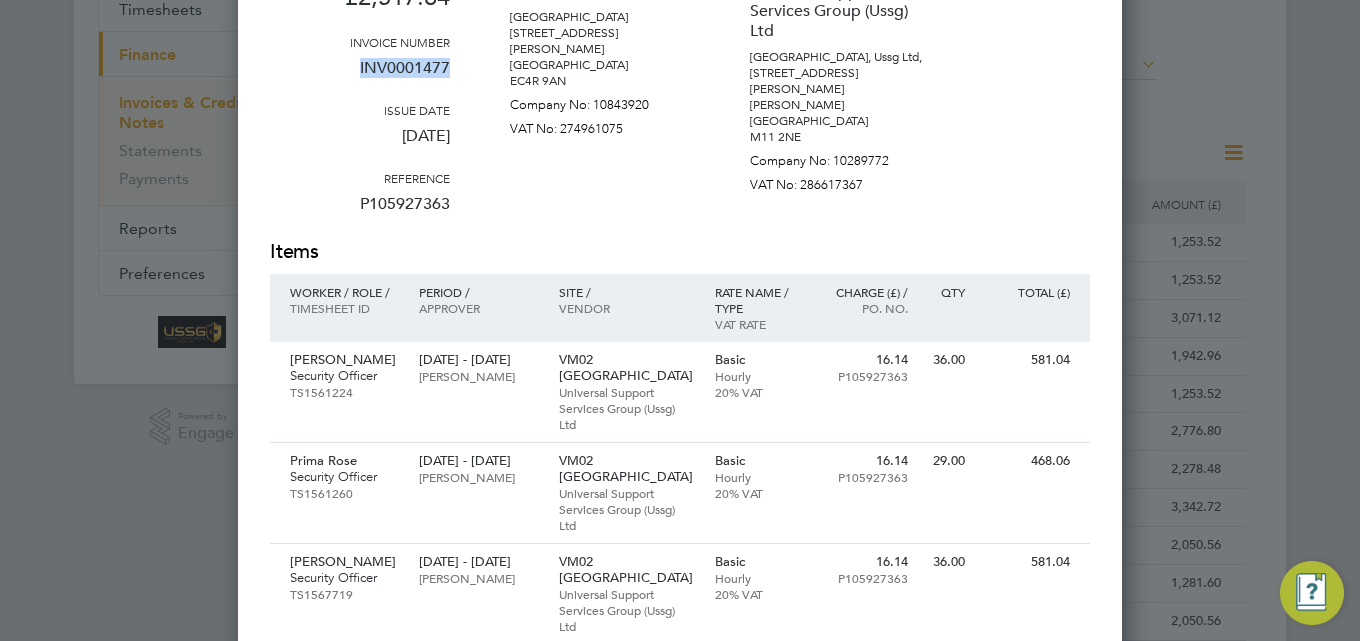 scroll, scrollTop: 300, scrollLeft: 0, axis: vertical 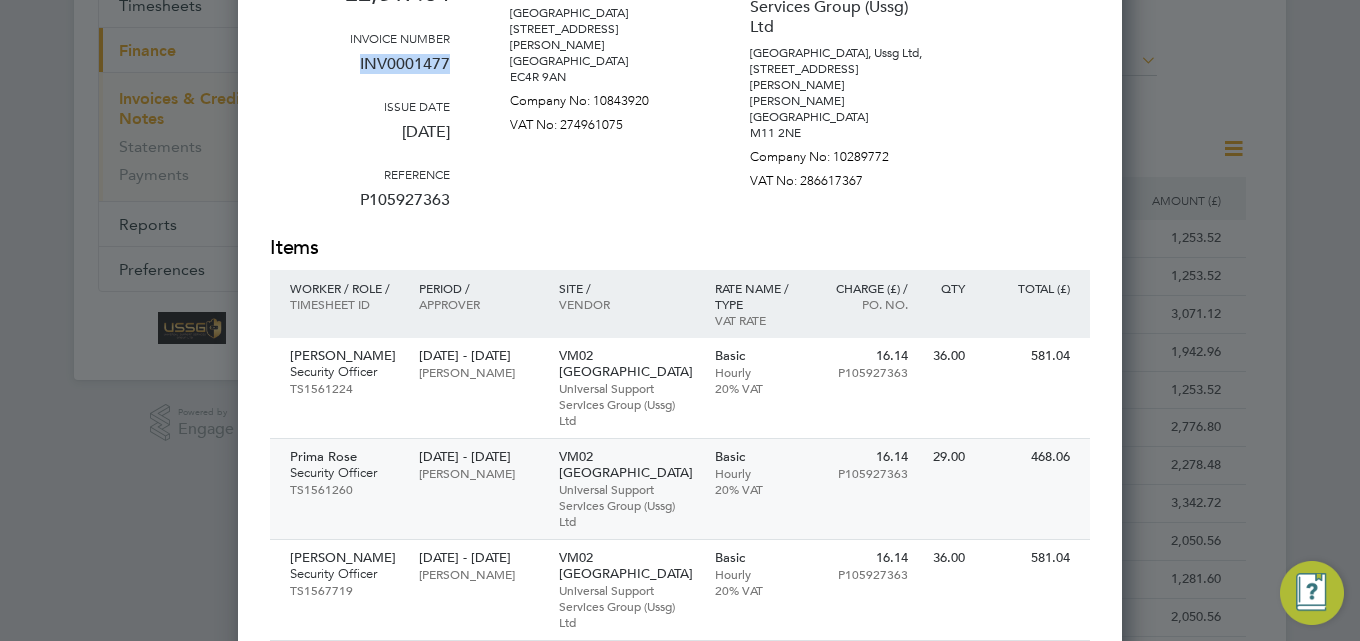 click on "Ben  Robinson" at bounding box center [478, 473] 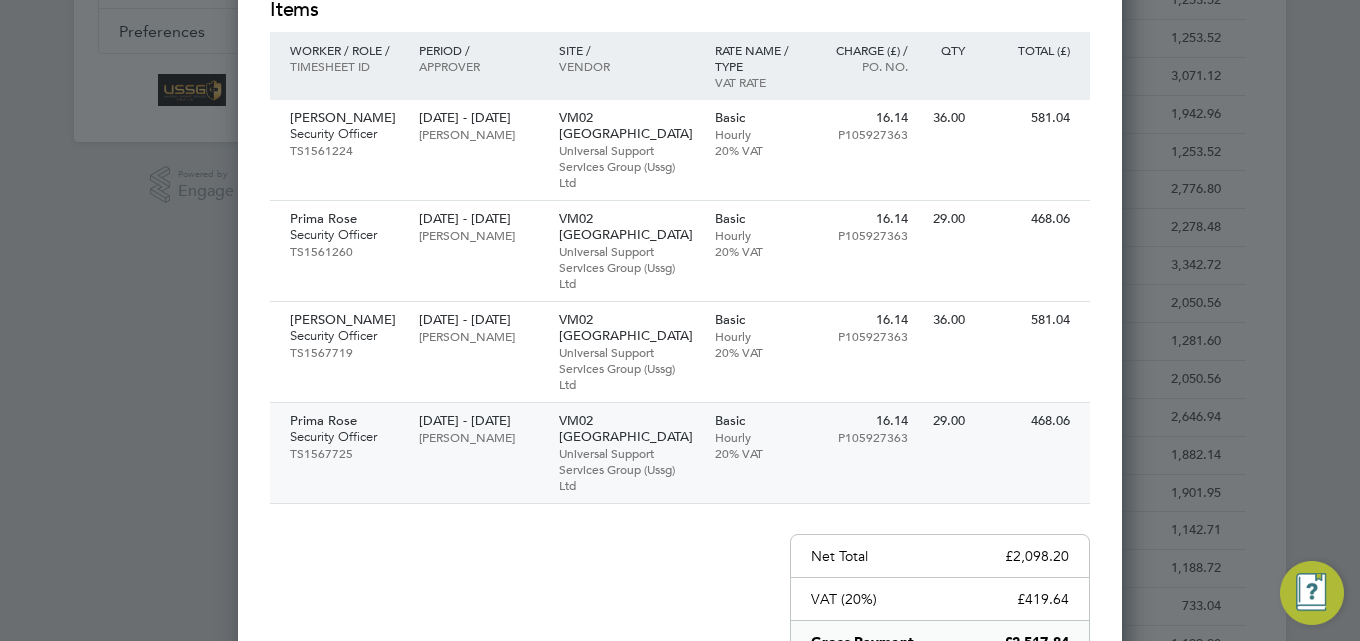 scroll, scrollTop: 500, scrollLeft: 0, axis: vertical 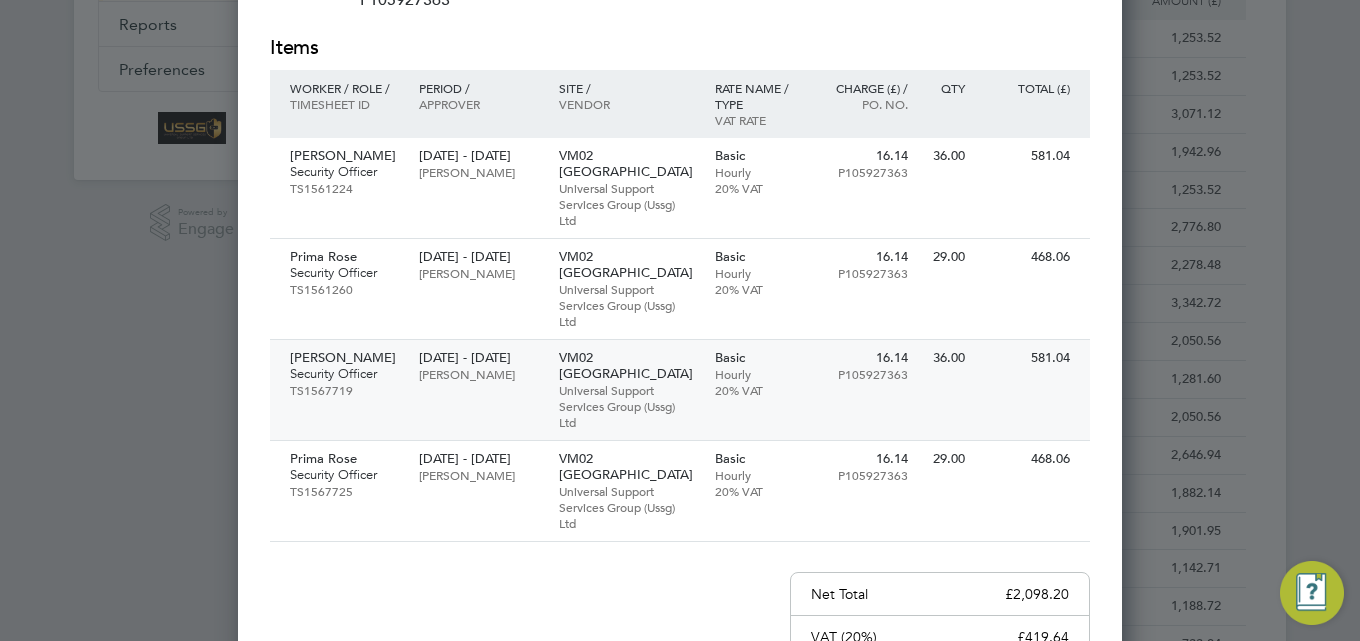click on "Ben  Robinson" at bounding box center [478, 374] 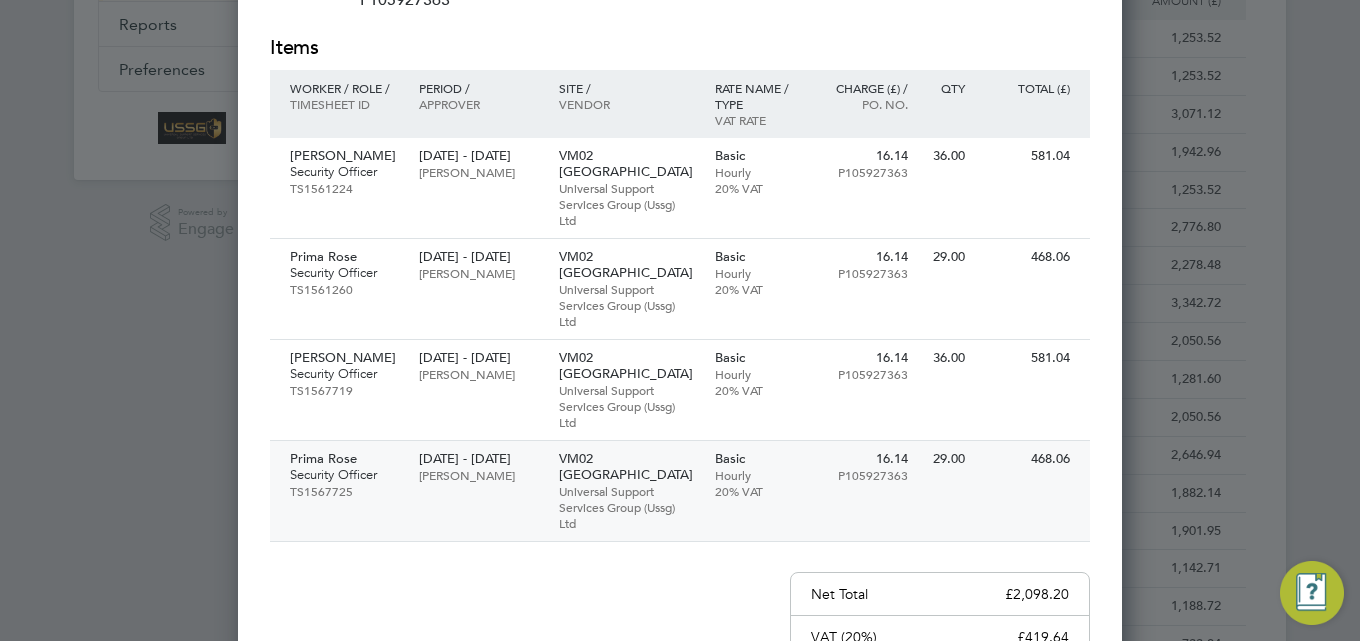 click on "Ben  Robinson" at bounding box center (478, 475) 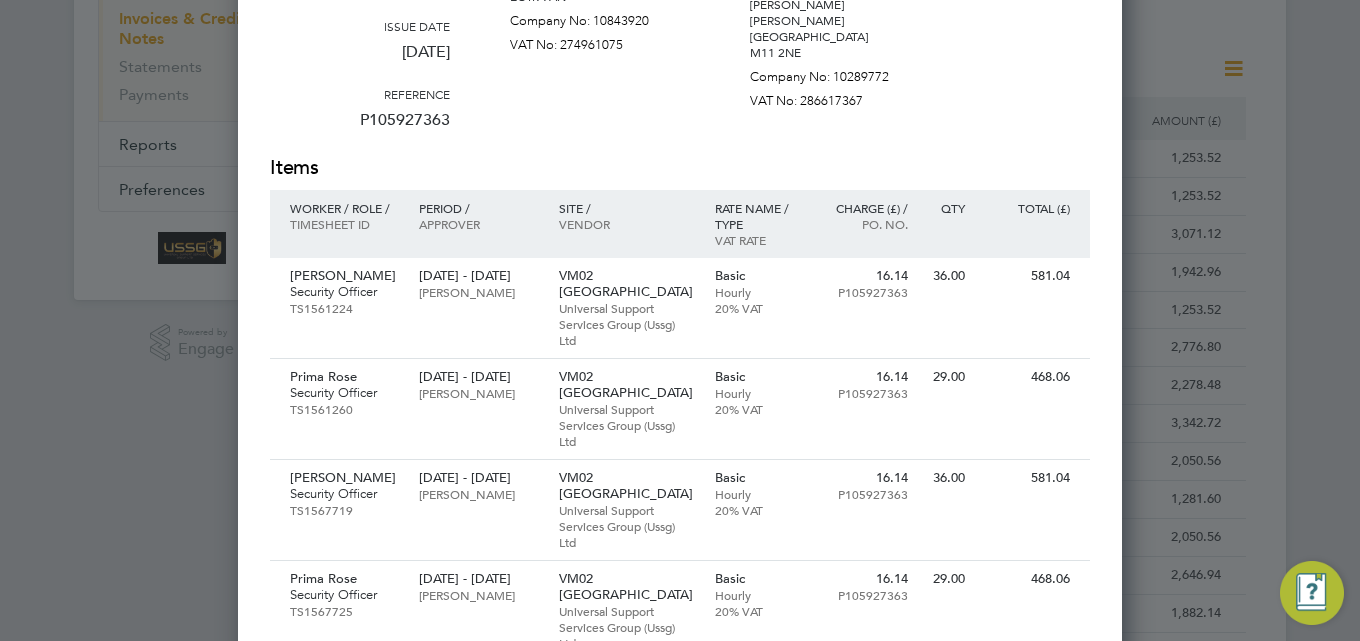 scroll, scrollTop: 100, scrollLeft: 0, axis: vertical 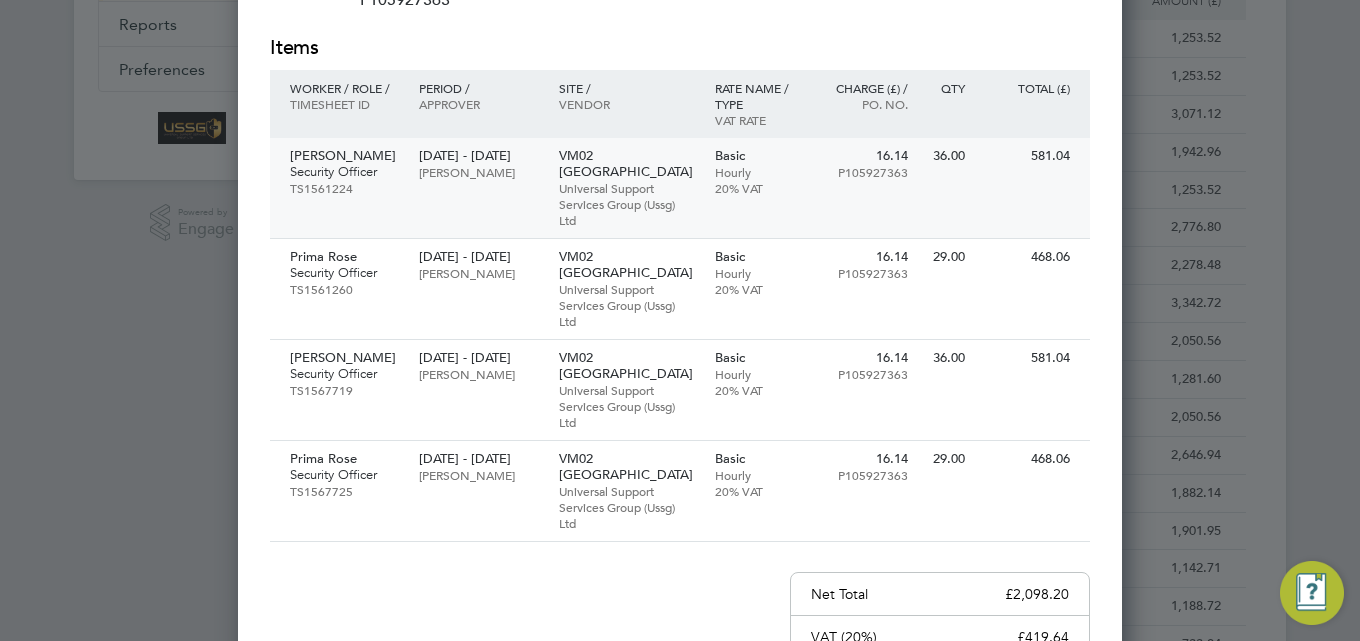 click on "Ben  Robinson" at bounding box center (478, 172) 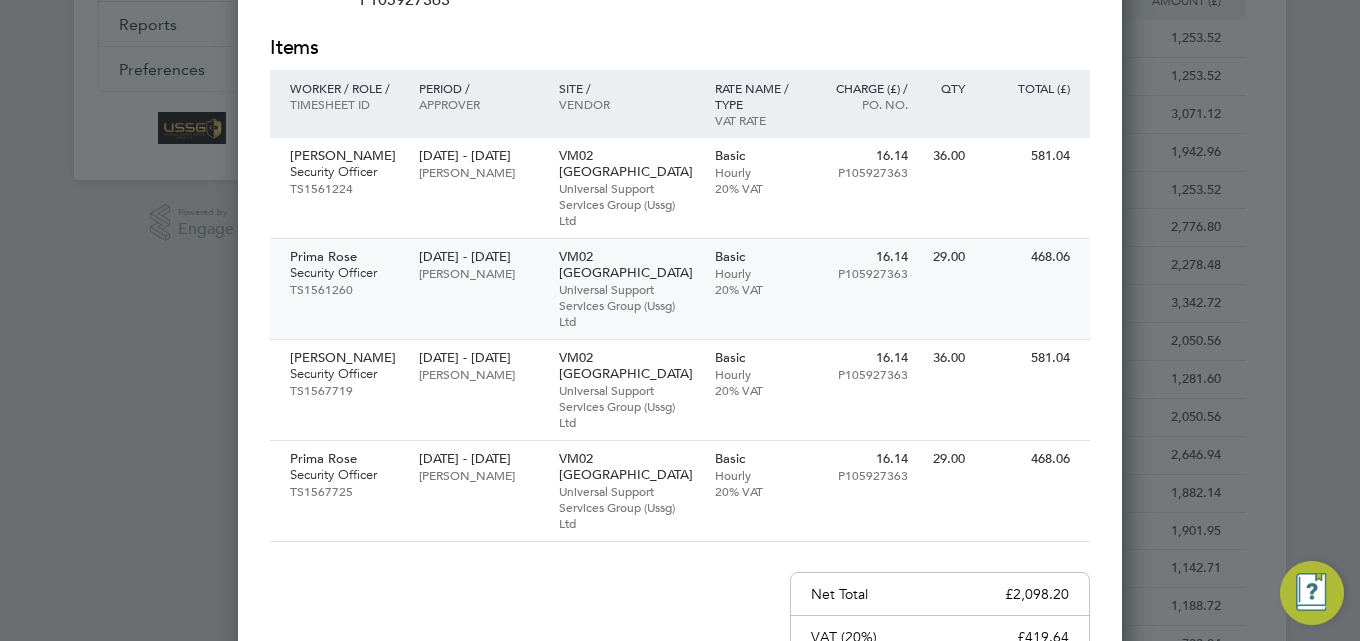 click on "17 Oct - 19 Oct 2024" at bounding box center (478, 257) 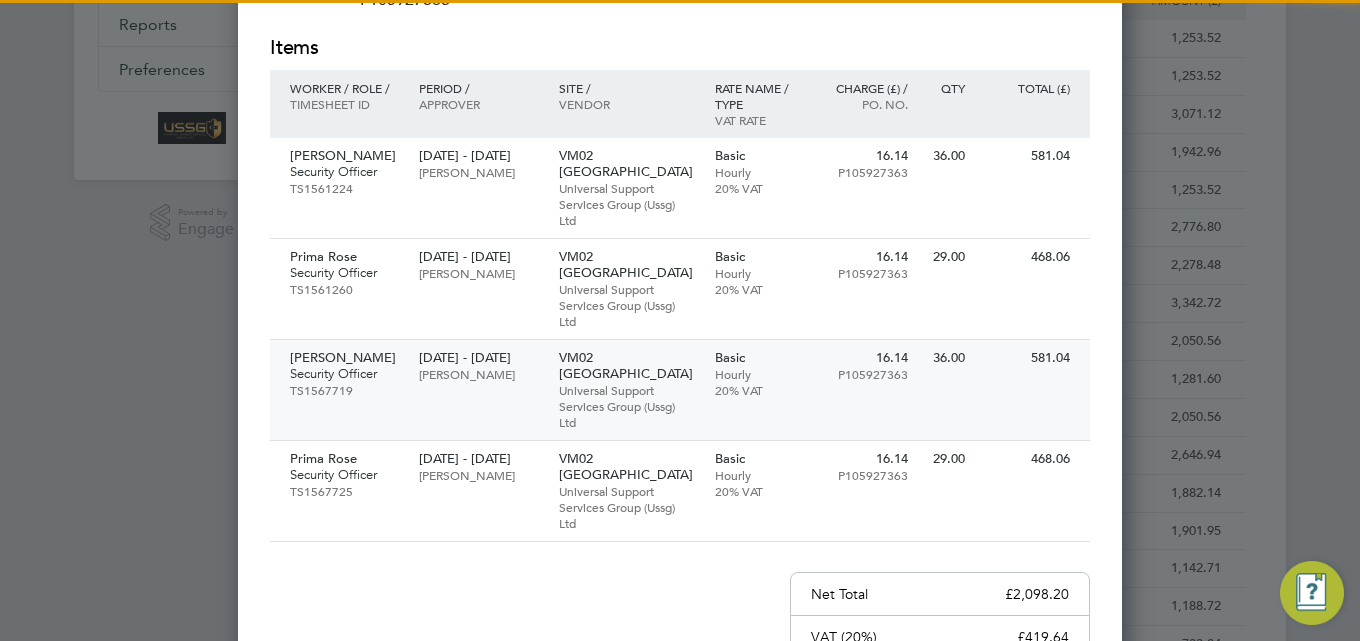 drag, startPoint x: 482, startPoint y: 460, endPoint x: 505, endPoint y: 367, distance: 95.80188 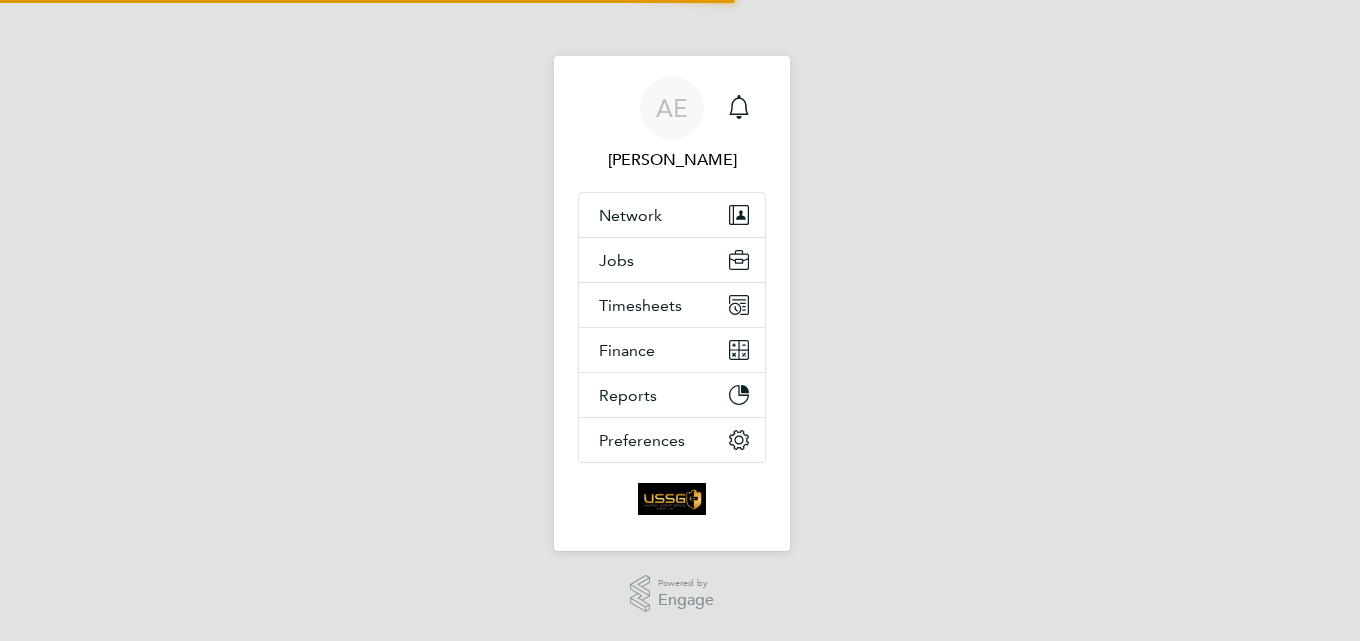 scroll, scrollTop: 0, scrollLeft: 0, axis: both 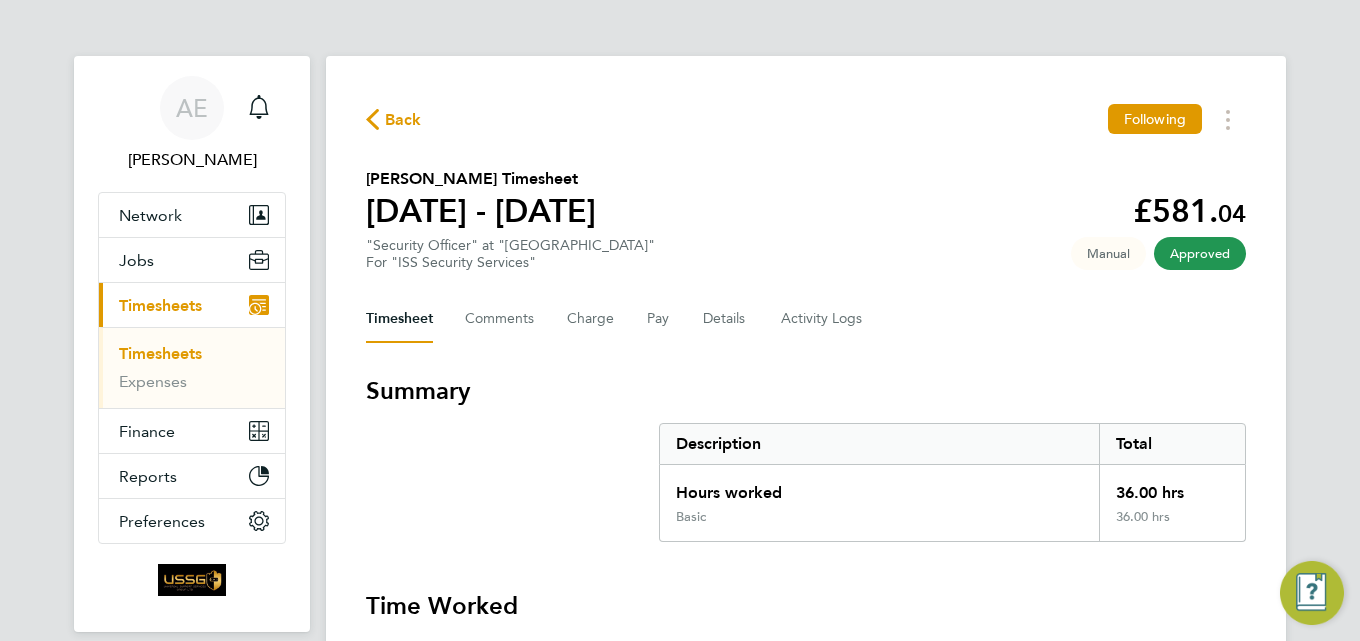 type 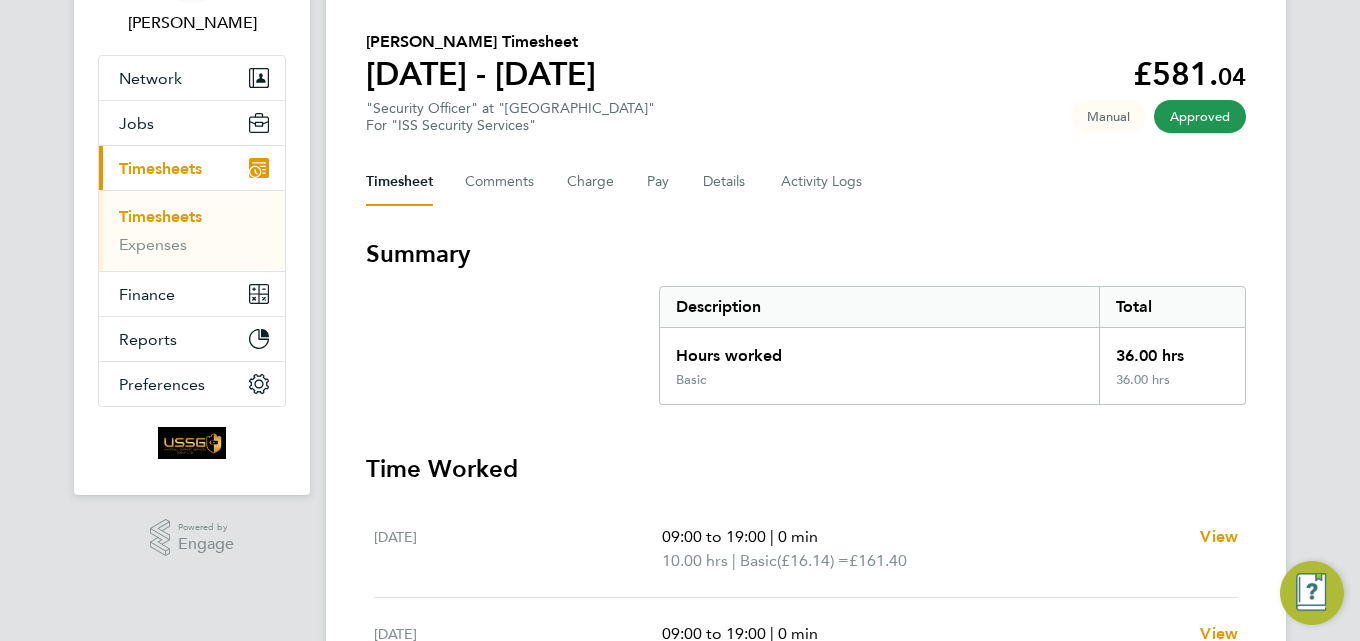 scroll, scrollTop: 400, scrollLeft: 0, axis: vertical 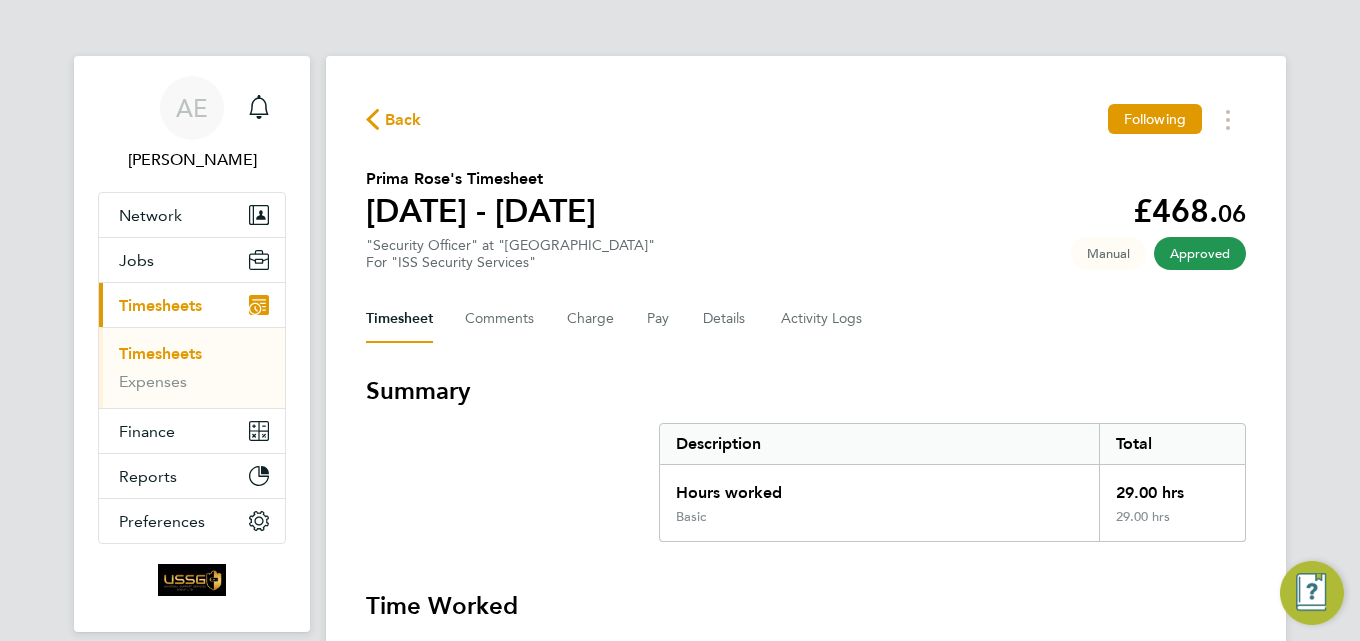 type 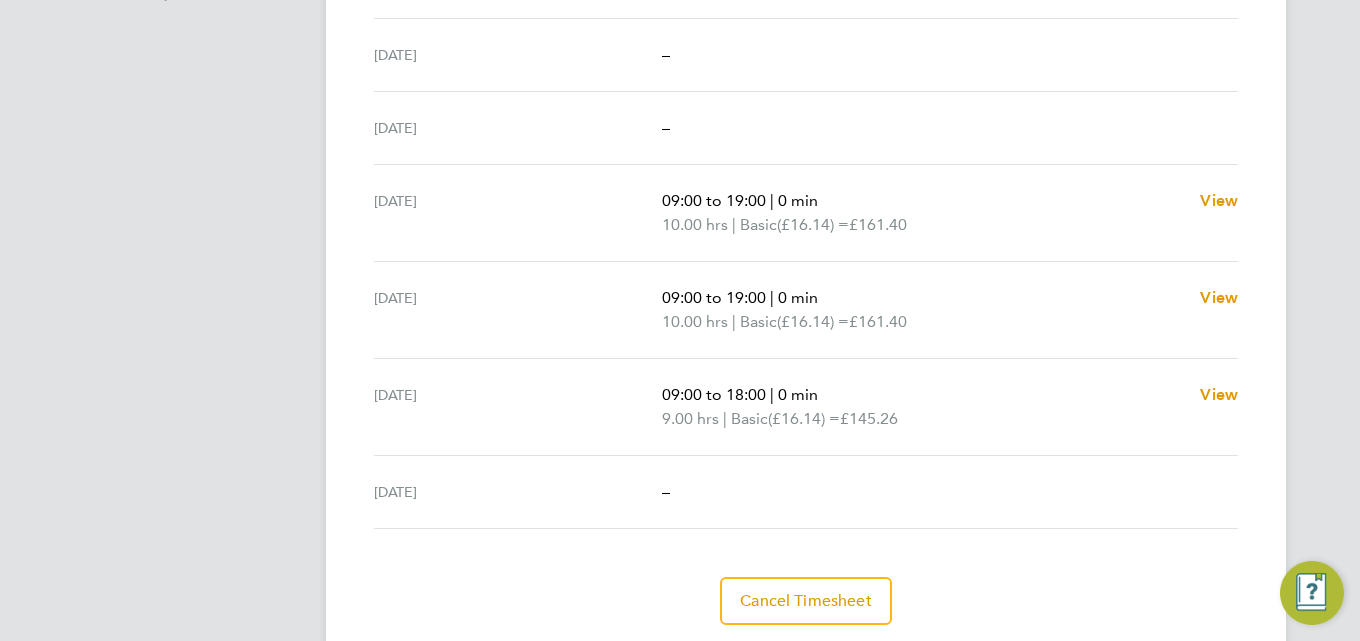 scroll, scrollTop: 656, scrollLeft: 0, axis: vertical 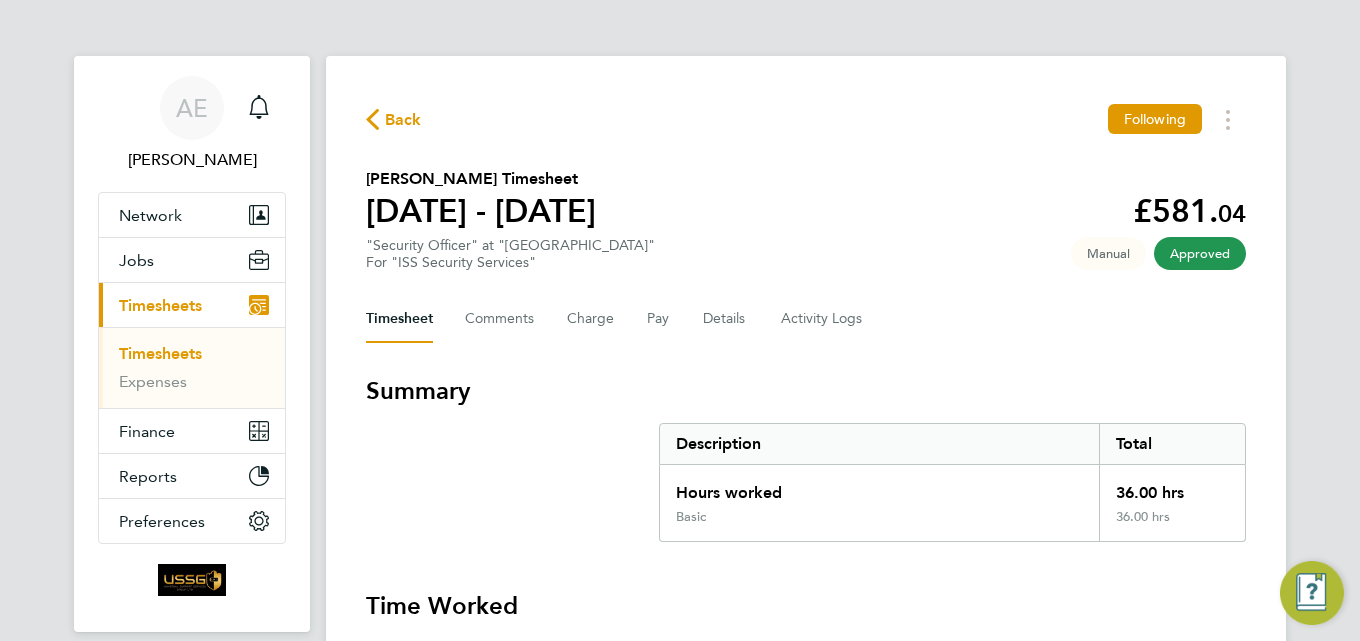 type 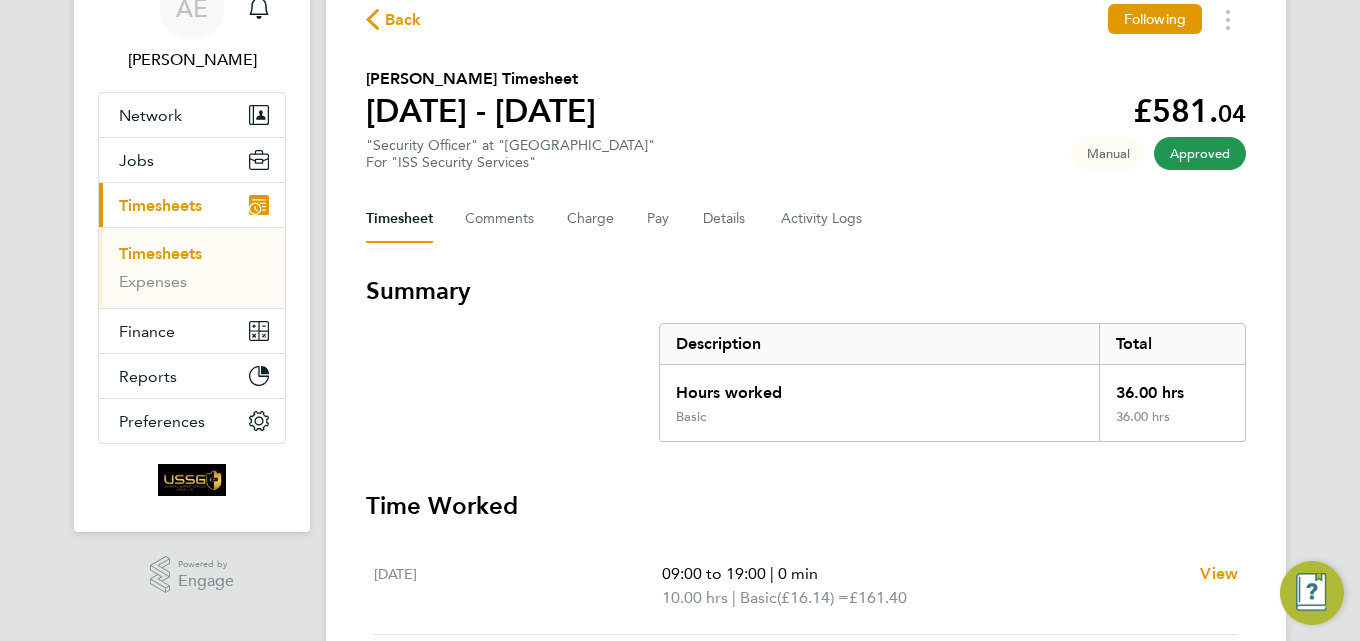 scroll, scrollTop: 0, scrollLeft: 0, axis: both 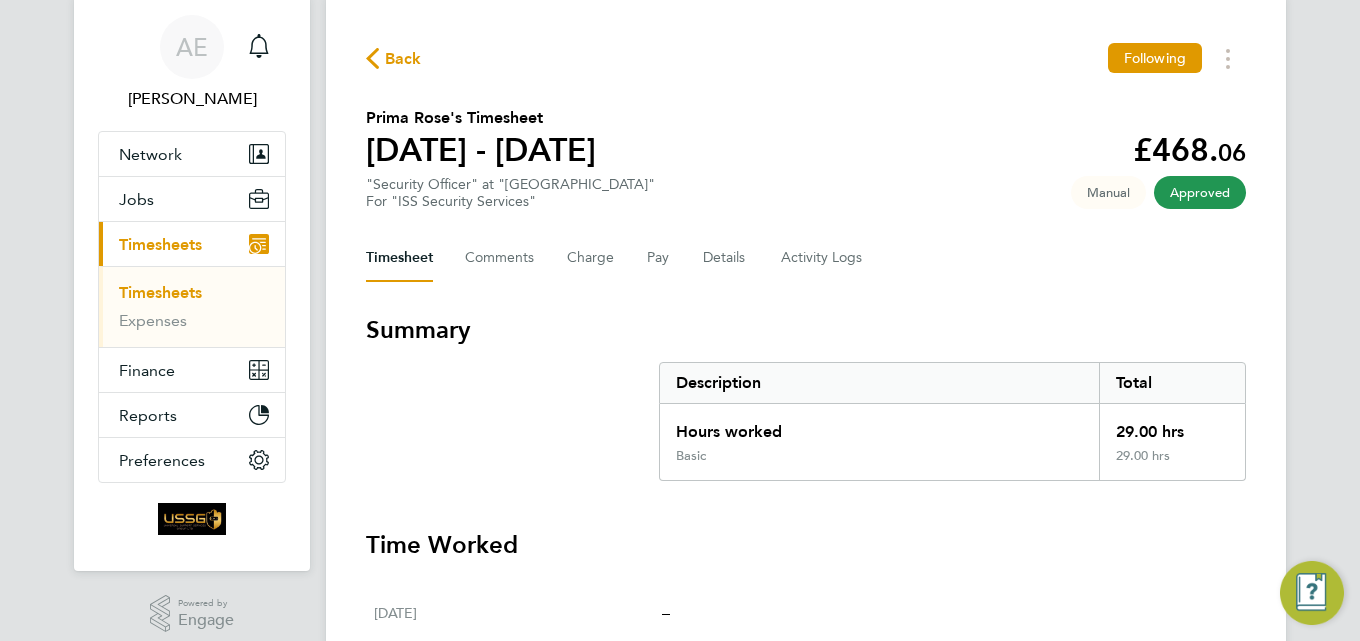 type 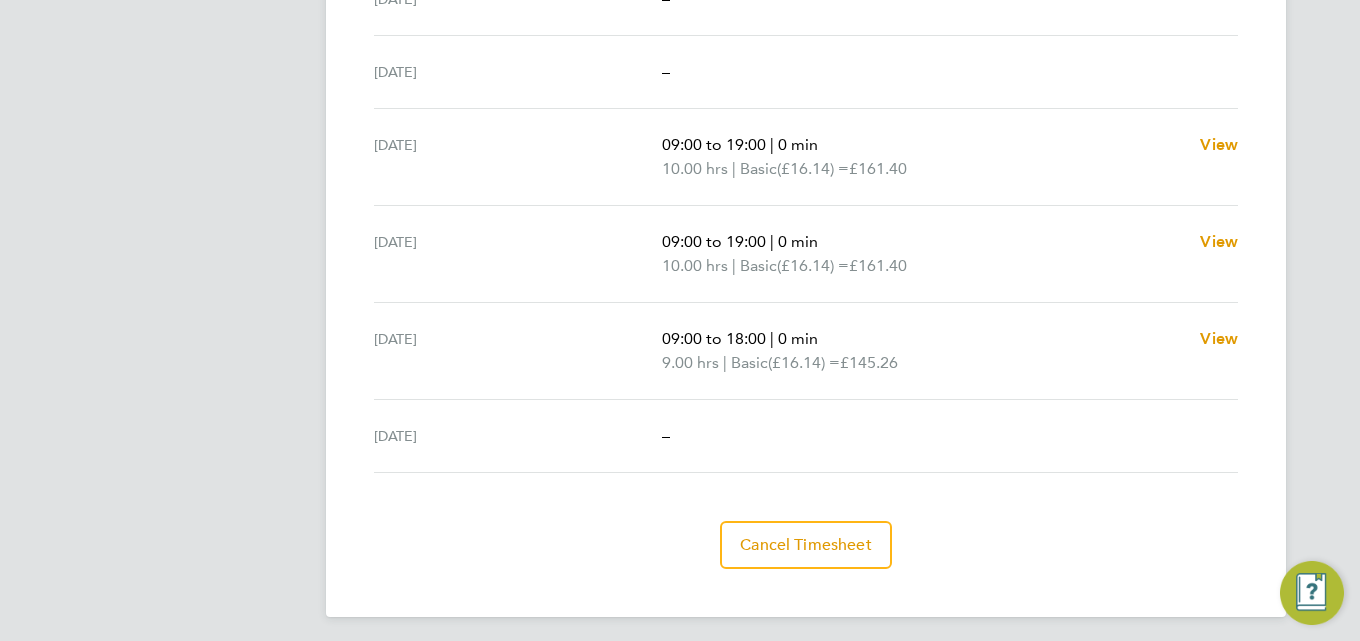 scroll, scrollTop: 756, scrollLeft: 0, axis: vertical 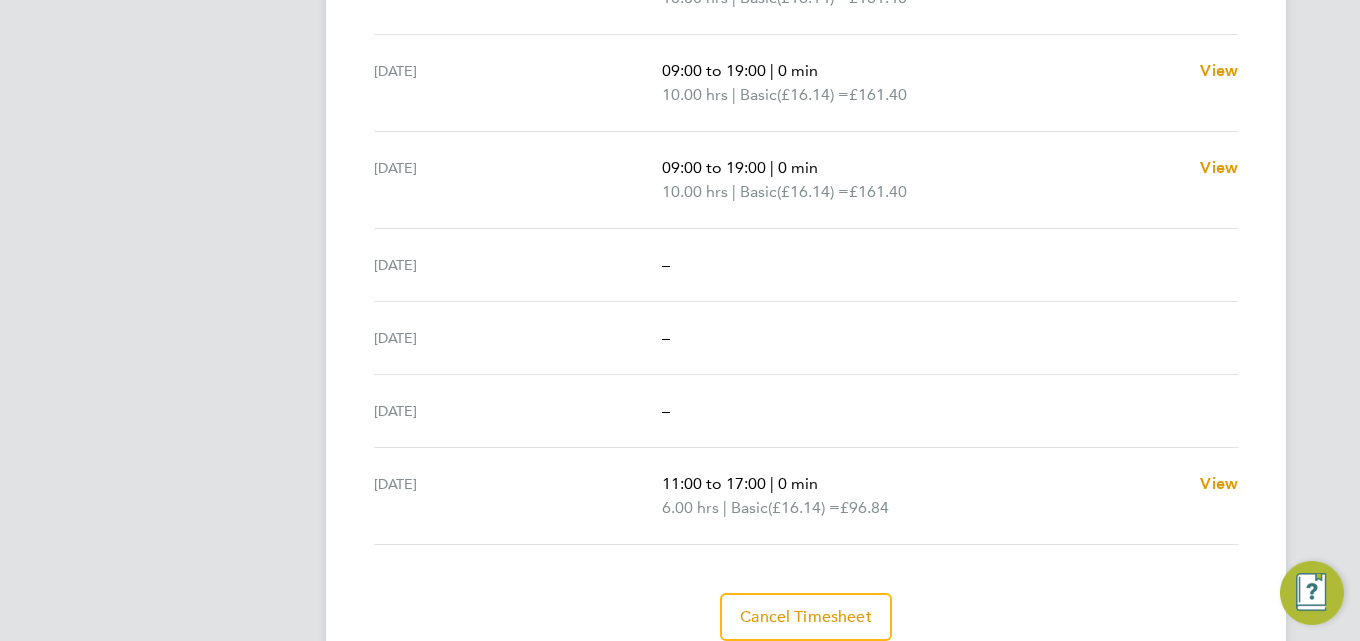 type 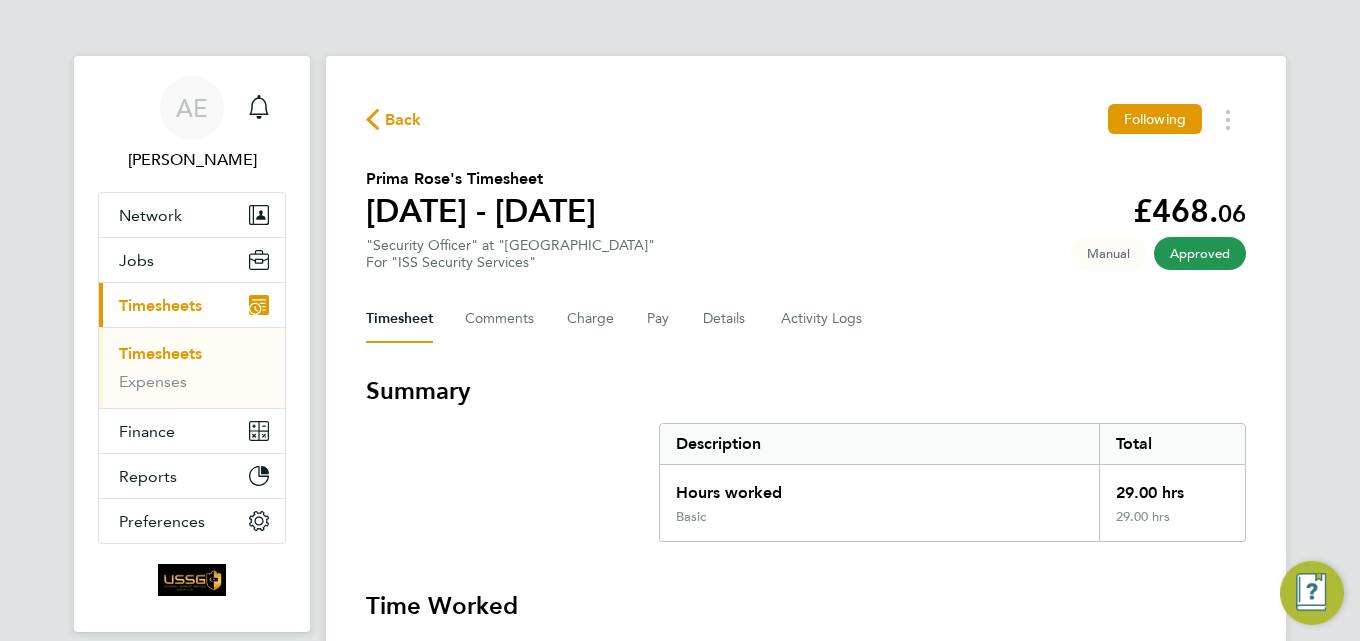 scroll, scrollTop: 0, scrollLeft: 0, axis: both 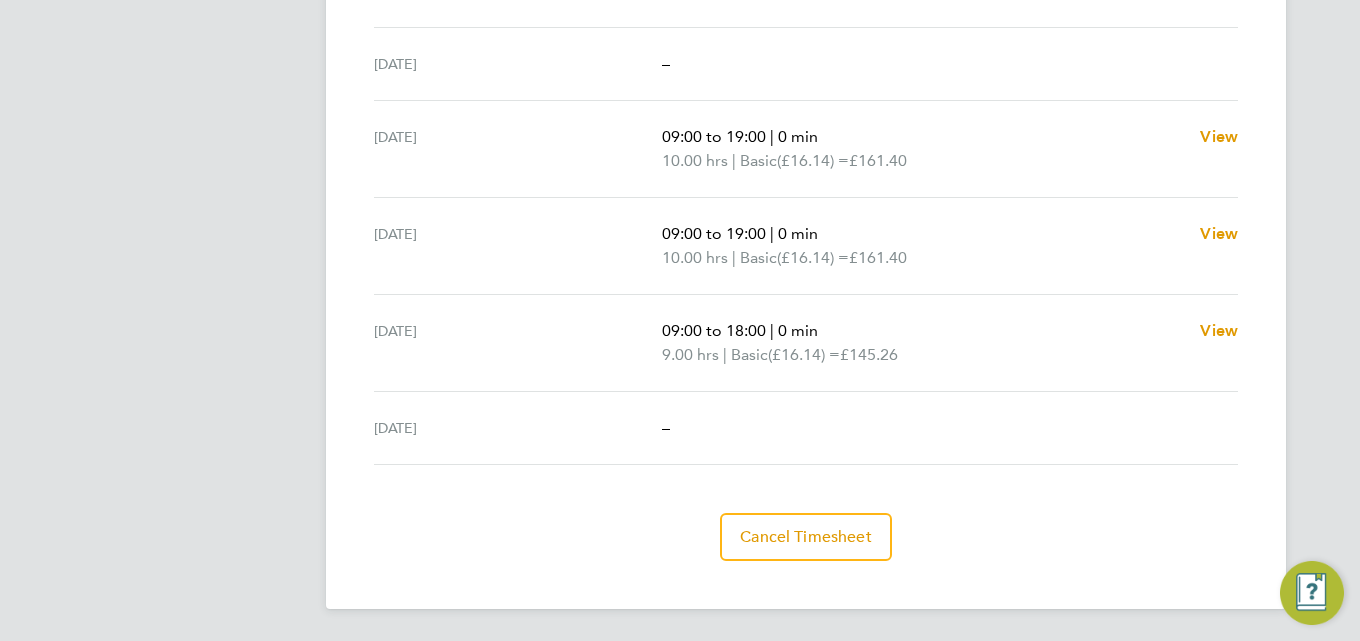 type 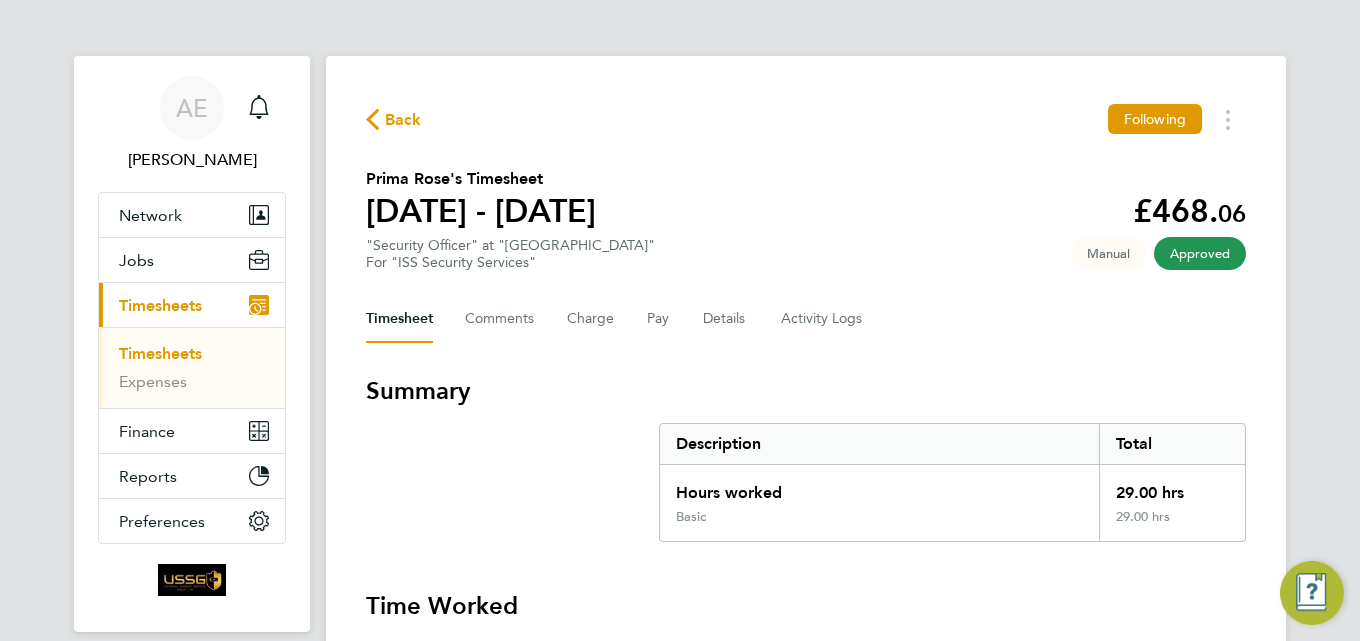 scroll, scrollTop: 0, scrollLeft: 0, axis: both 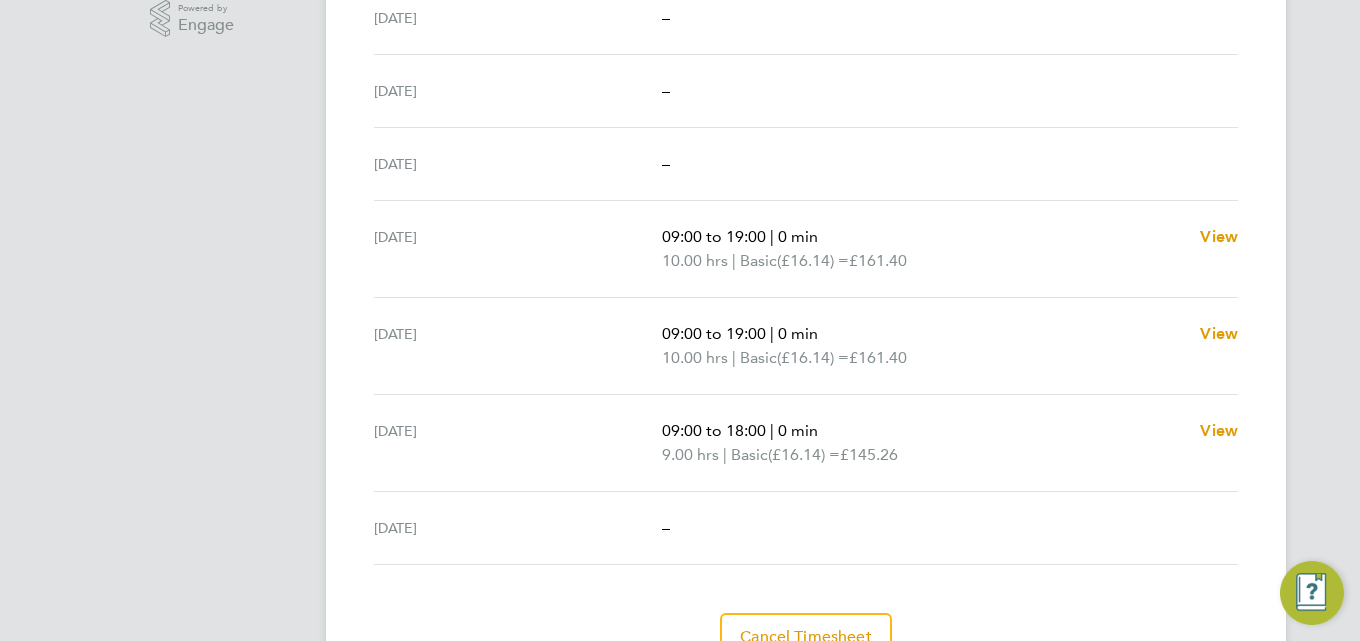 type 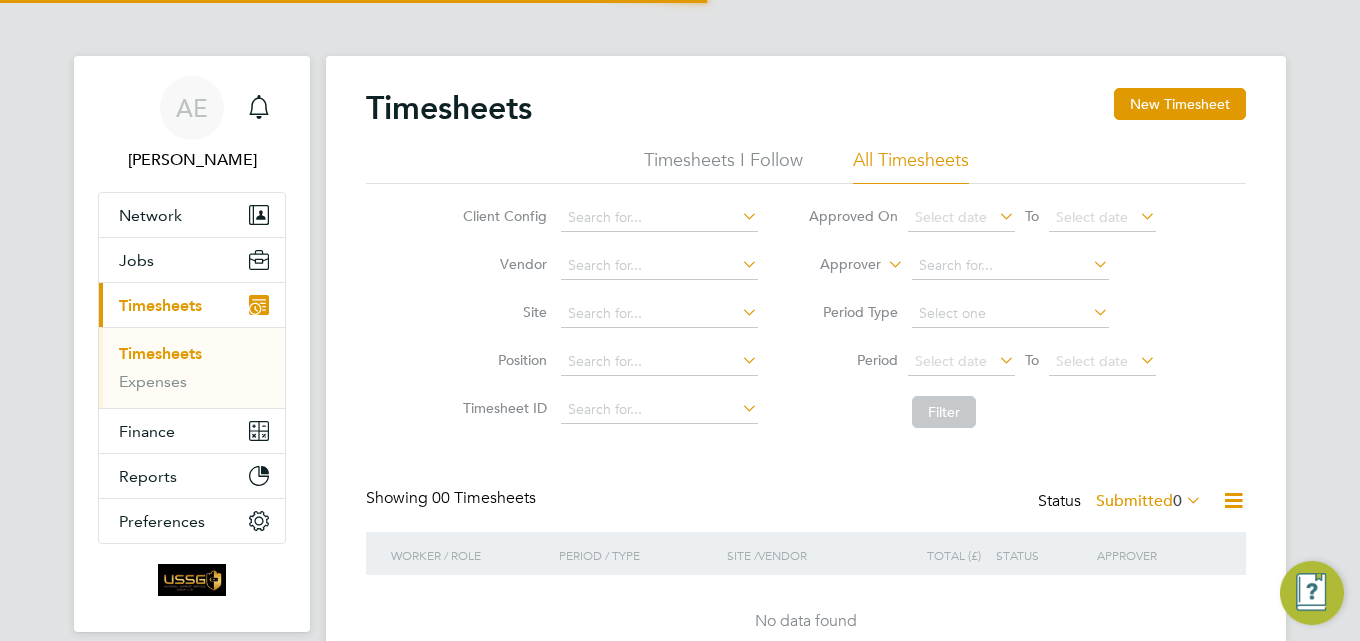 scroll, scrollTop: 0, scrollLeft: 0, axis: both 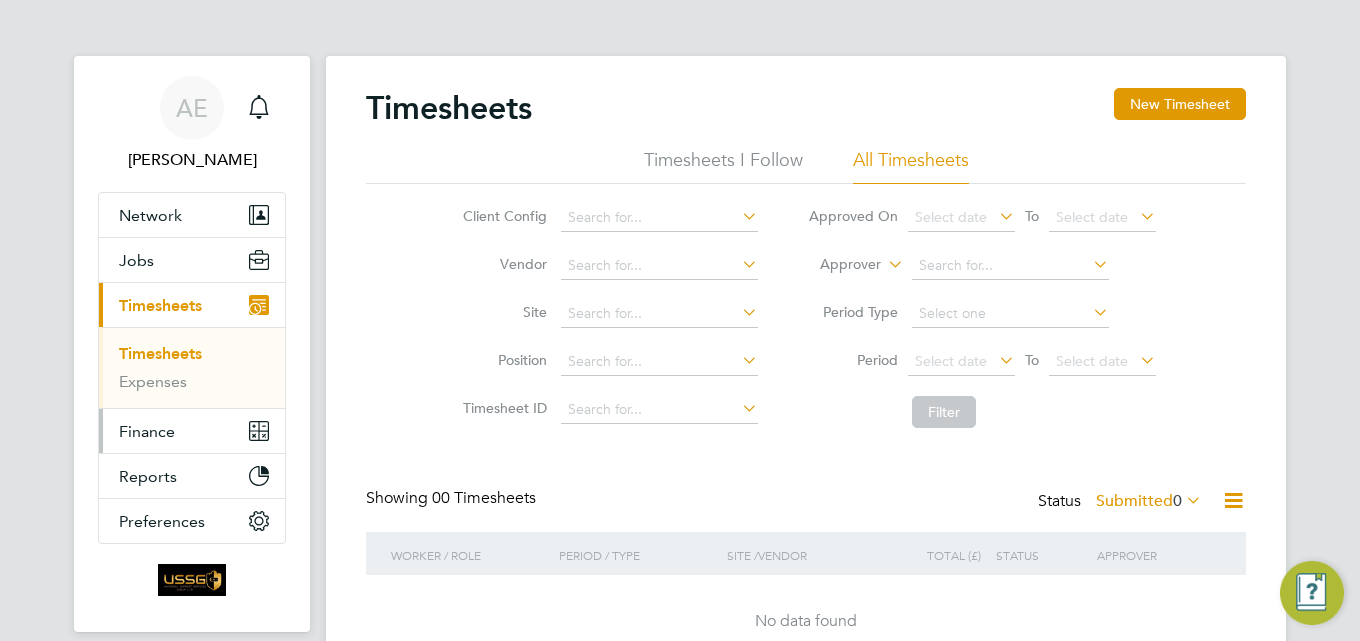 drag, startPoint x: 180, startPoint y: 399, endPoint x: 180, endPoint y: 431, distance: 32 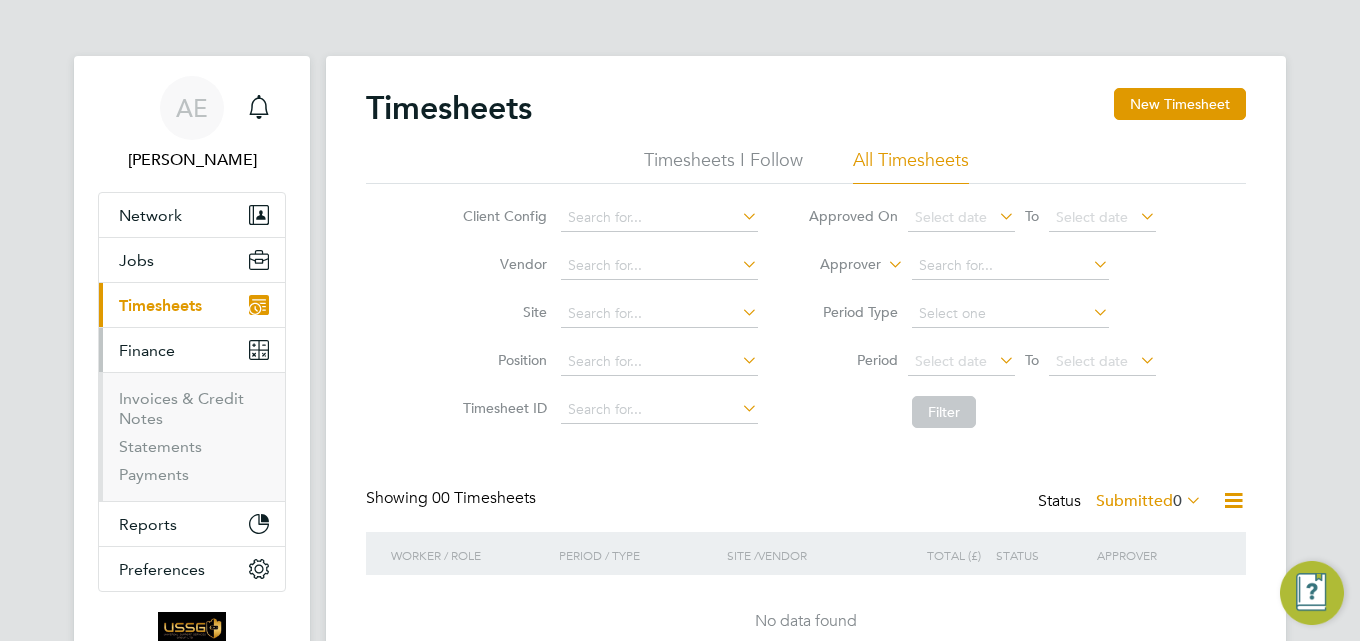 click on "Invoices & Credit Notes" at bounding box center [194, 413] 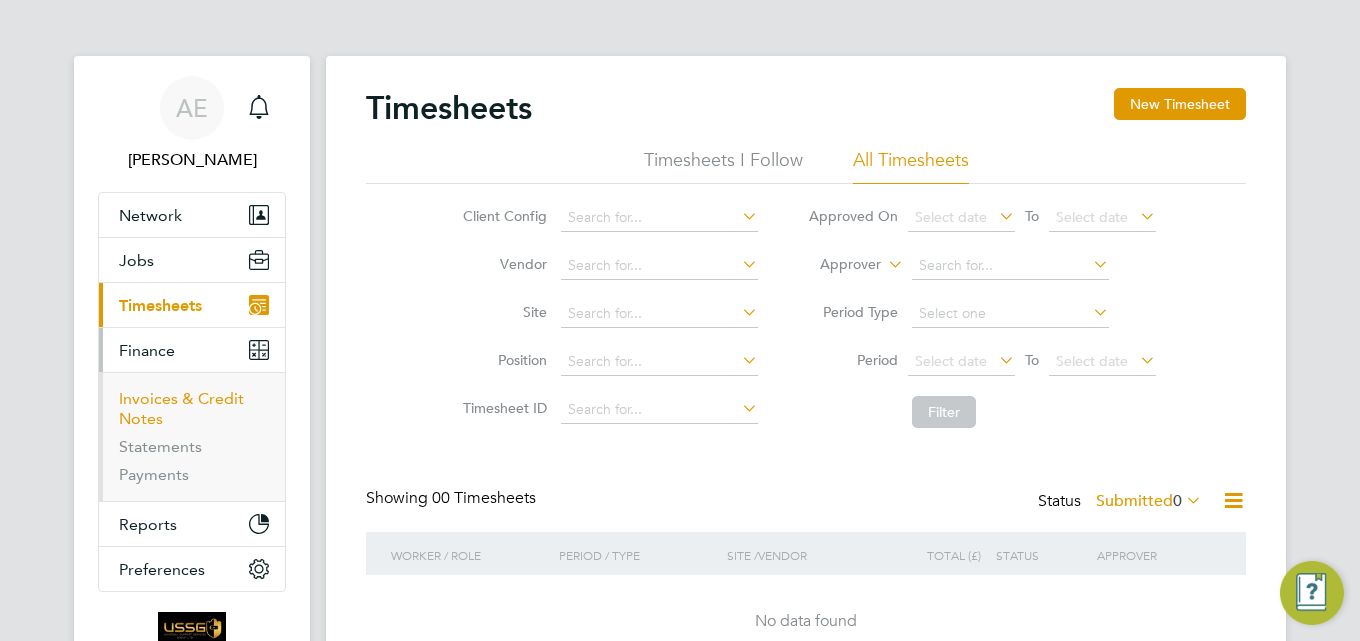 click on "Invoices & Credit Notes" at bounding box center [181, 408] 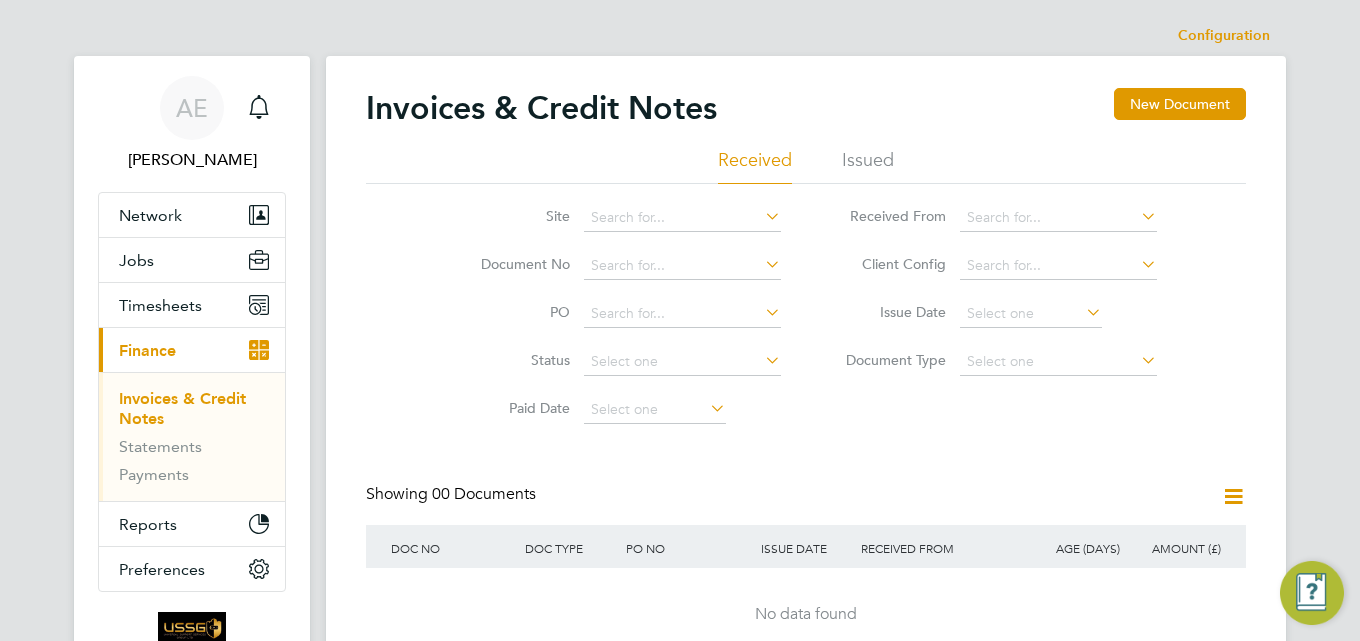 click on "Issued" 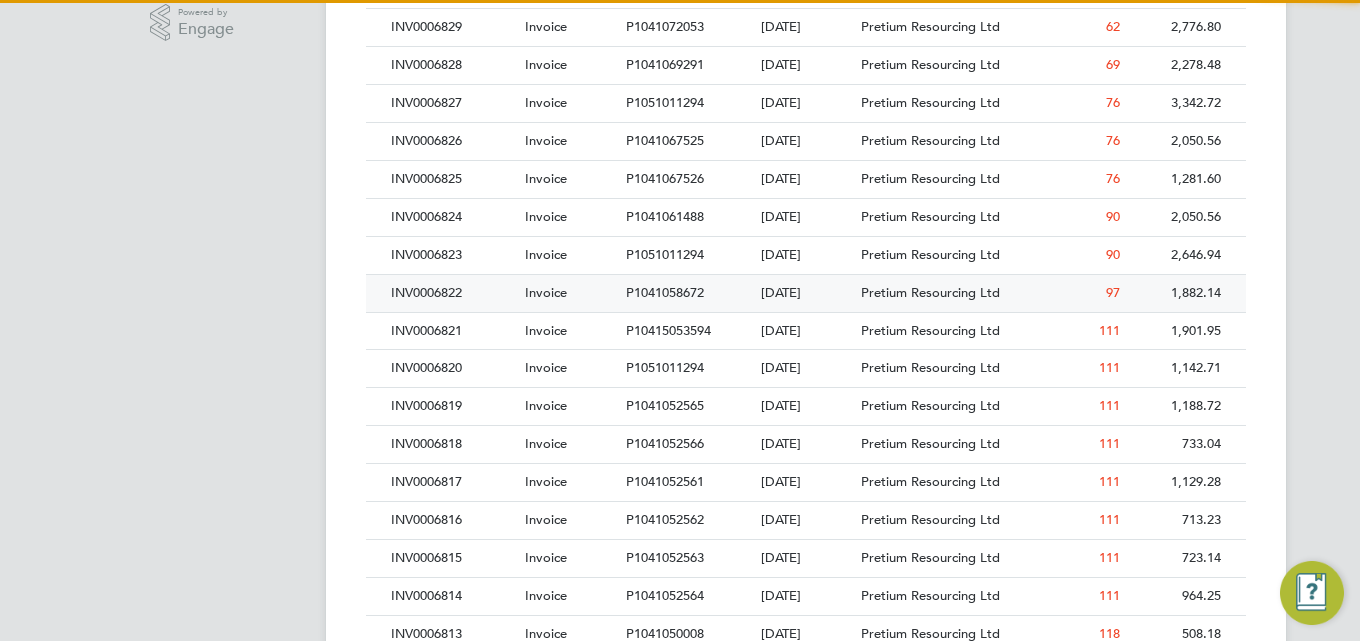 scroll, scrollTop: 838, scrollLeft: 0, axis: vertical 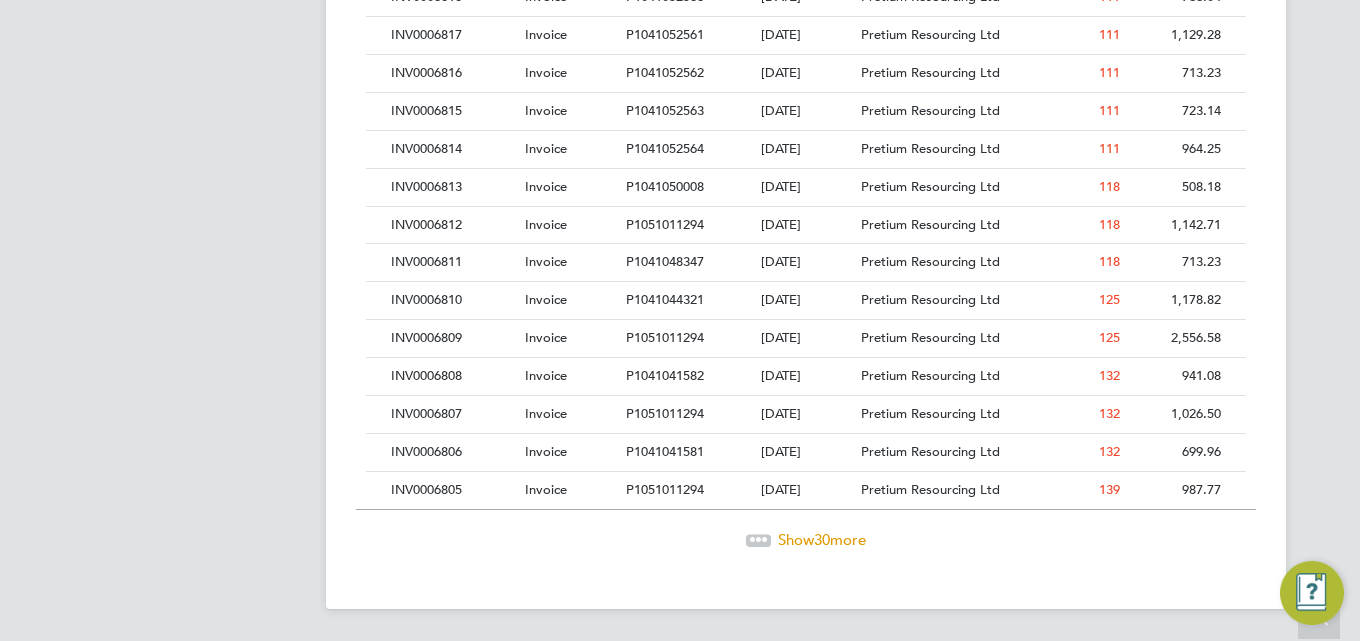 click on "Show  30  more" 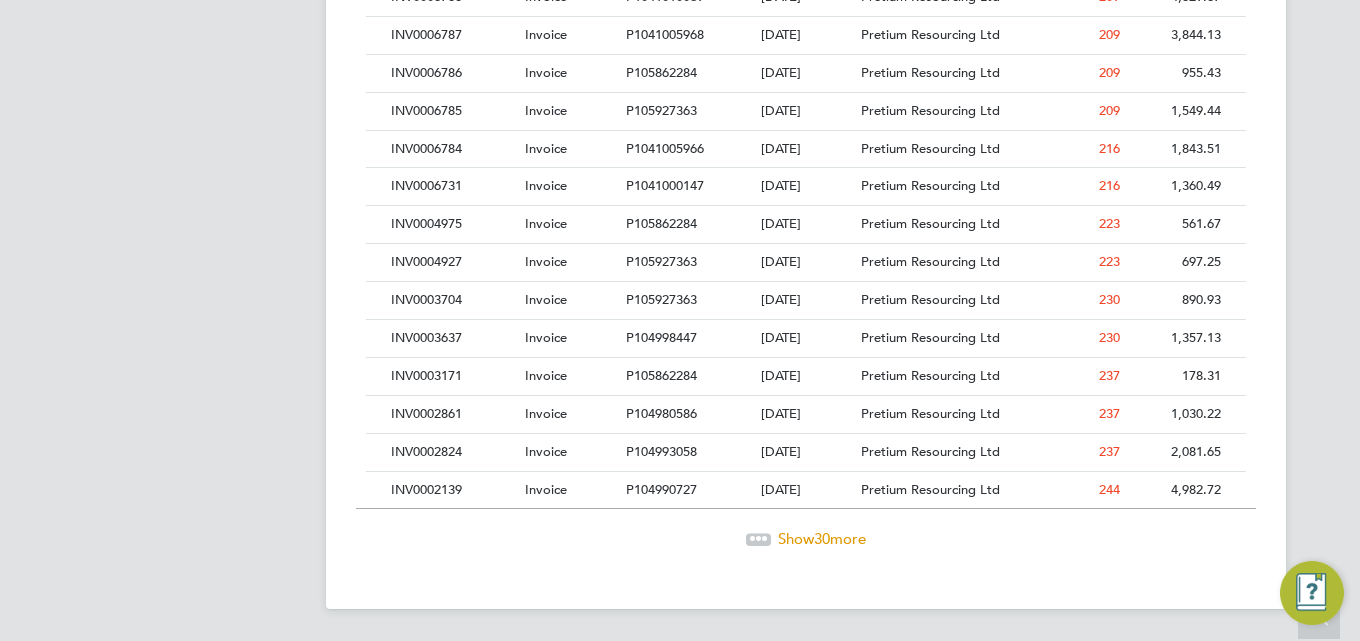 click on "Show  30  more" 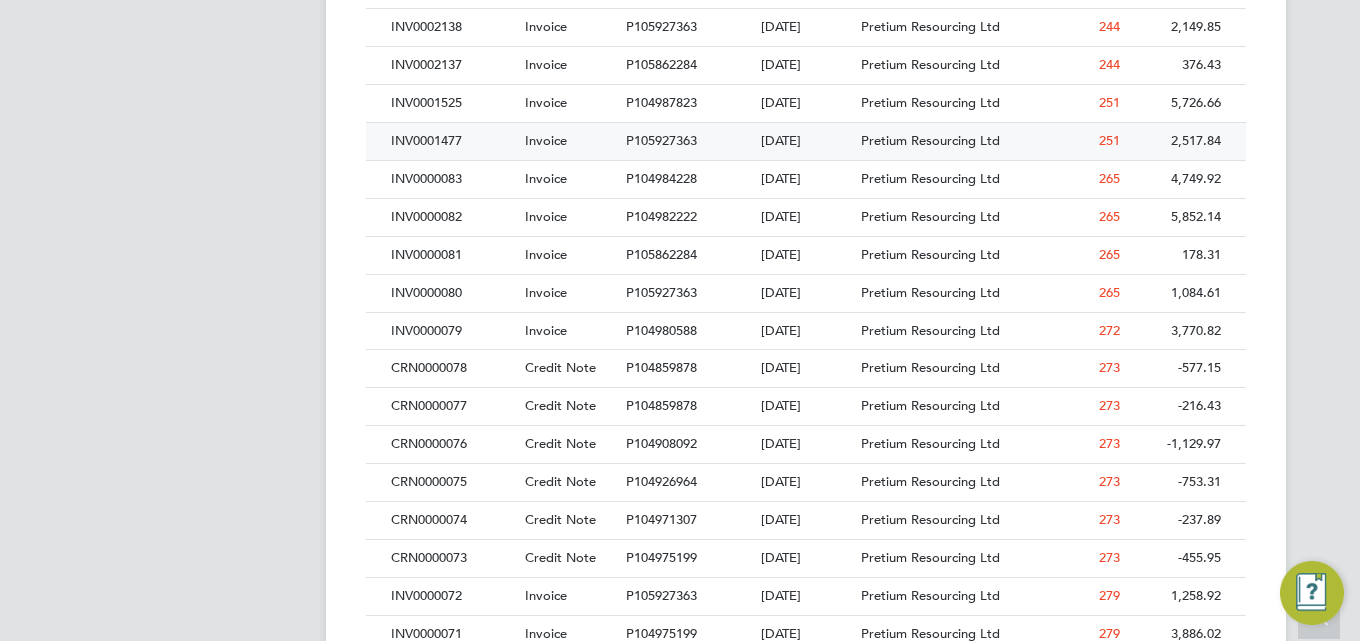 click on "INV0001477" 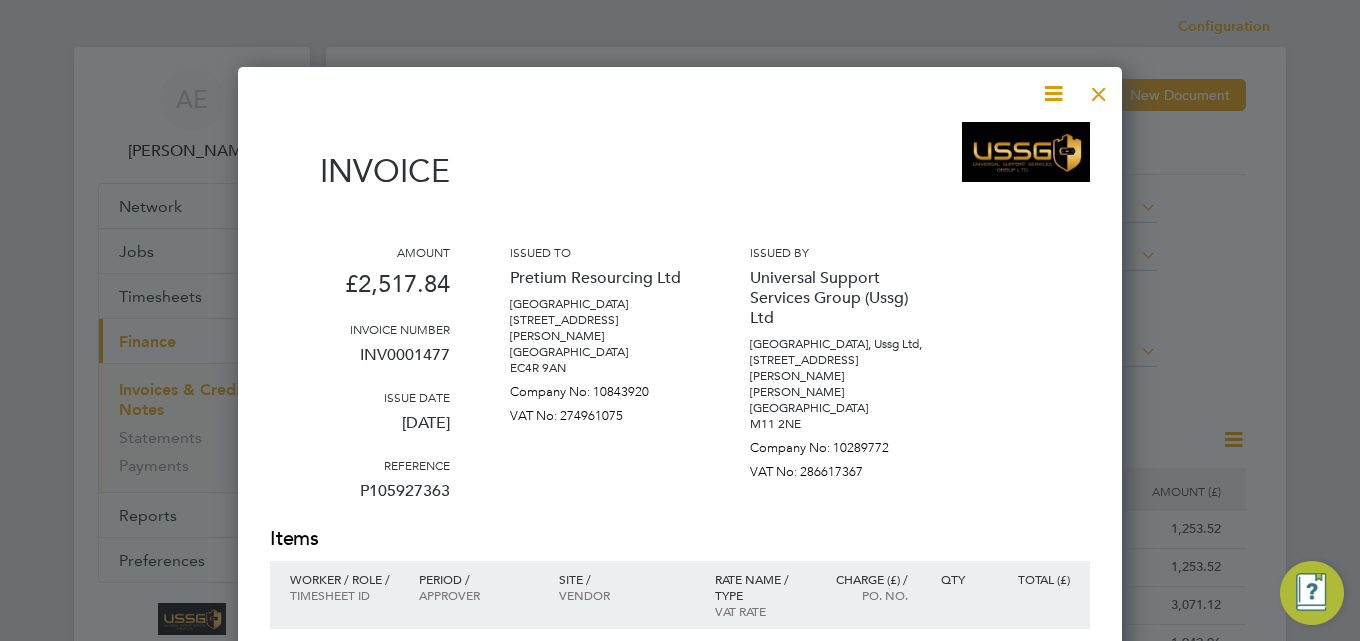 scroll, scrollTop: 0, scrollLeft: 0, axis: both 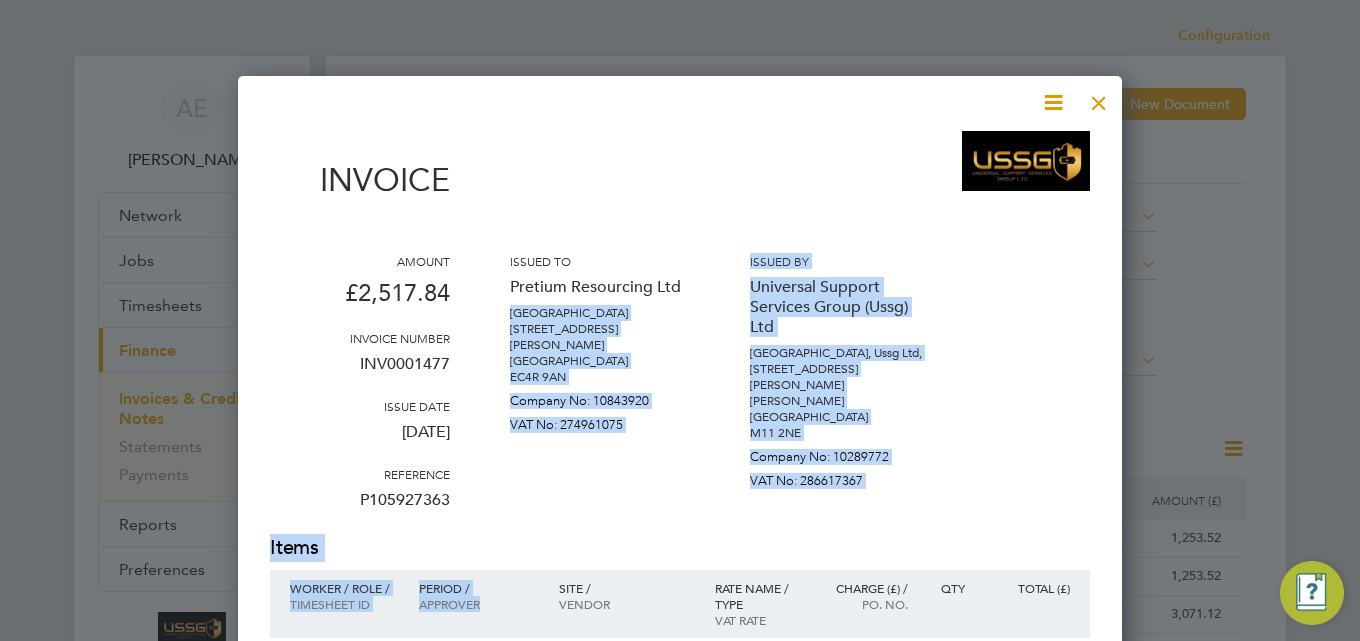 drag, startPoint x: 682, startPoint y: 275, endPoint x: 562, endPoint y: 456, distance: 217.16583 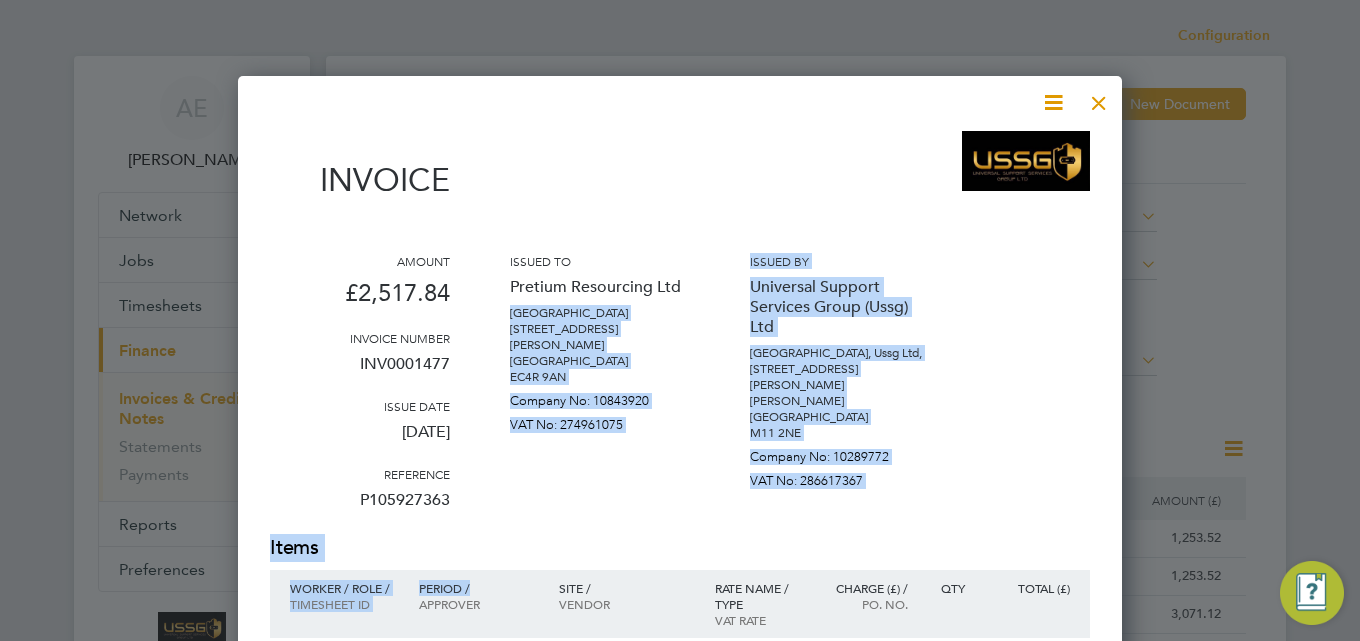 click on "Issued to
Pretium Resourcing Ltd
2nd Floor Regis House
45 King William Street
London
EC4R 9AN
Company No: 10843920
VAT No: 274961075" at bounding box center [600, 393] 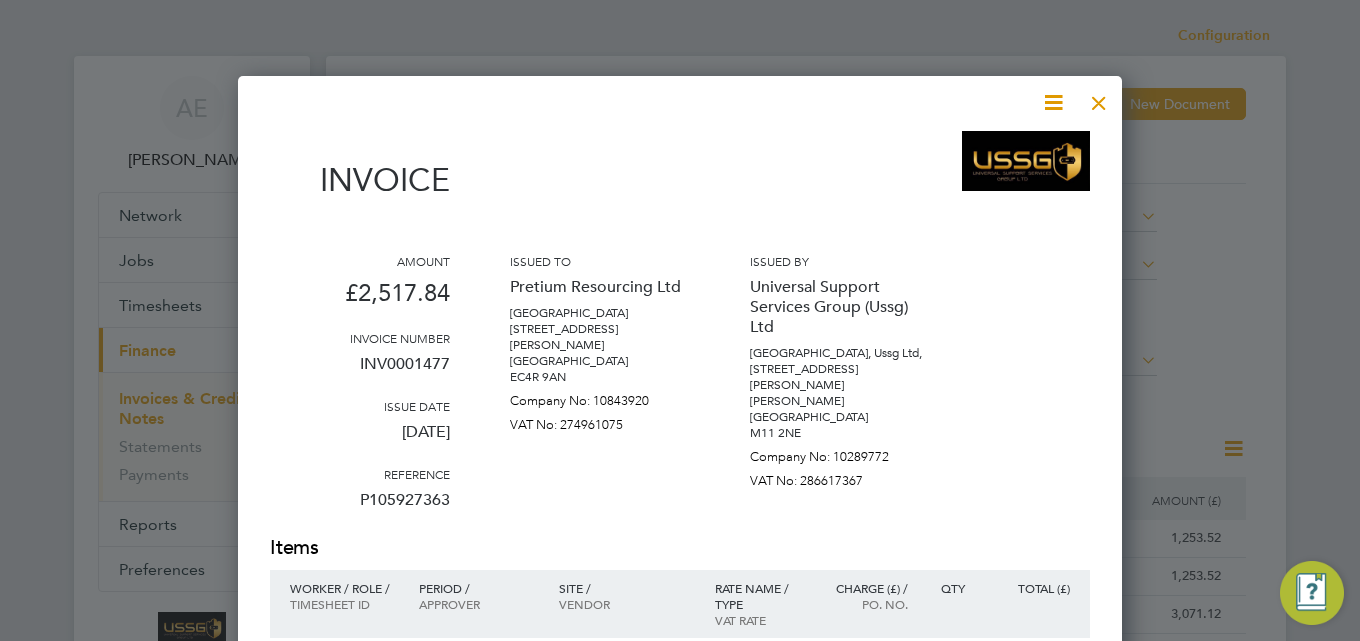 drag, startPoint x: 452, startPoint y: 291, endPoint x: 357, endPoint y: 300, distance: 95.42536 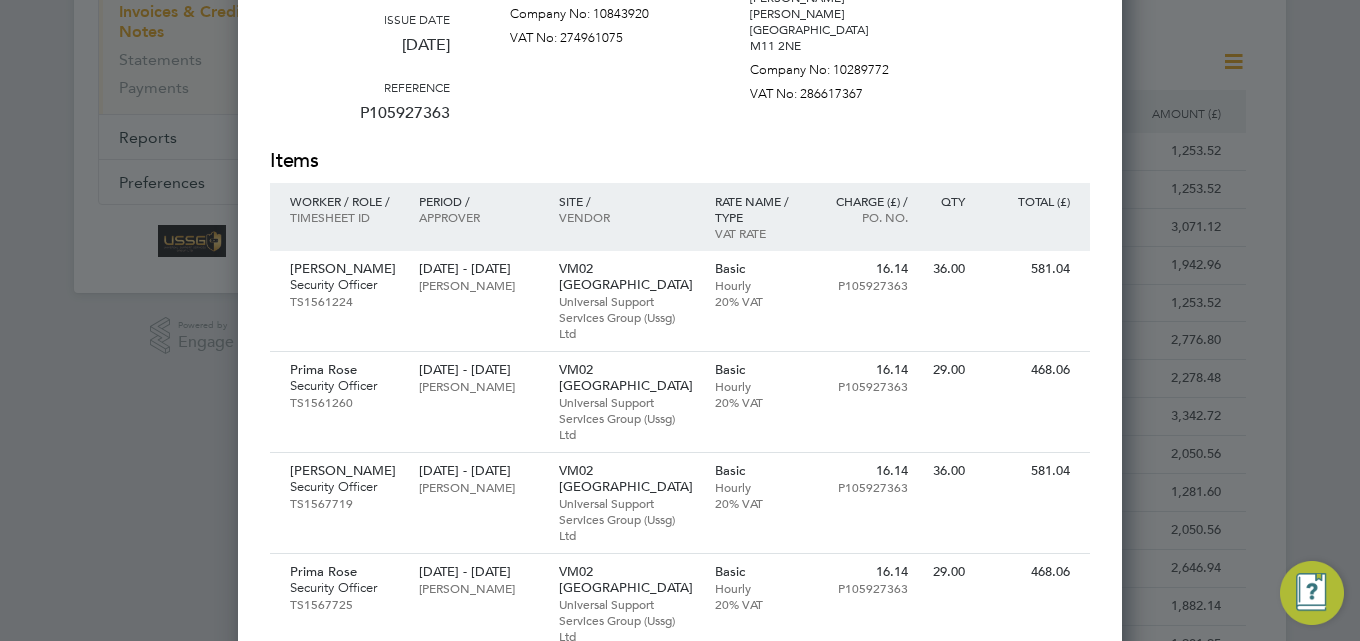 scroll, scrollTop: 400, scrollLeft: 0, axis: vertical 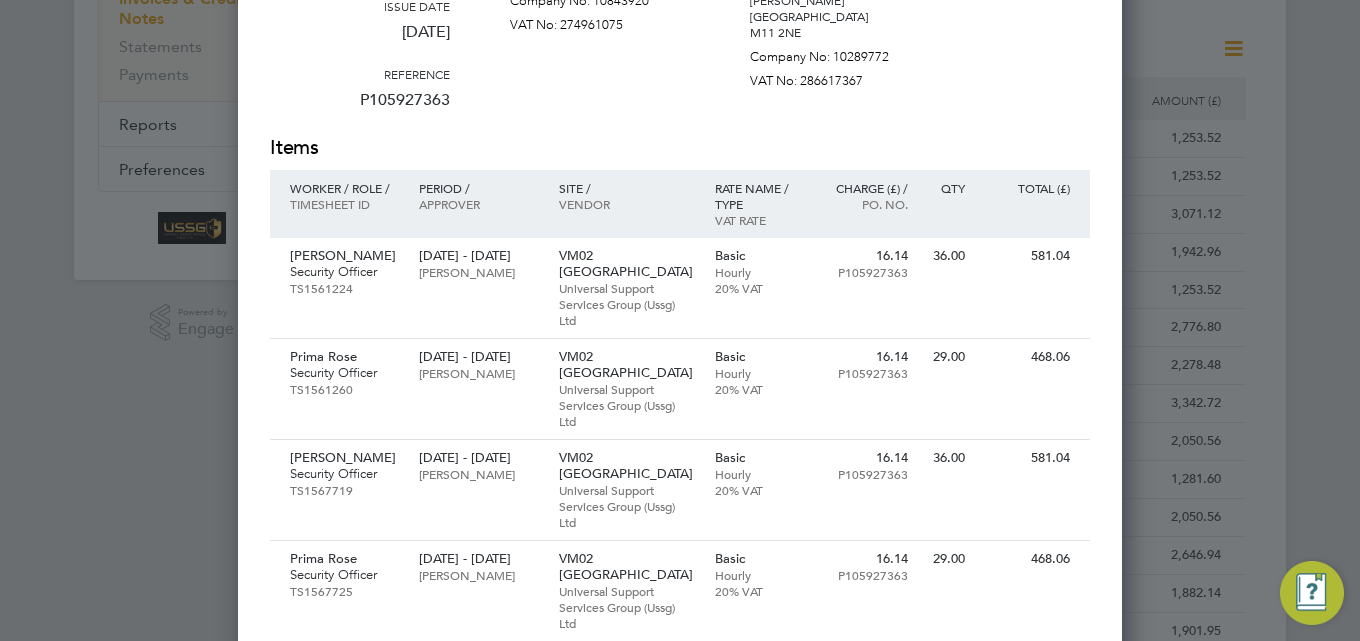 click on "Issued to
Pretium Resourcing Ltd
2nd Floor Regis House
45 King William Street
London
EC4R 9AN
Company No: 10843920
VAT No: 274961075" at bounding box center (600, -7) 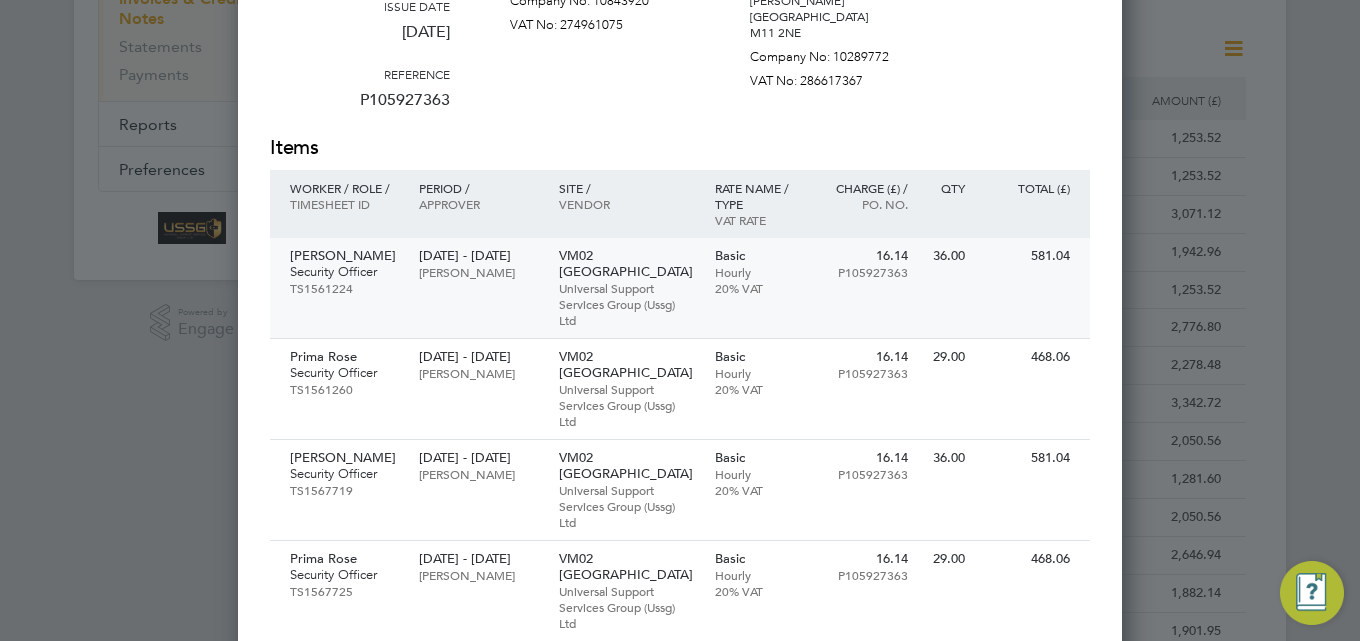 click on "14 Oct - 20 Oct 2024" at bounding box center (478, 256) 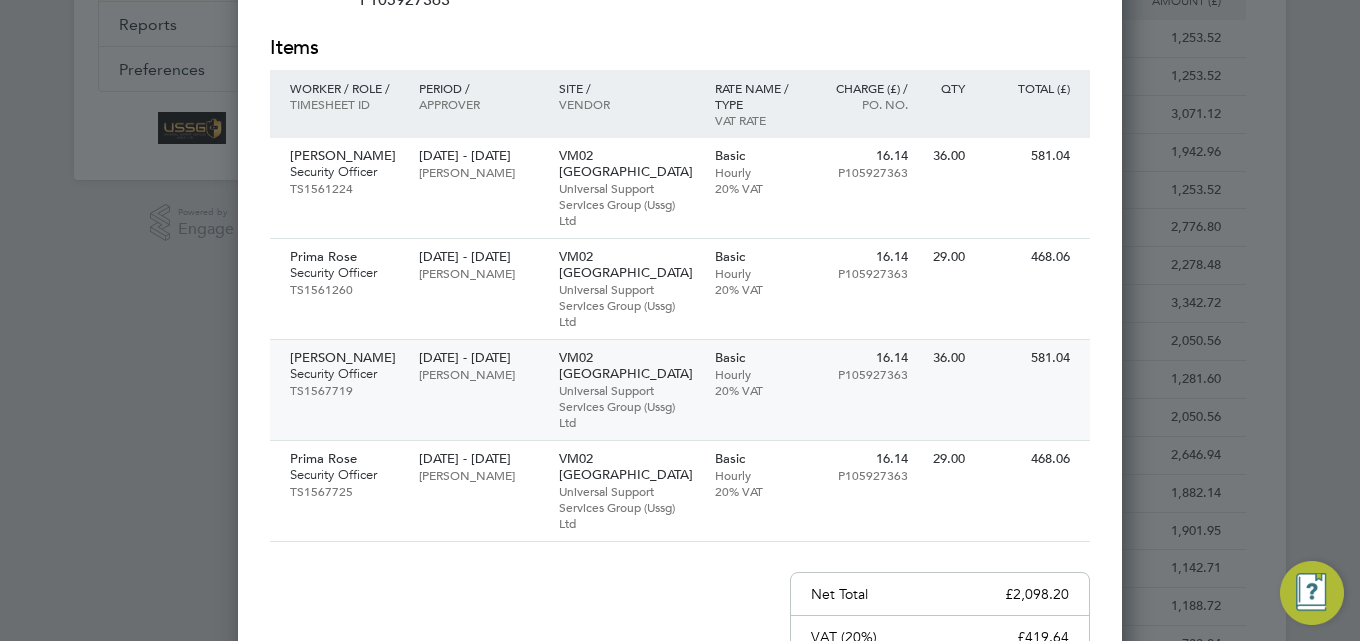 click on "Ben  Robinson" at bounding box center [478, 374] 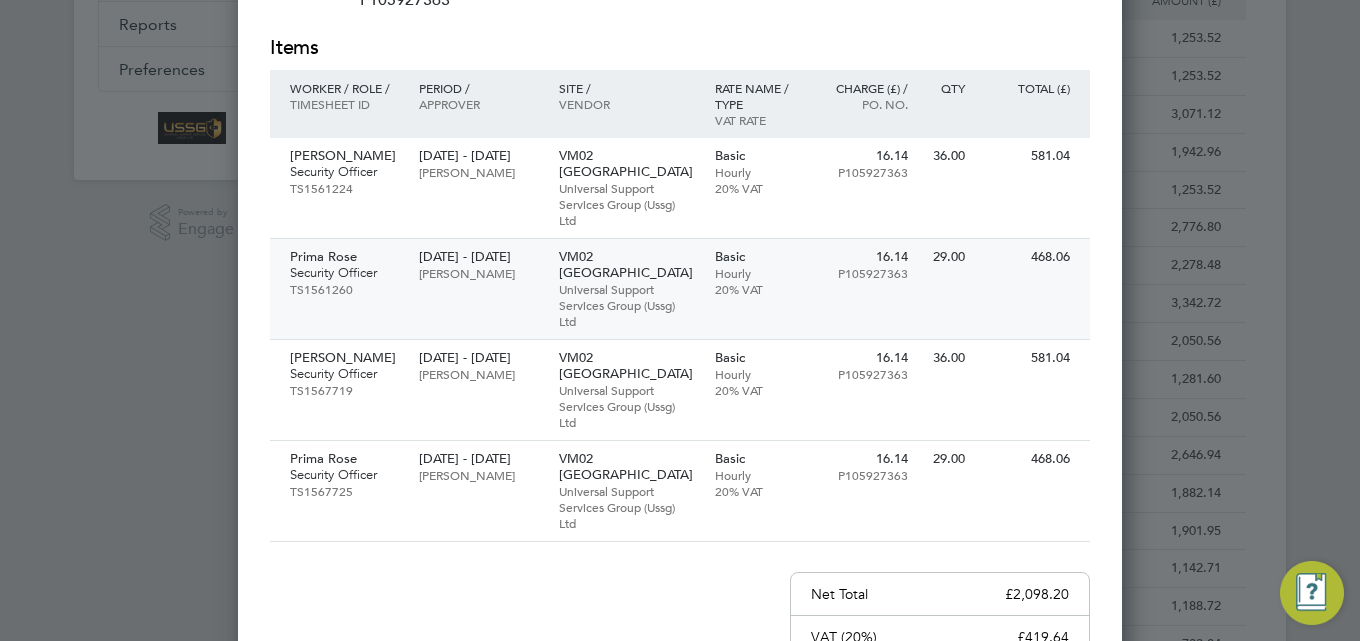 scroll, scrollTop: 100, scrollLeft: 0, axis: vertical 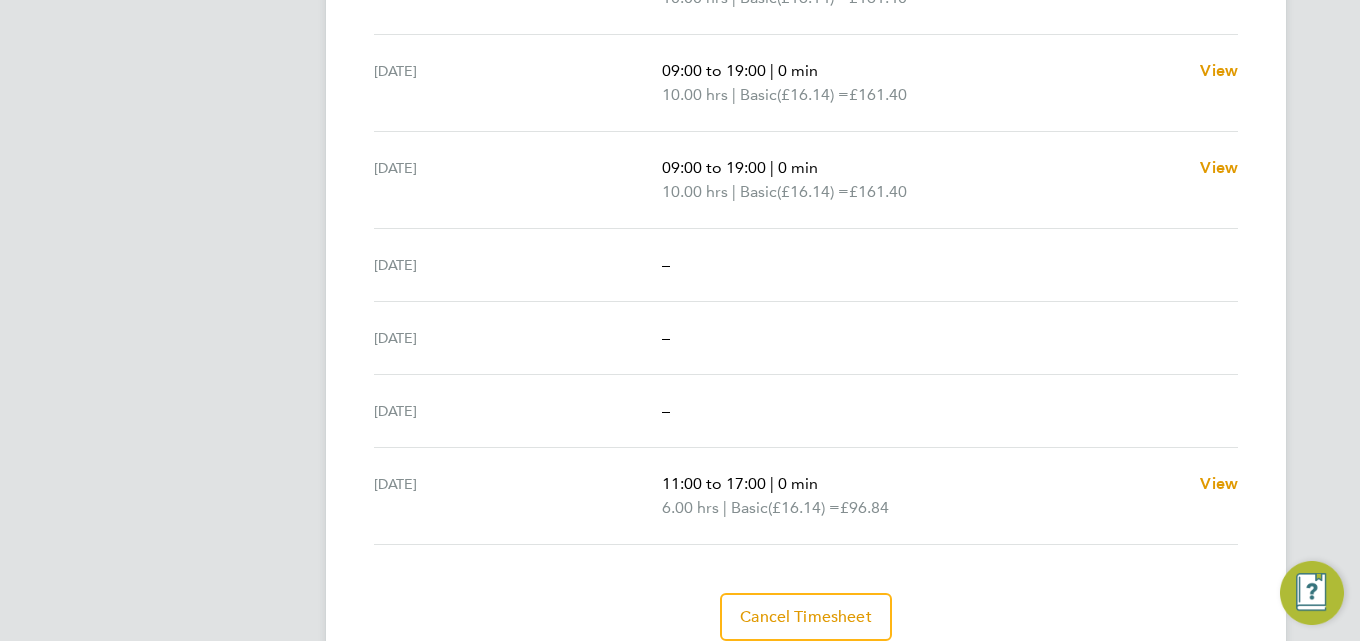 type 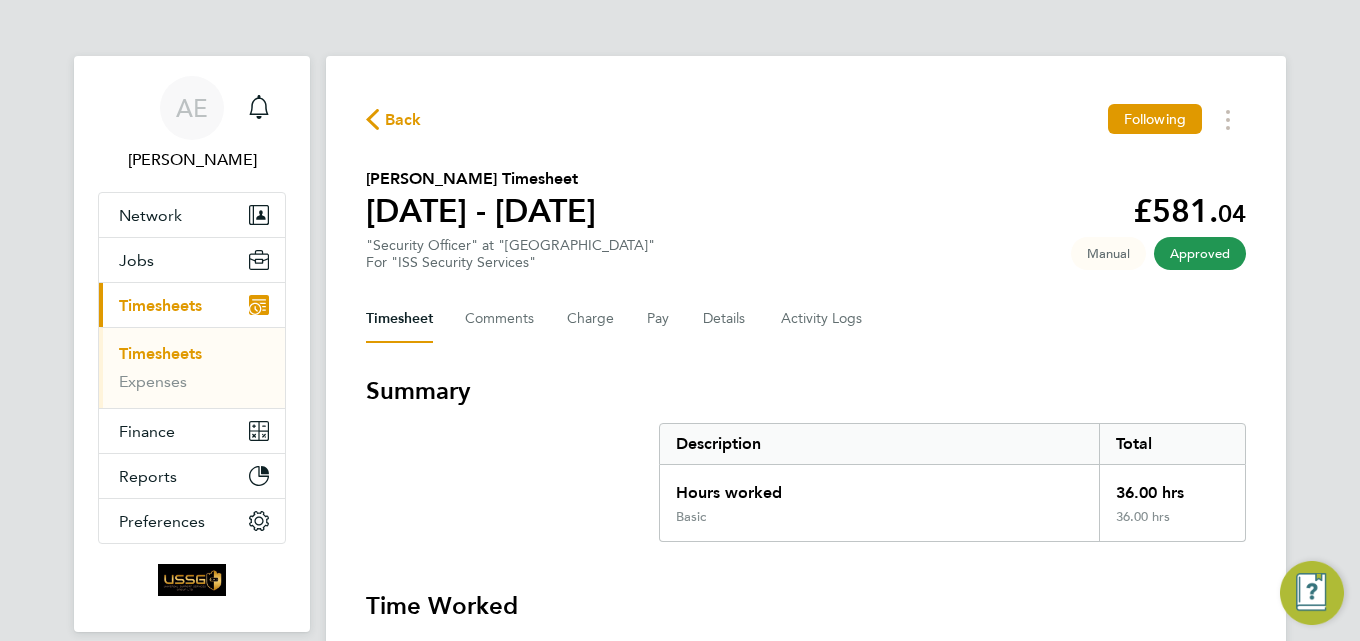 scroll, scrollTop: 0, scrollLeft: 0, axis: both 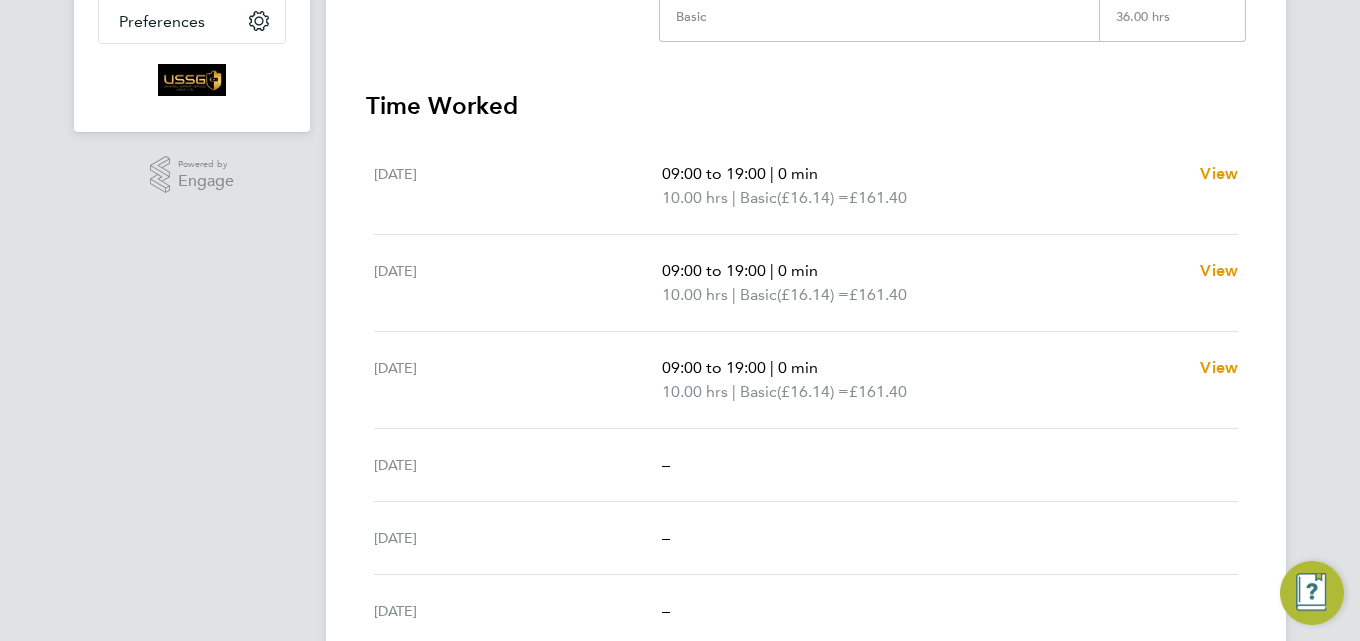 type 